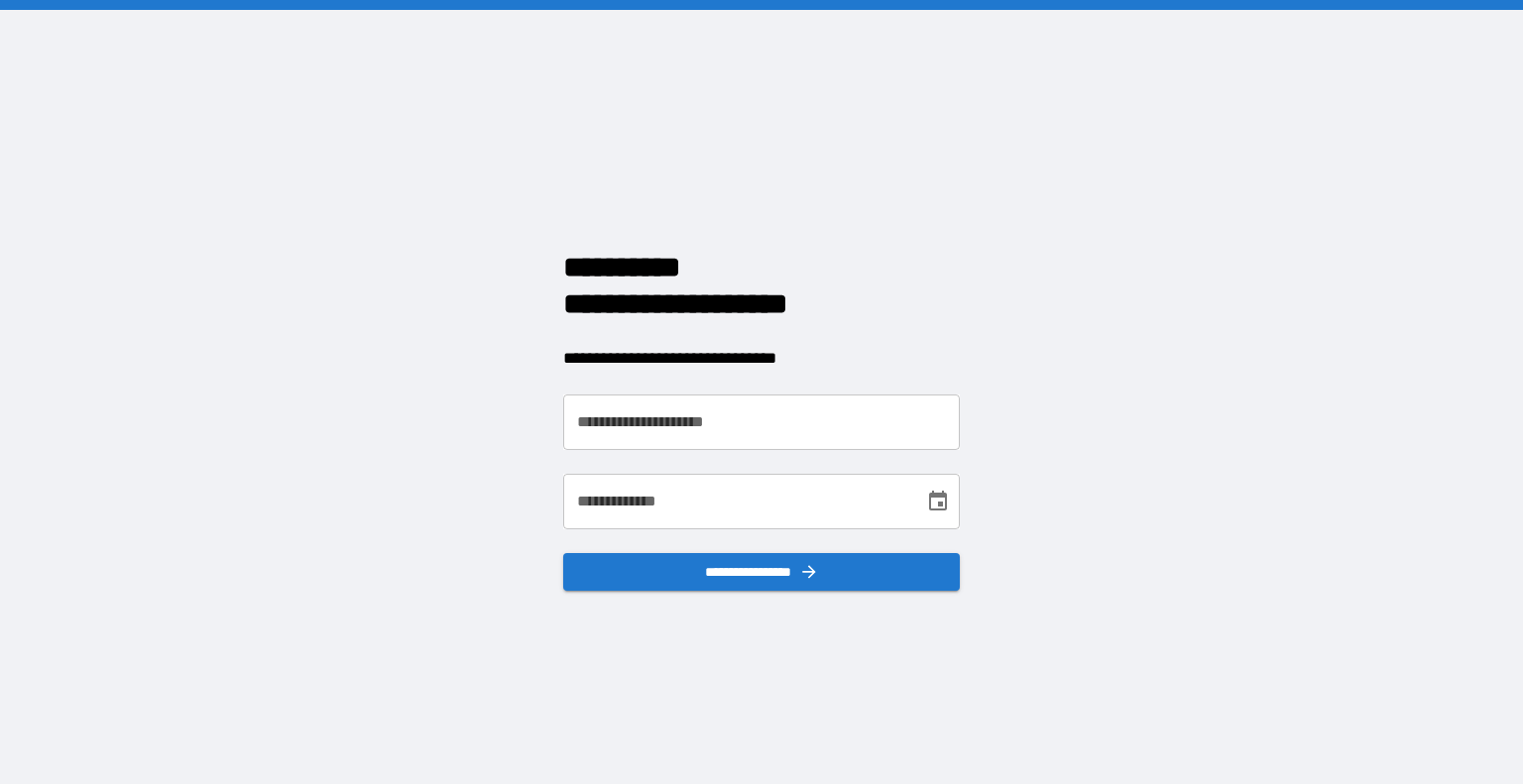 scroll, scrollTop: 0, scrollLeft: 0, axis: both 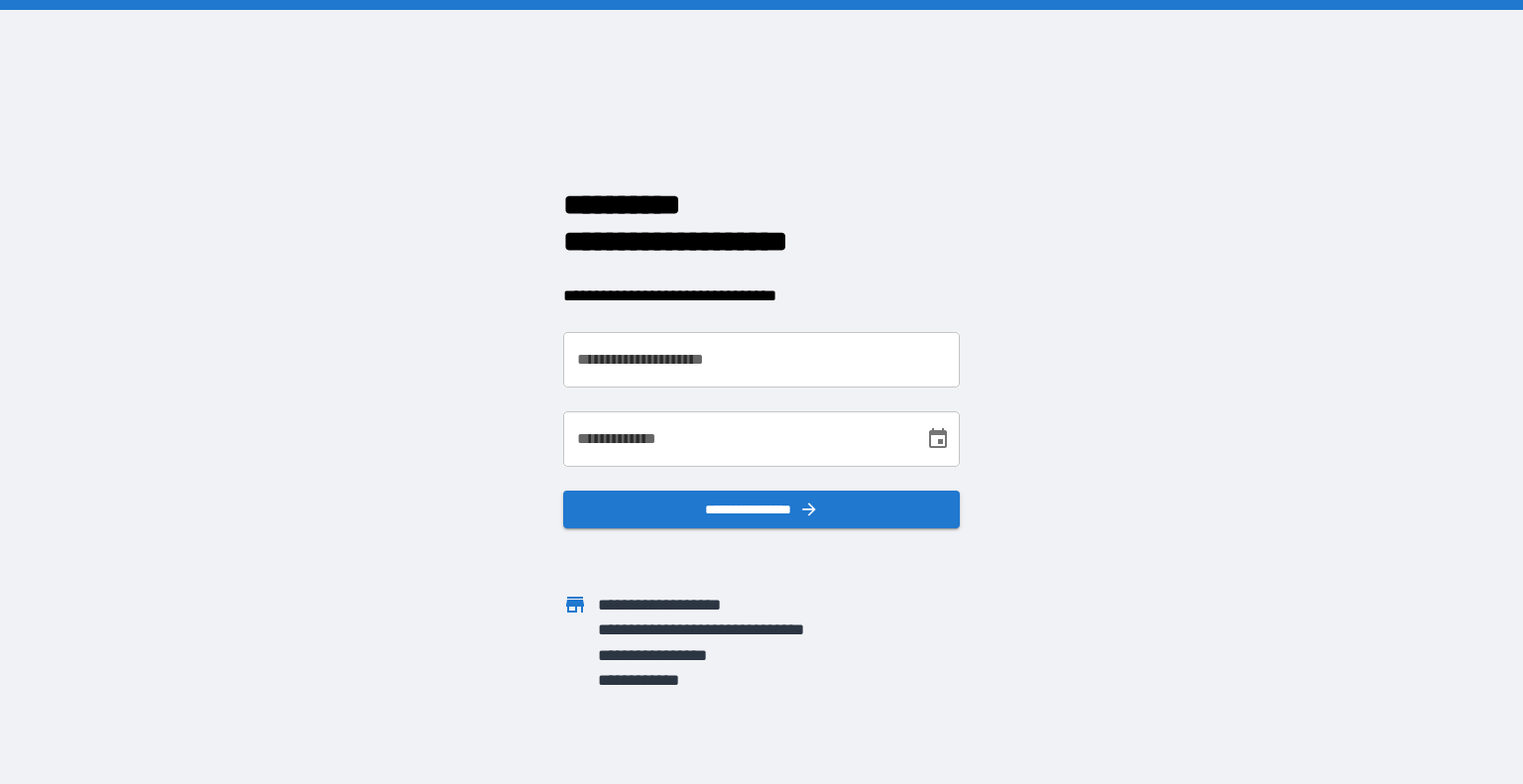 click on "**********" at bounding box center (762, 360) 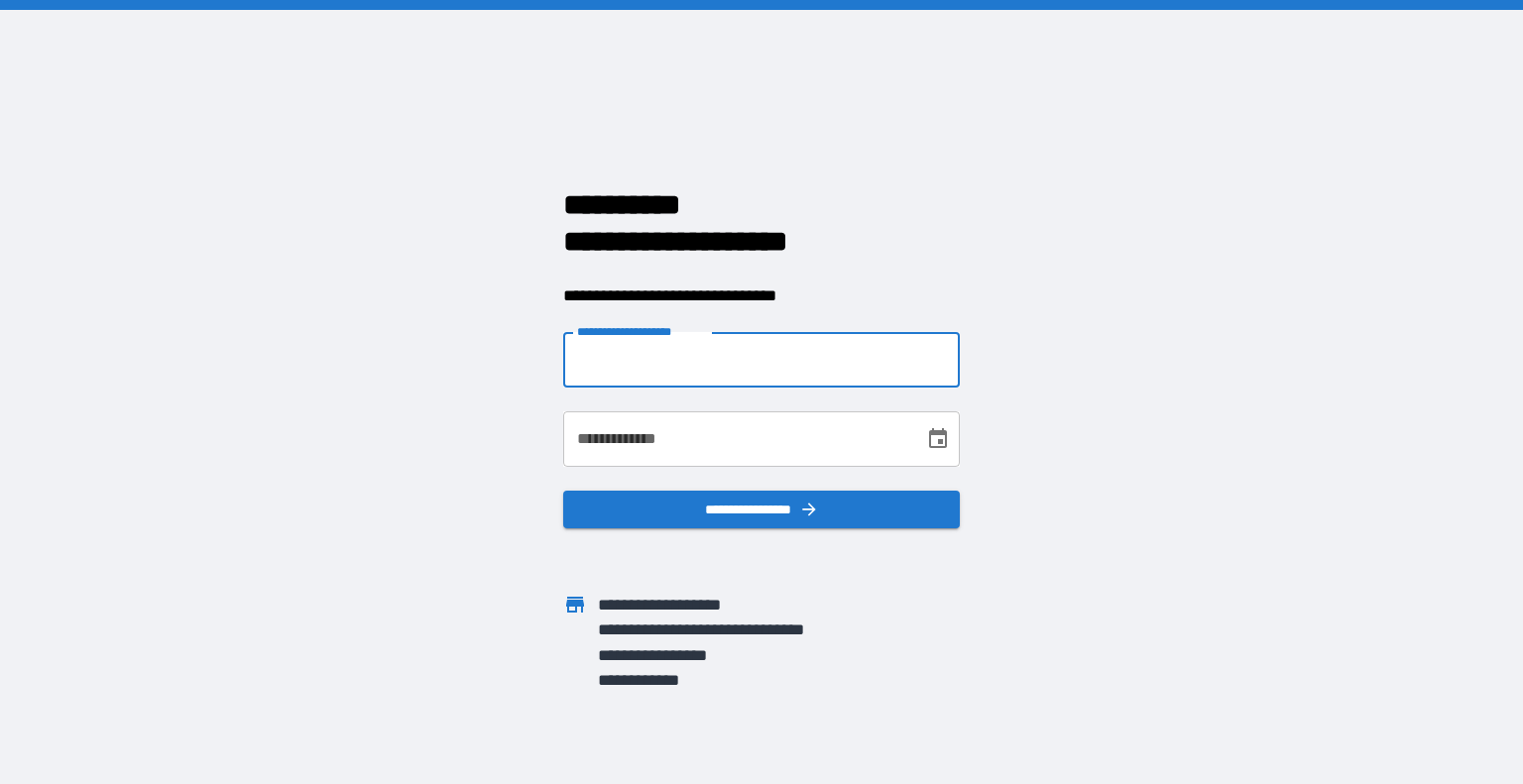type on "**********" 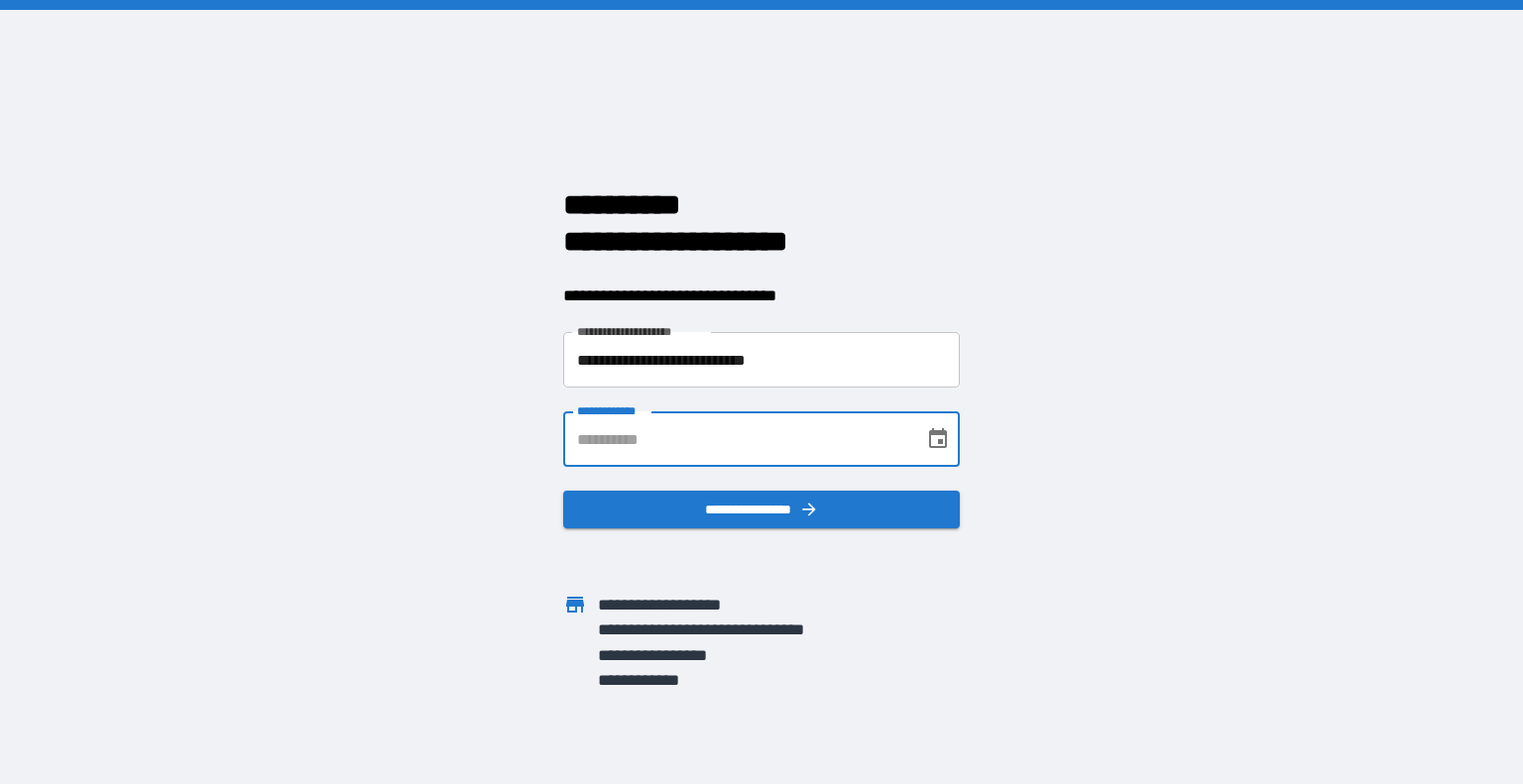 click on "**********" at bounding box center (737, 439) 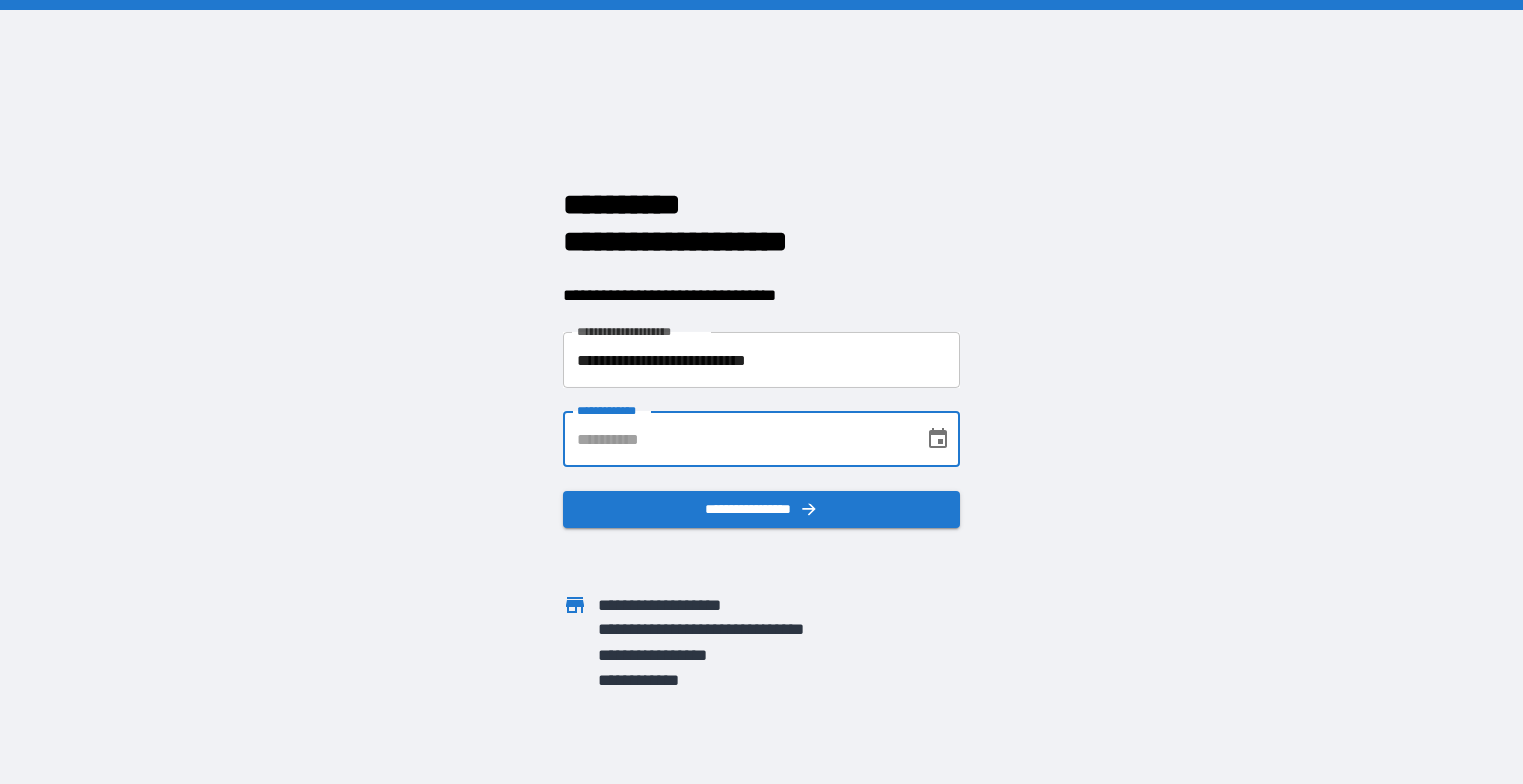 click on "**********" at bounding box center (737, 439) 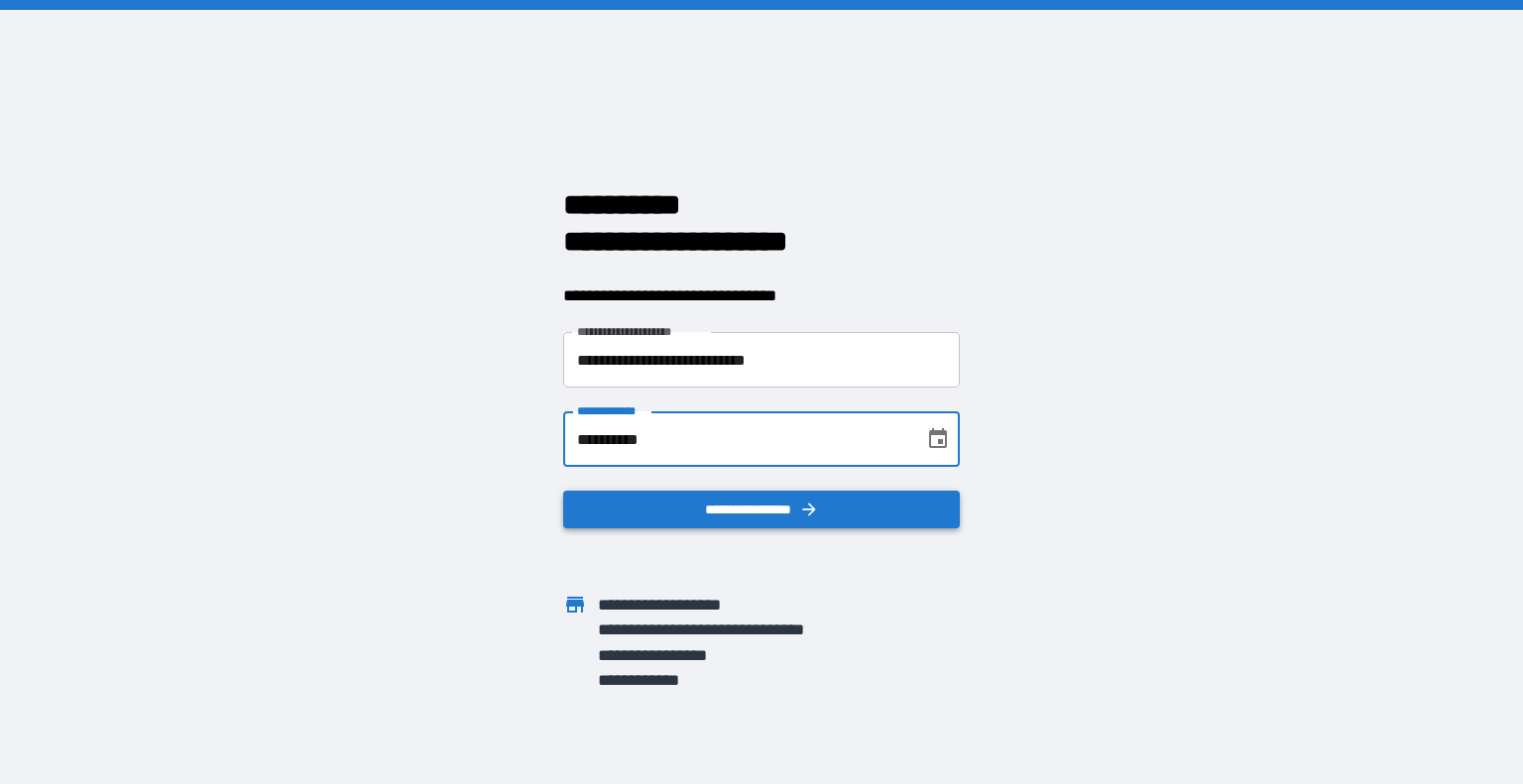type on "**********" 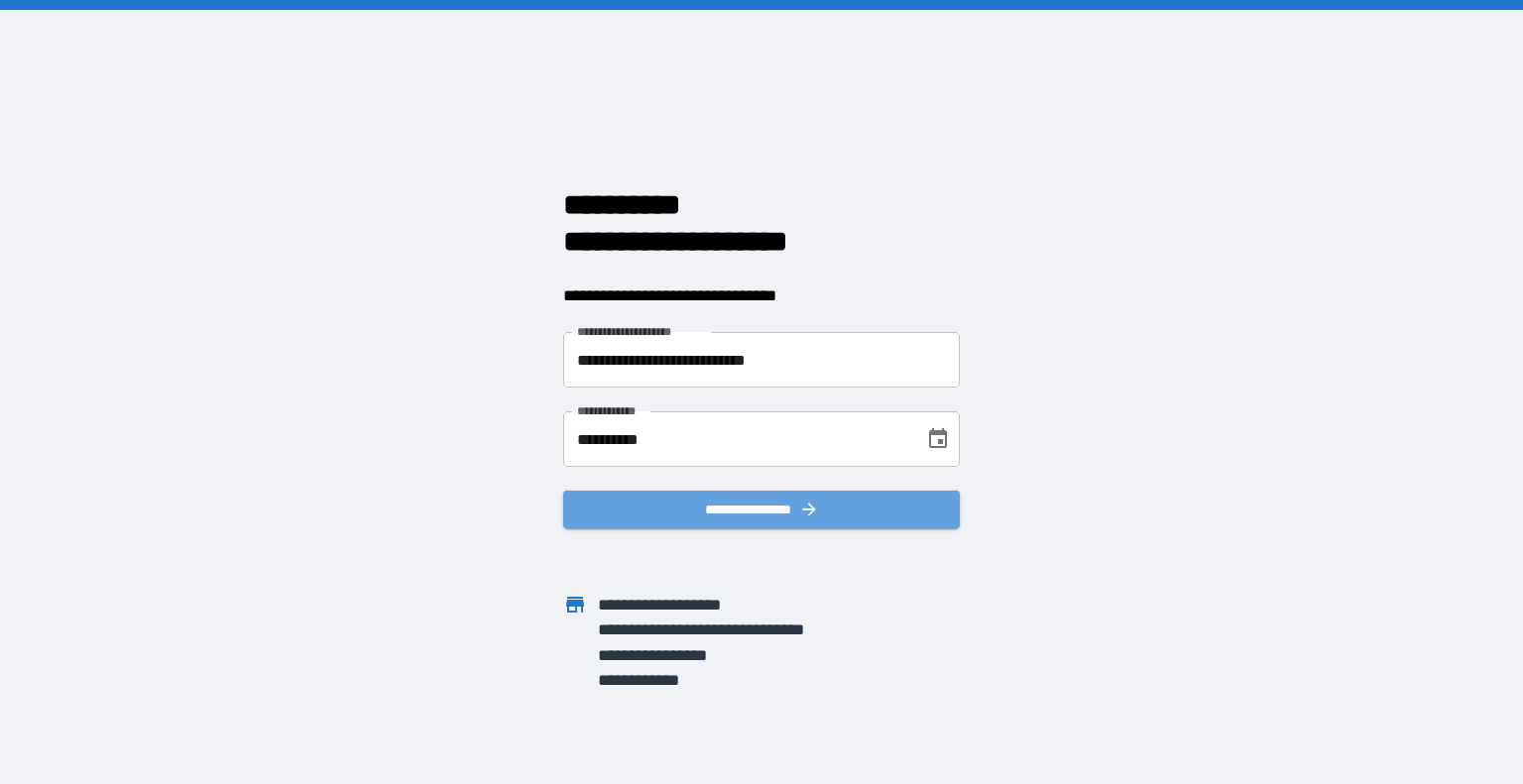 click on "**********" at bounding box center (762, 509) 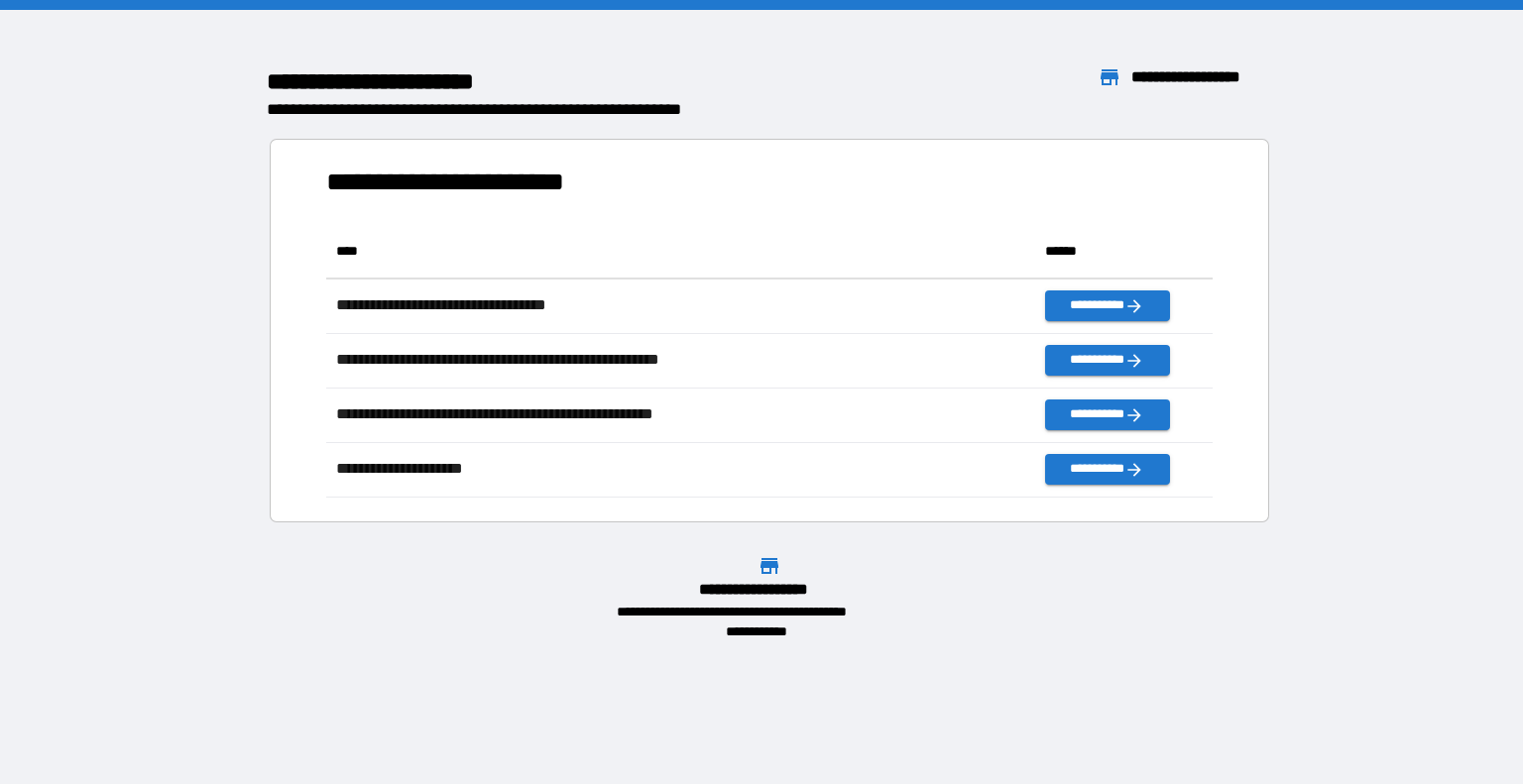scroll, scrollTop: 16, scrollLeft: 16, axis: both 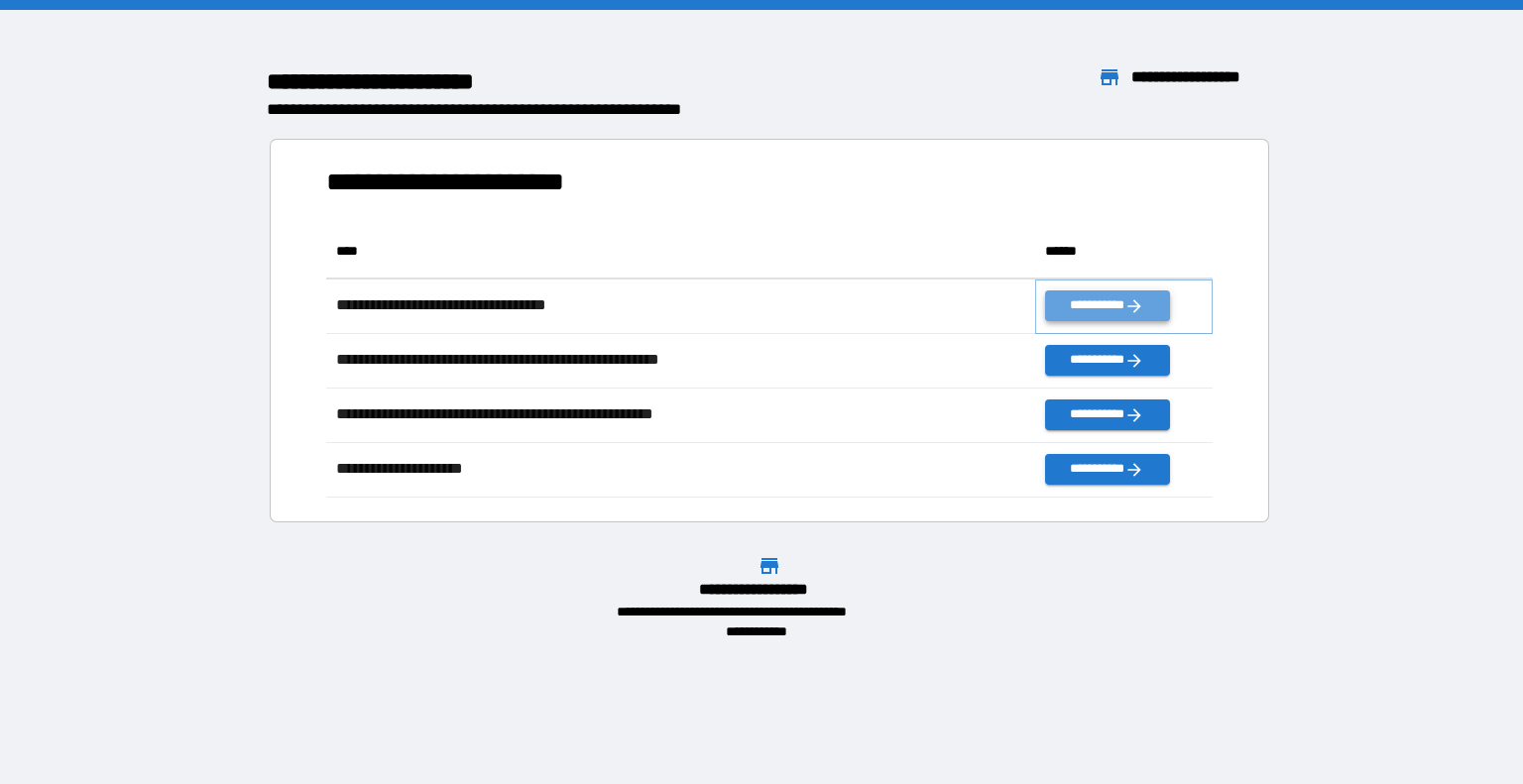 click on "**********" at bounding box center [1107, 305] 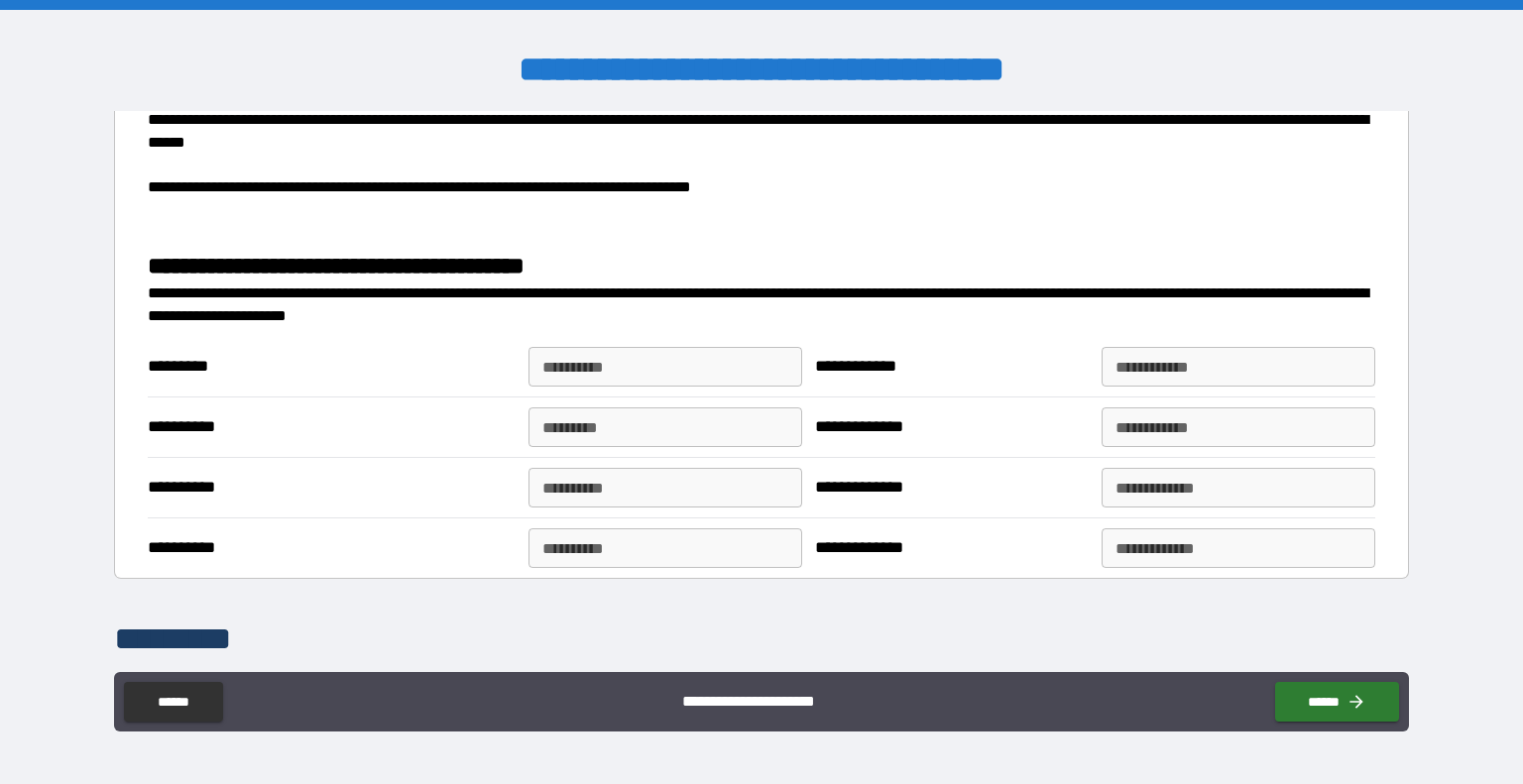scroll, scrollTop: 1881, scrollLeft: 0, axis: vertical 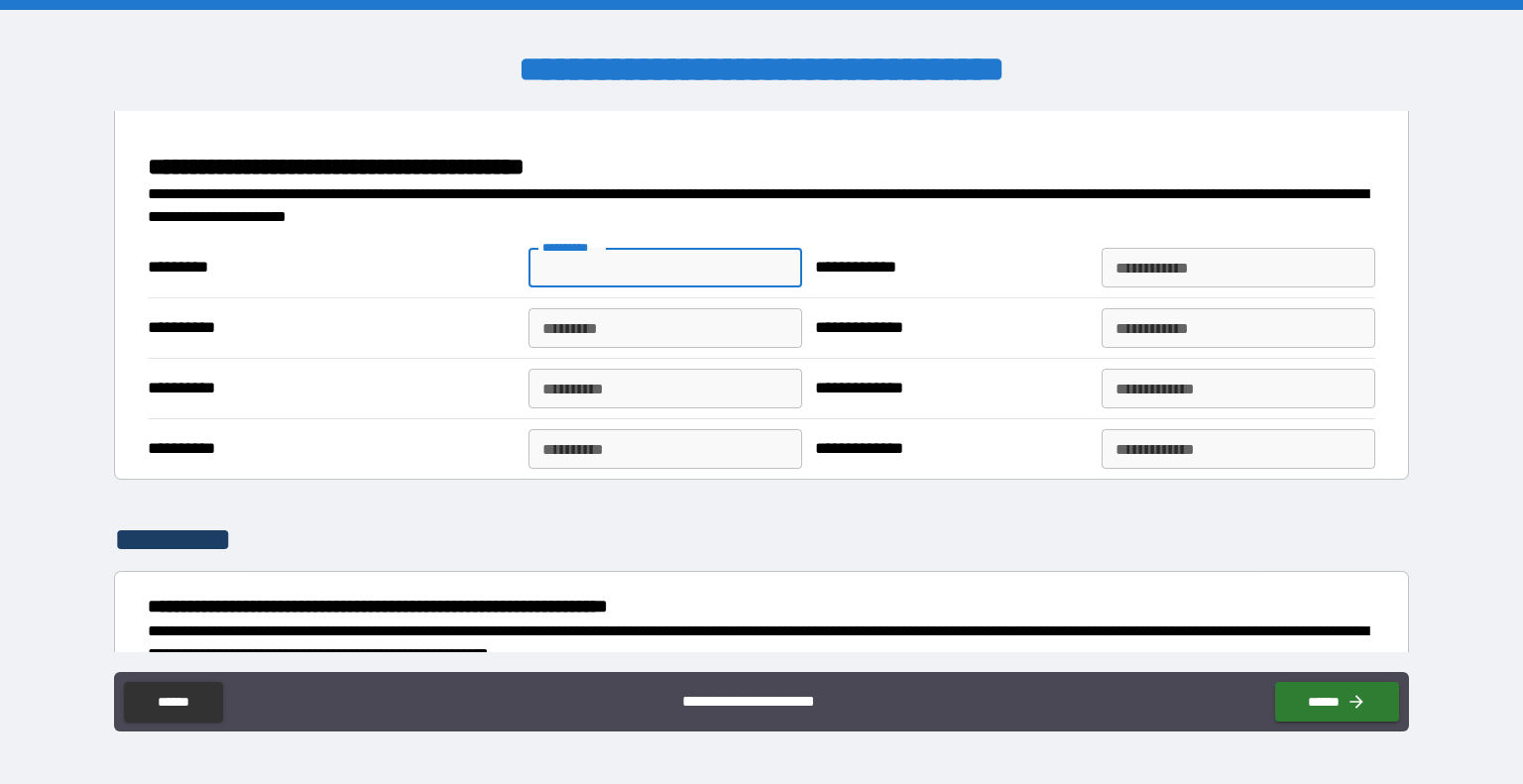 click on "**********" at bounding box center (665, 268) 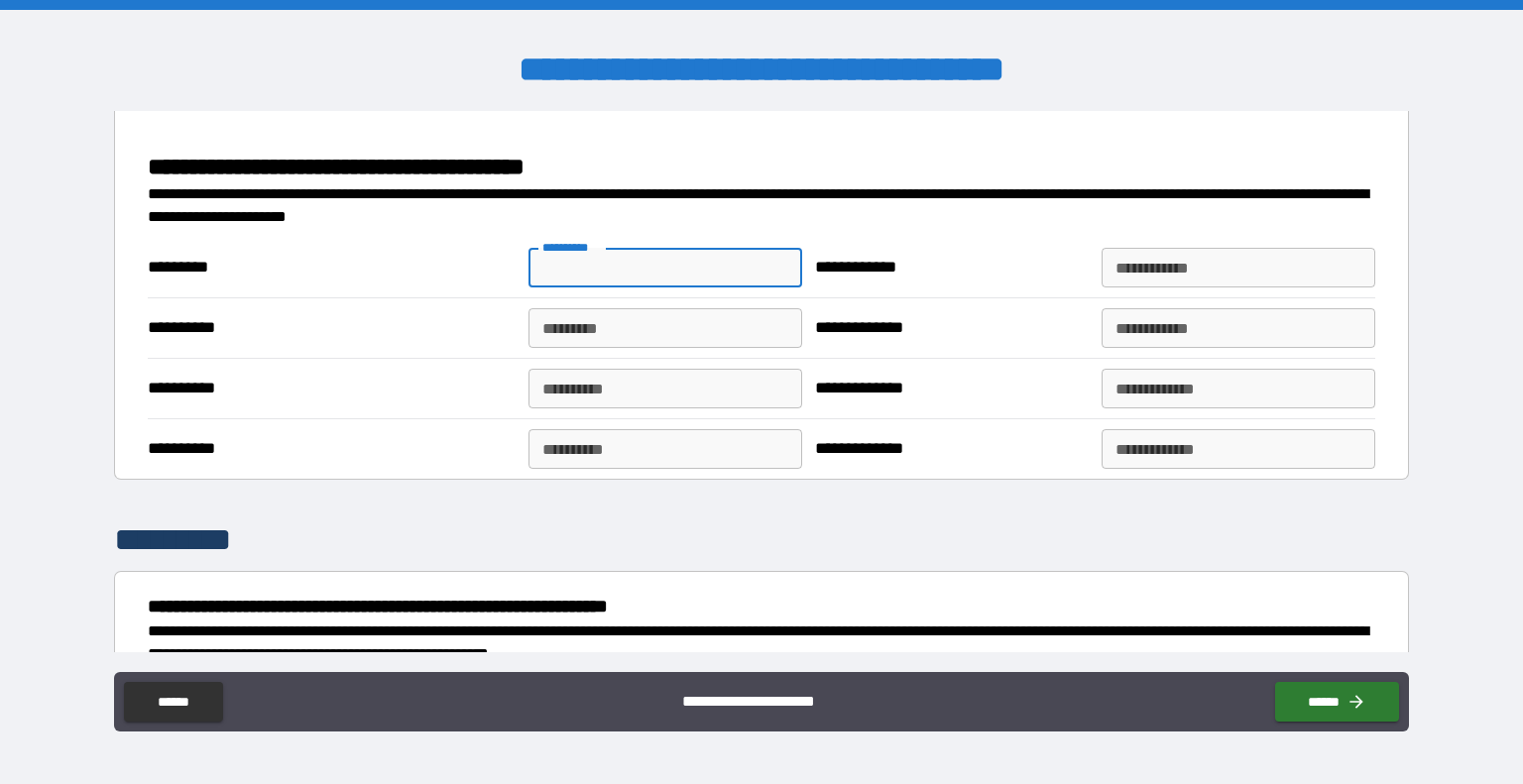 type on "**********" 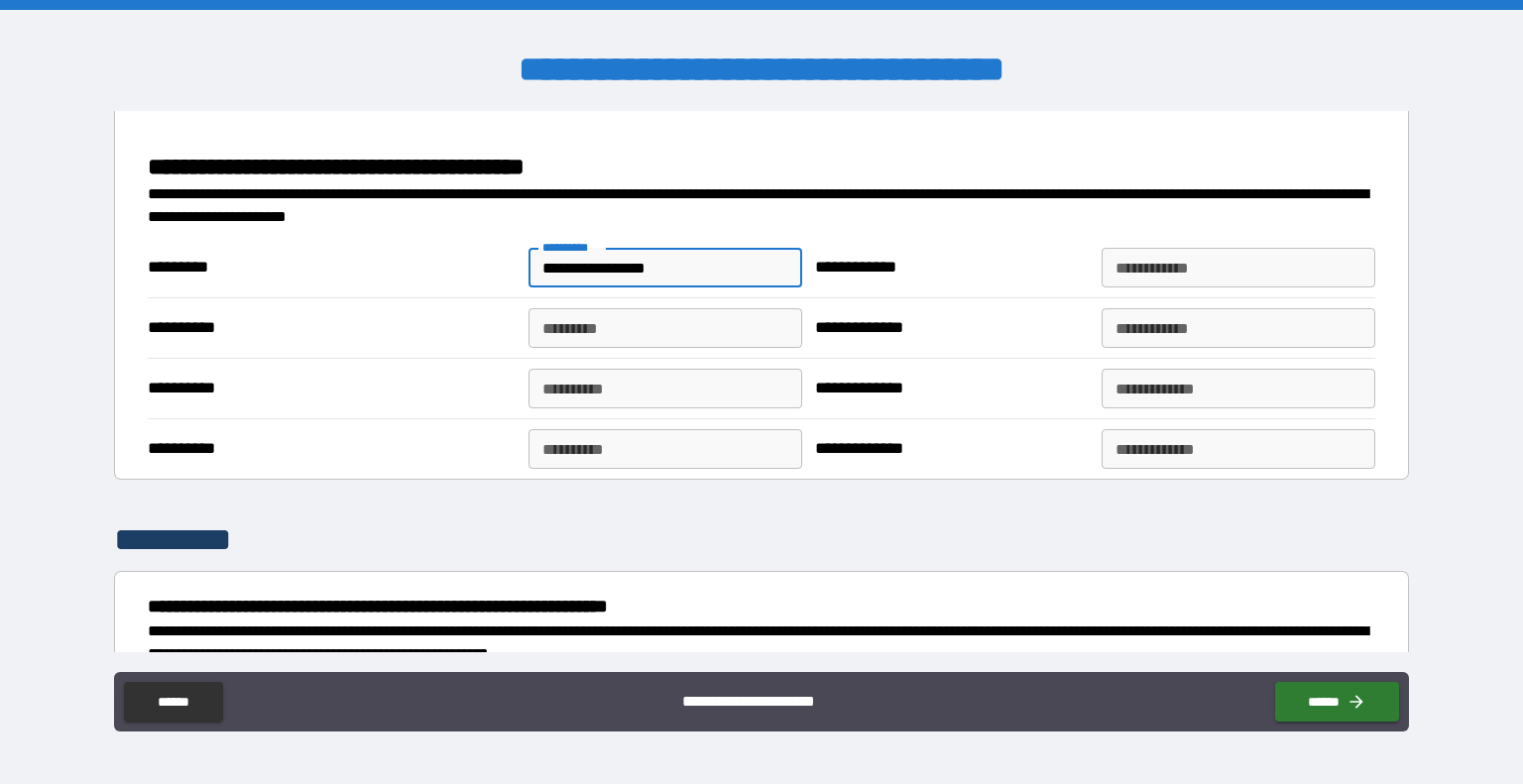 type on "**********" 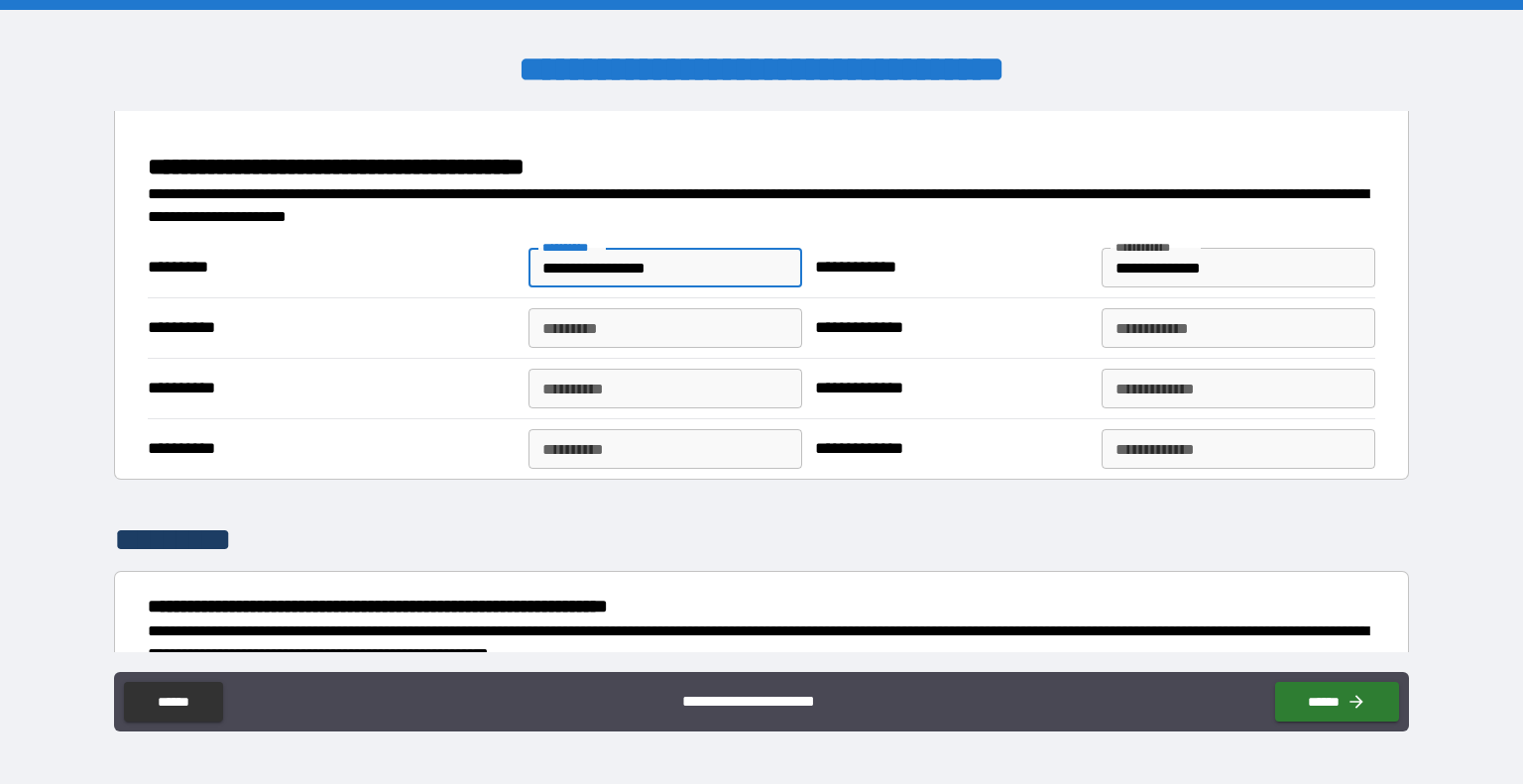 click on "*********" at bounding box center (665, 328) 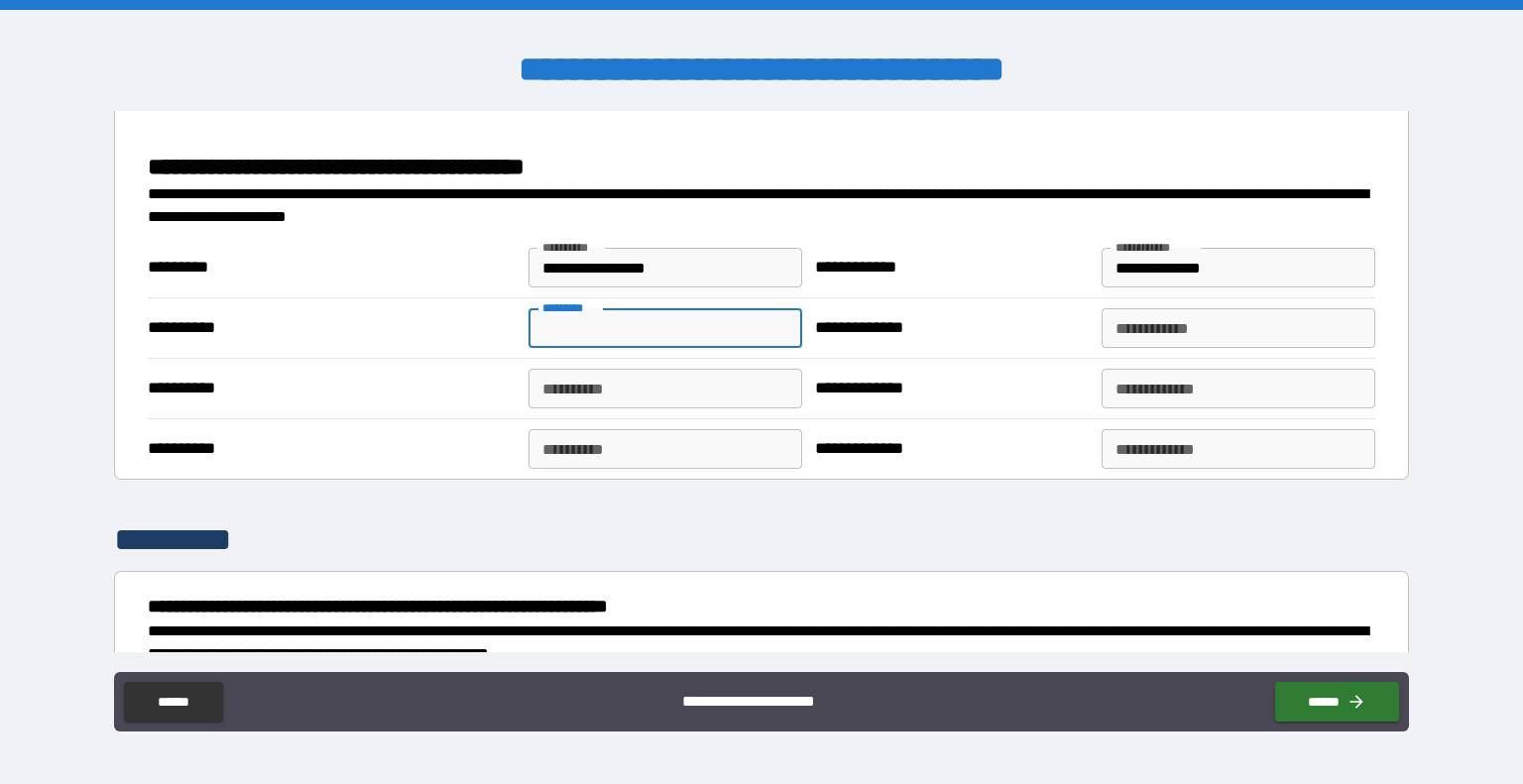type on "**********" 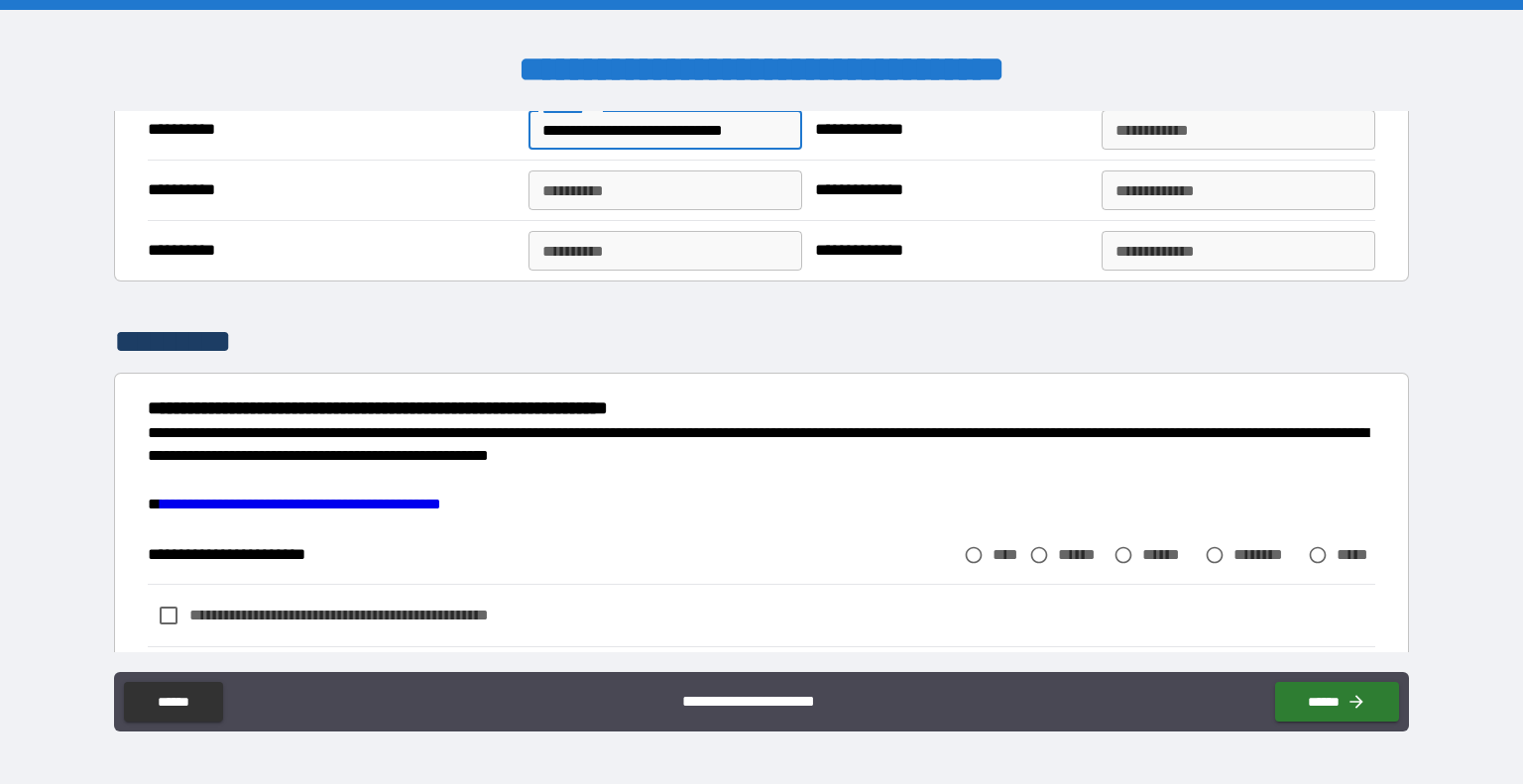 scroll, scrollTop: 2179, scrollLeft: 0, axis: vertical 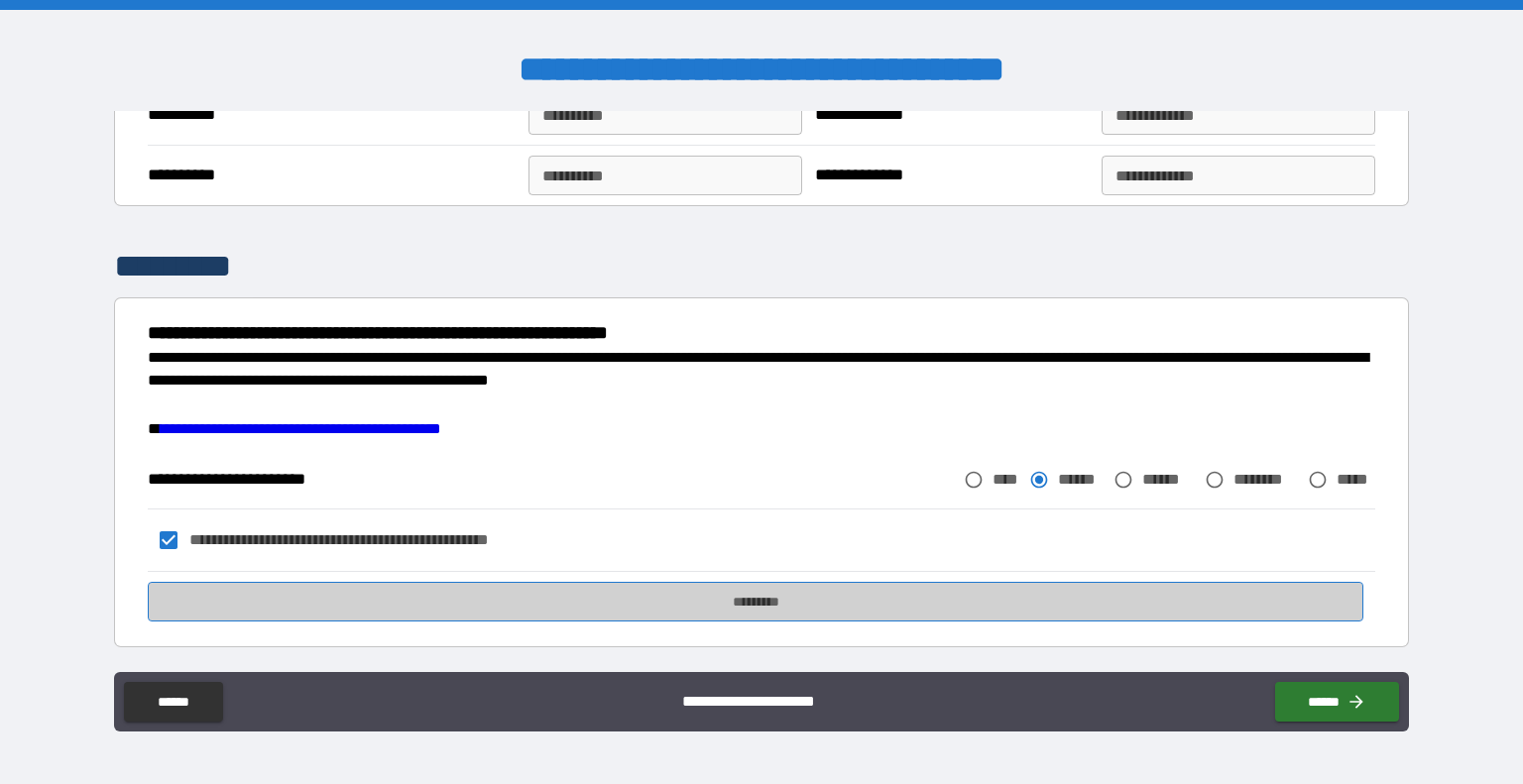 click on "*********" at bounding box center [756, 602] 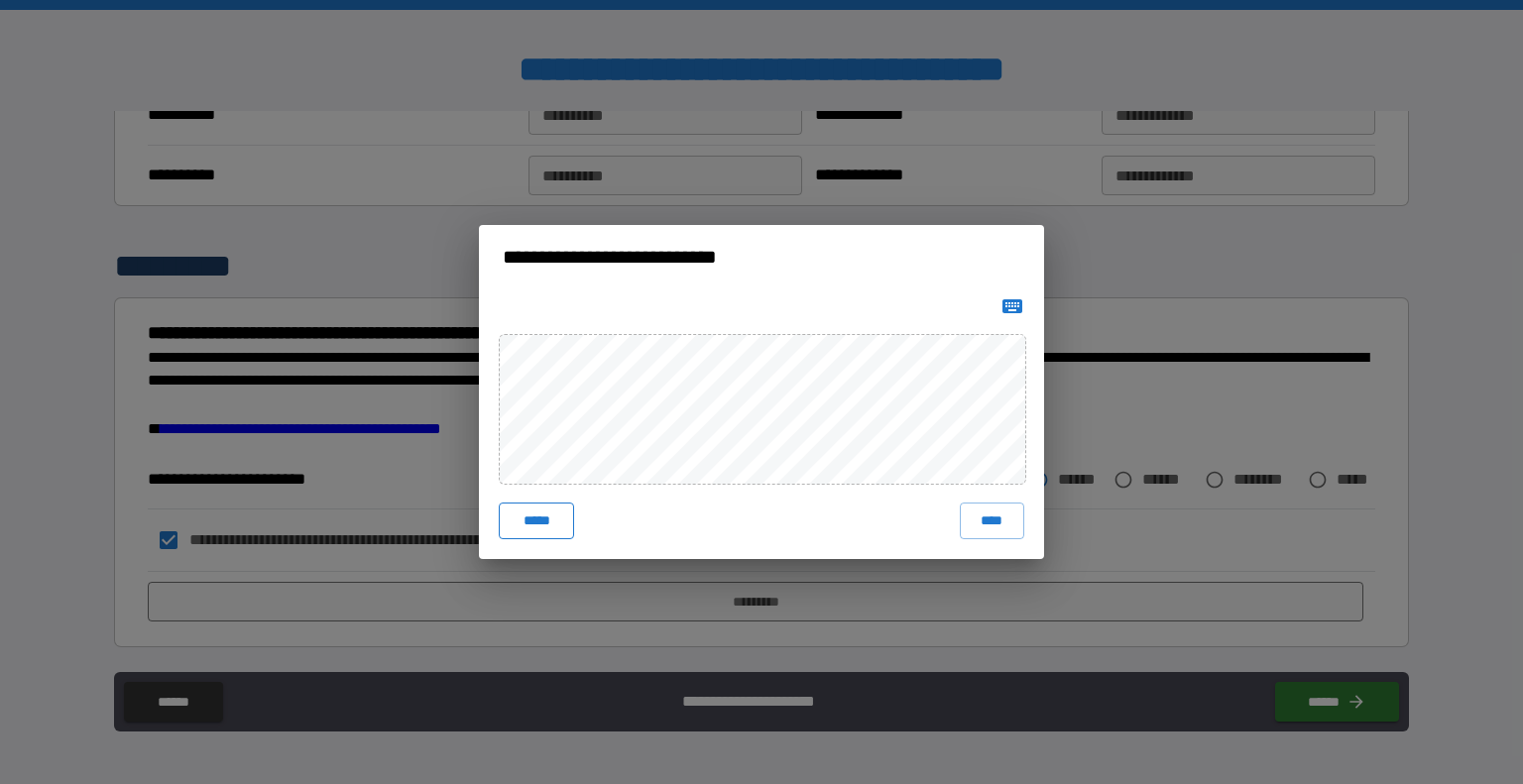 click on "*****" at bounding box center (536, 520) 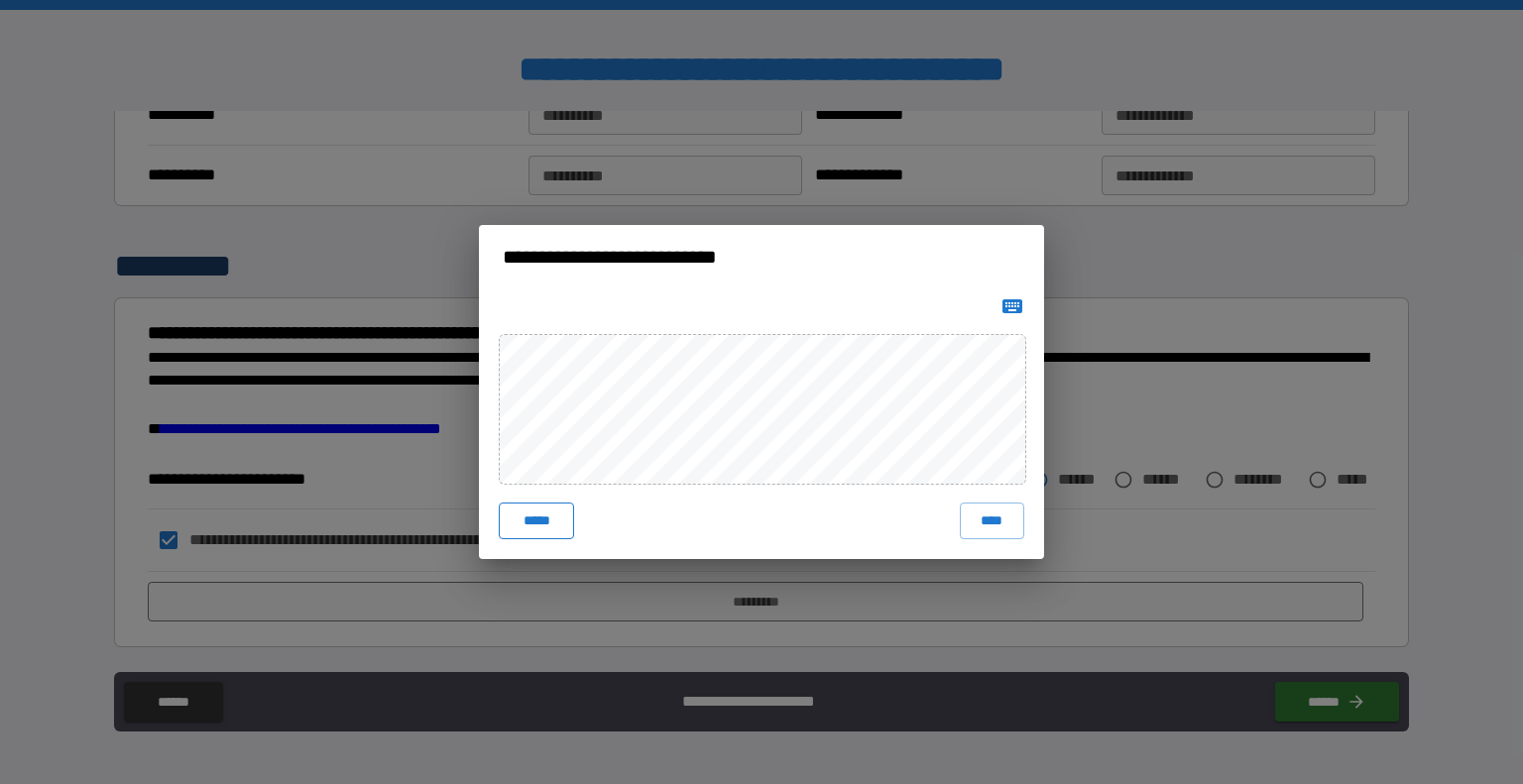click on "*****" at bounding box center (536, 520) 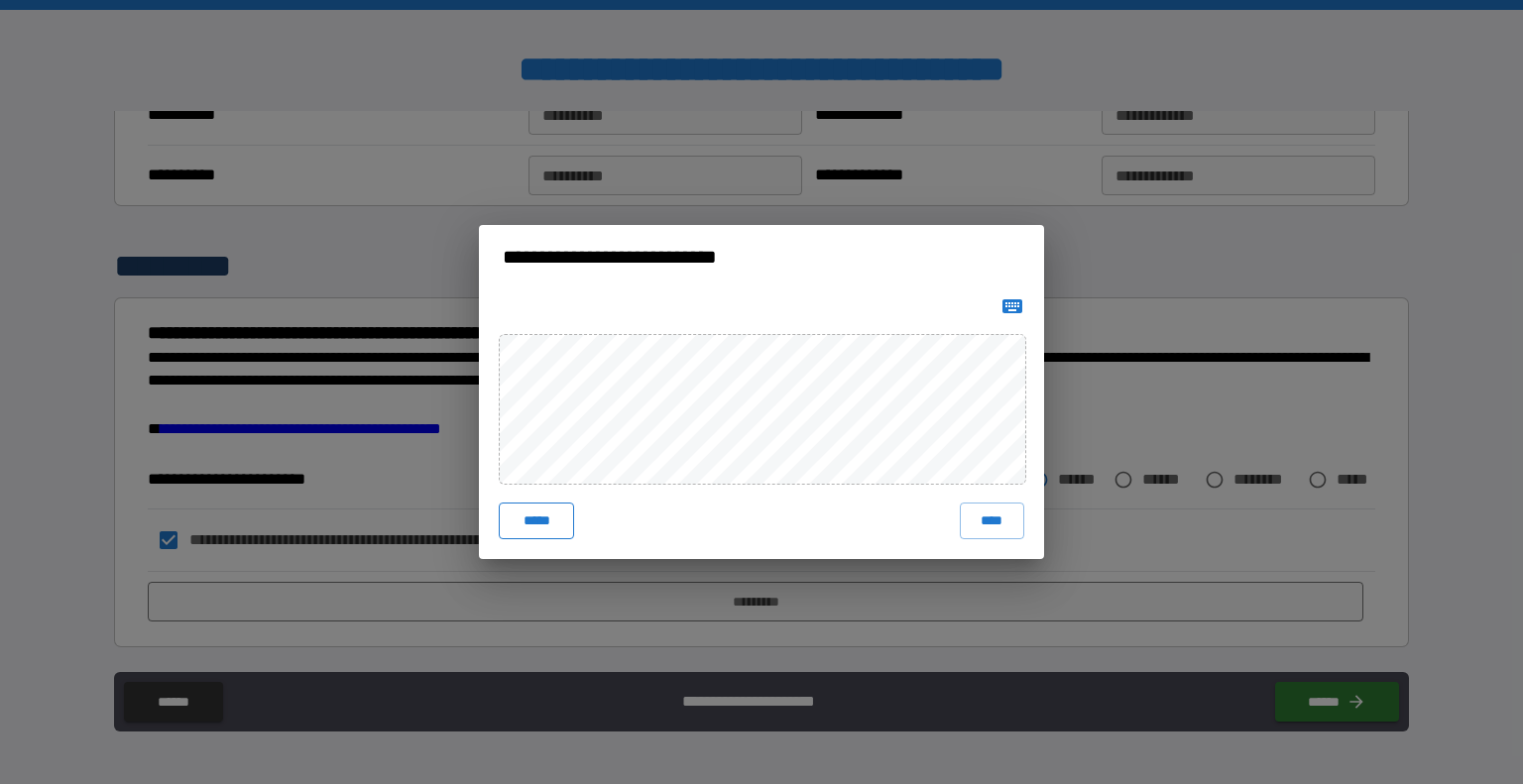 click on "*****" at bounding box center (536, 520) 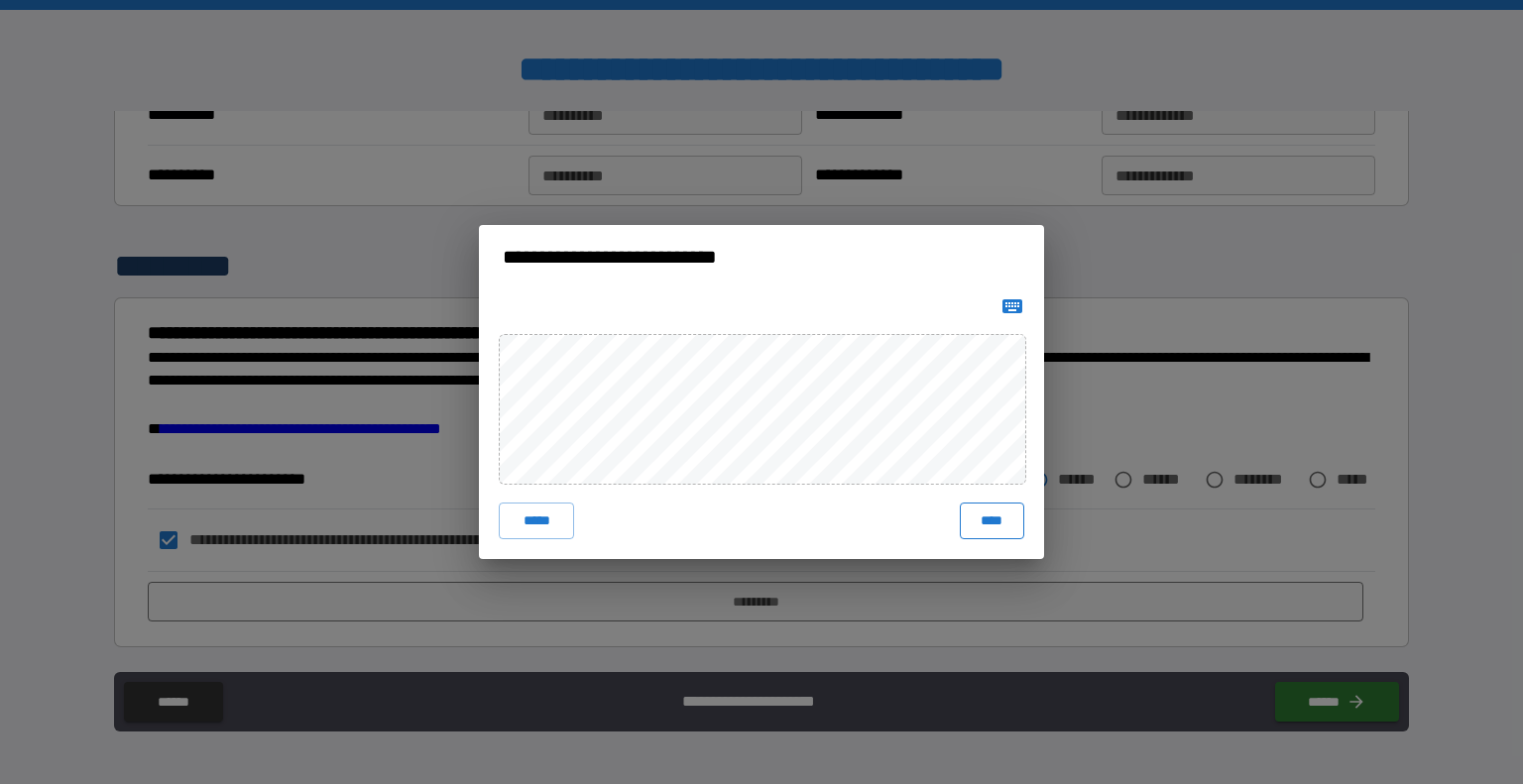 click on "****" at bounding box center (992, 520) 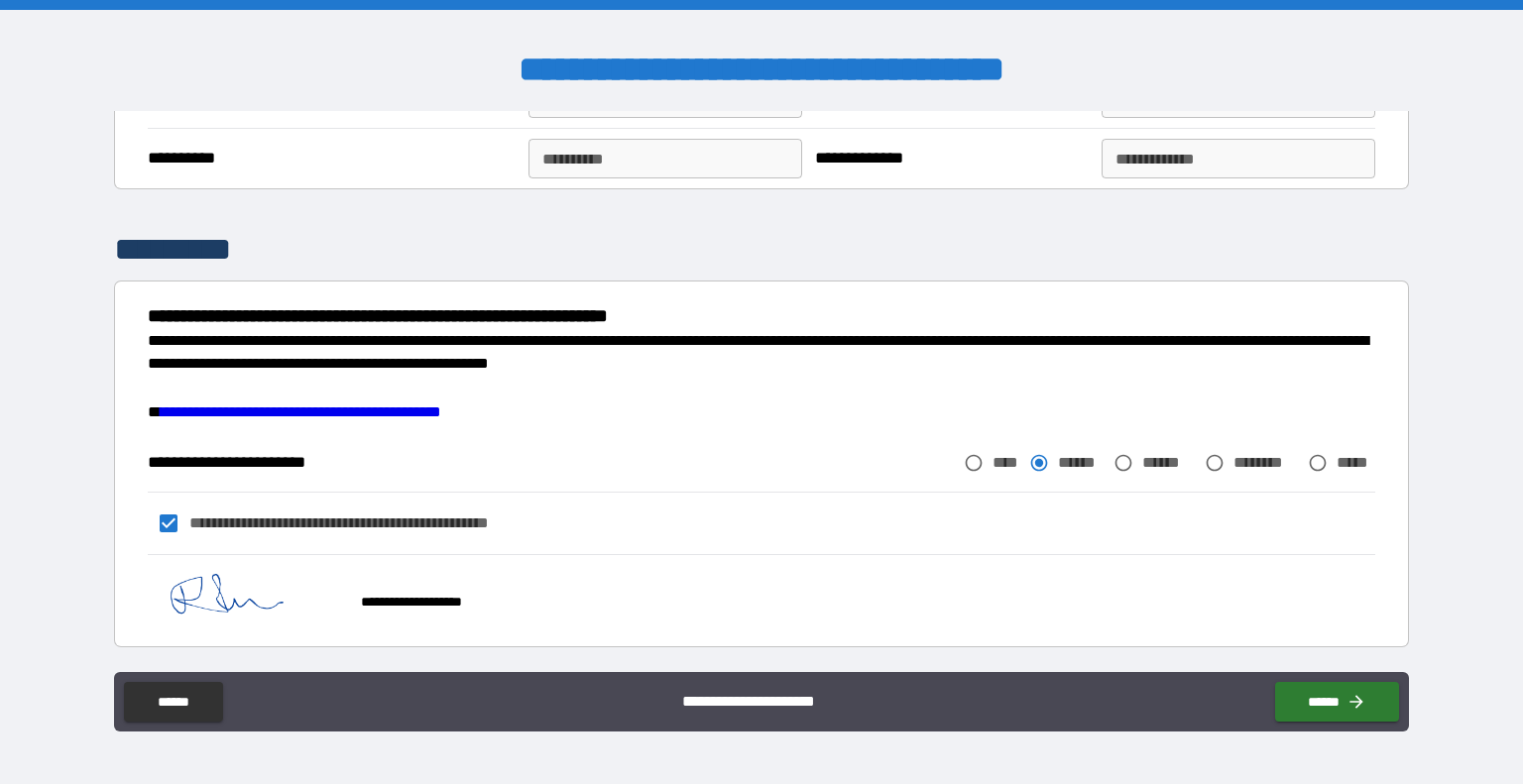 scroll, scrollTop: 2196, scrollLeft: 0, axis: vertical 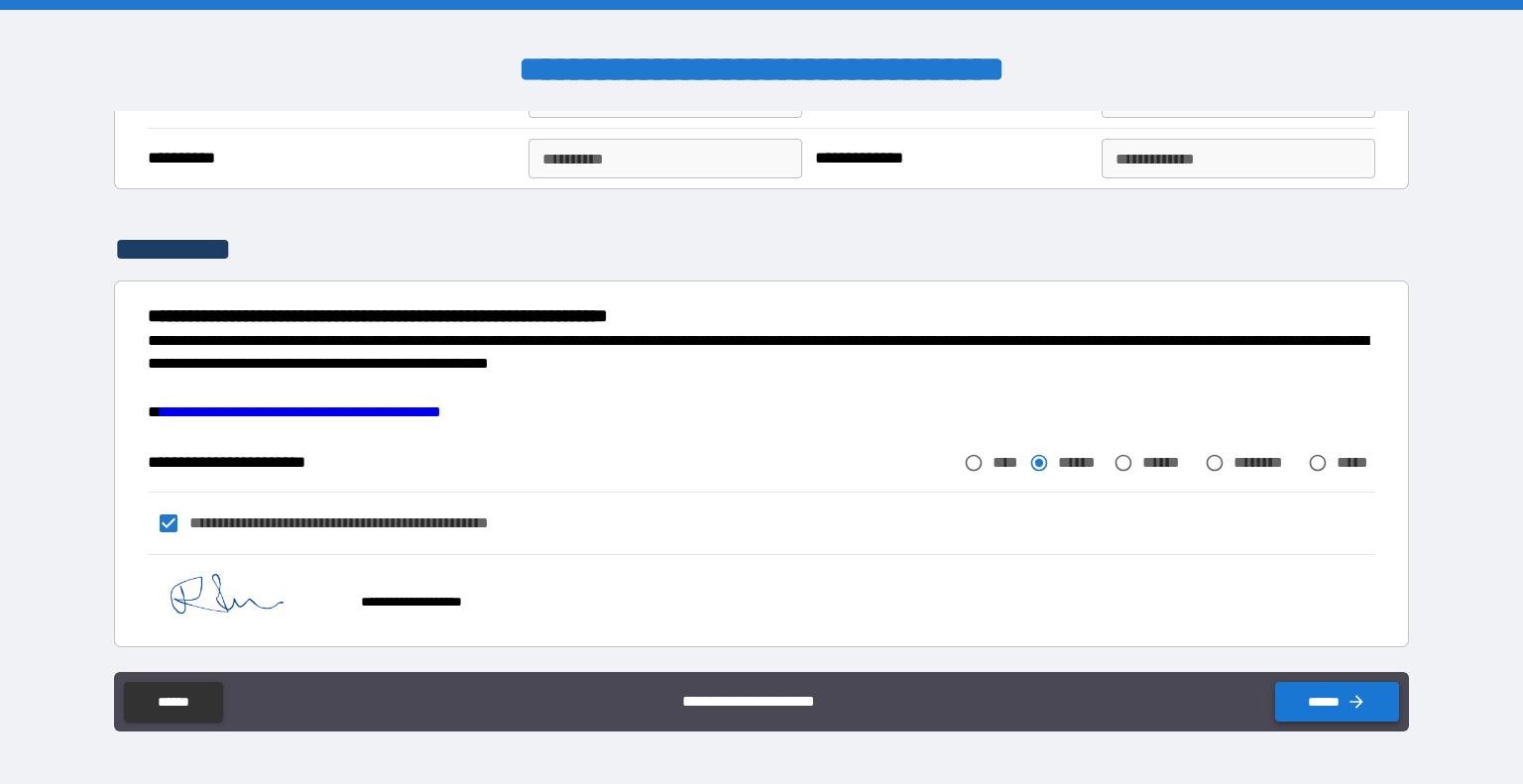 click on "******" at bounding box center (1337, 702) 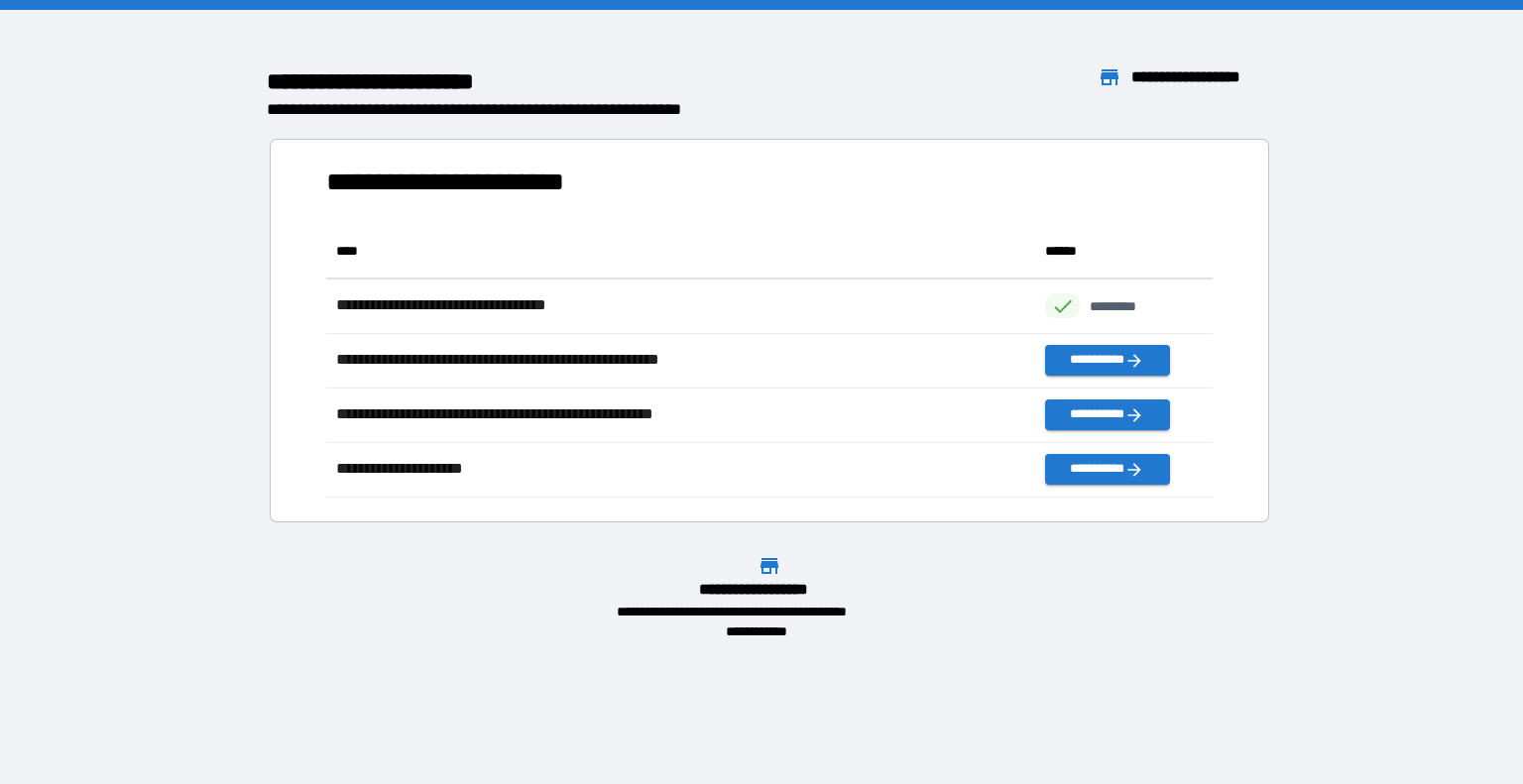 scroll, scrollTop: 16, scrollLeft: 16, axis: both 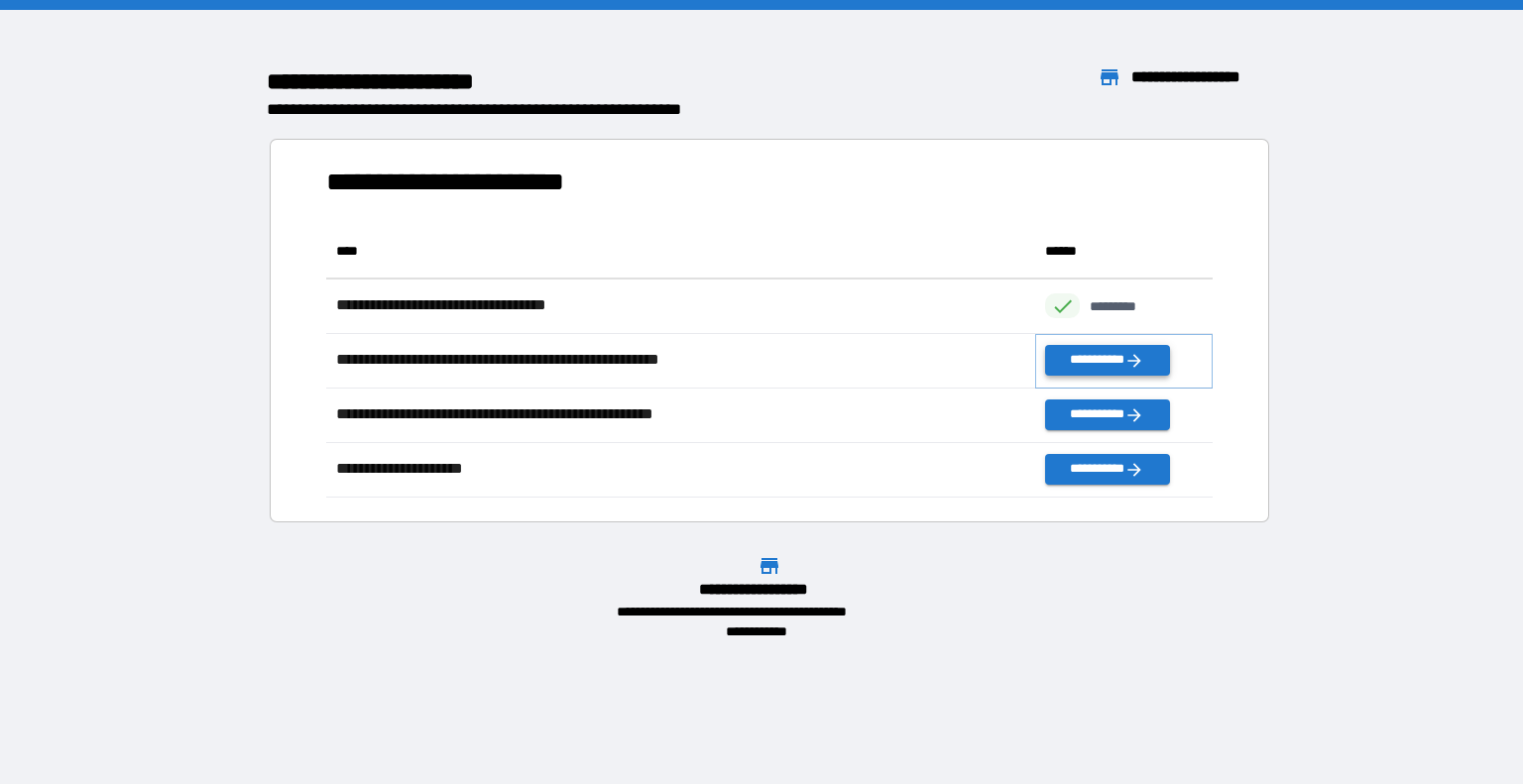 click on "**********" at bounding box center (1107, 360) 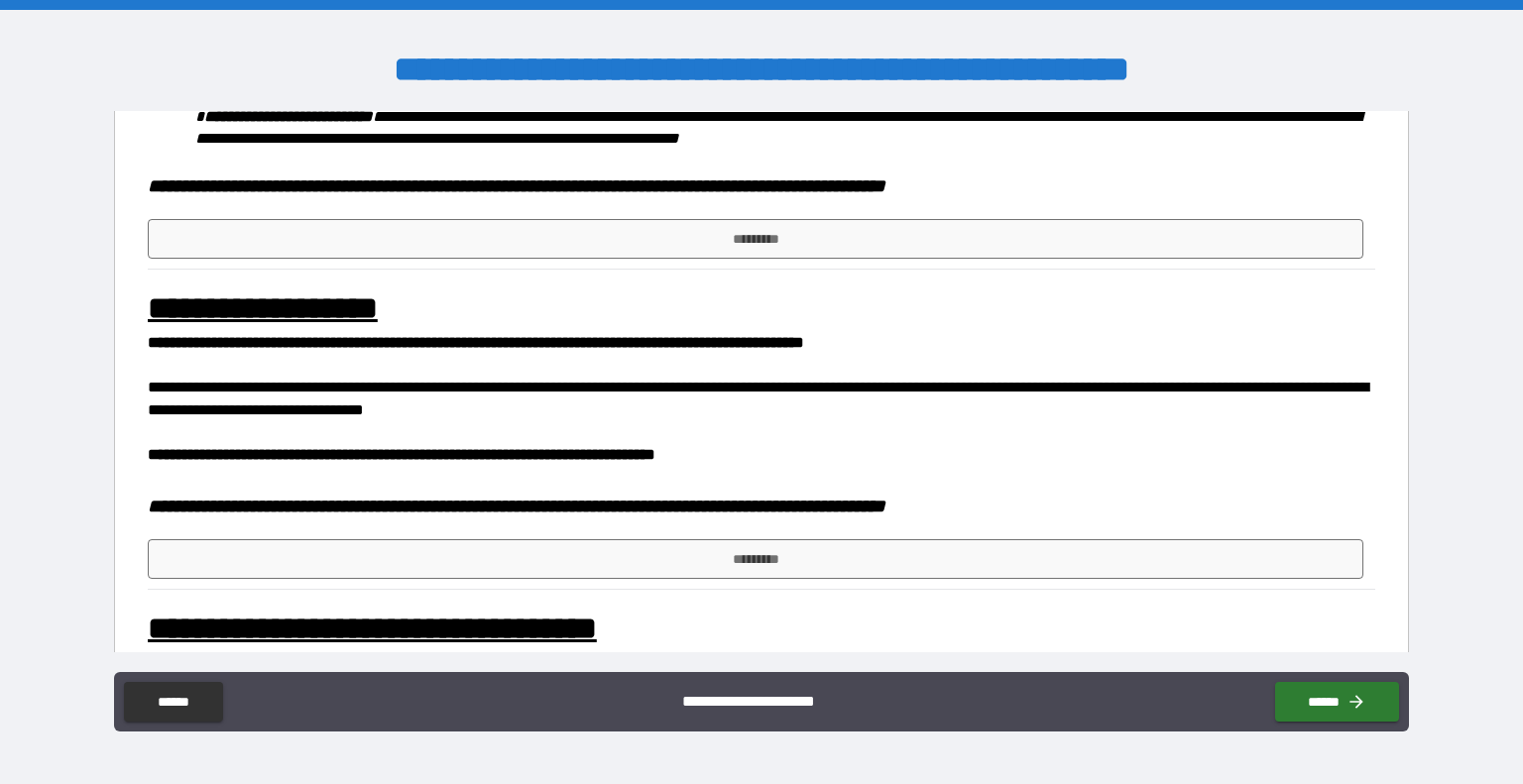 scroll, scrollTop: 793, scrollLeft: 0, axis: vertical 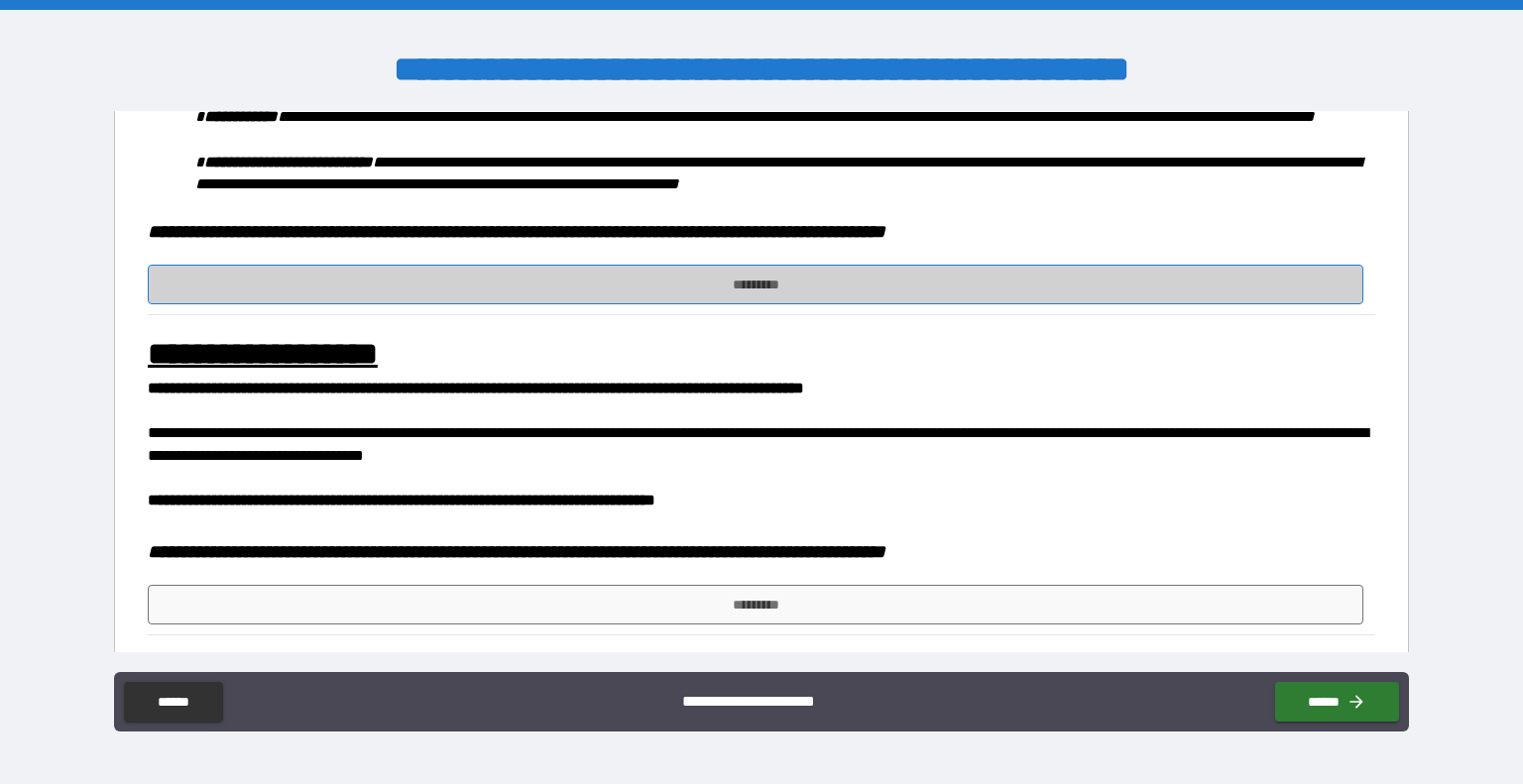 click on "*********" at bounding box center [756, 284] 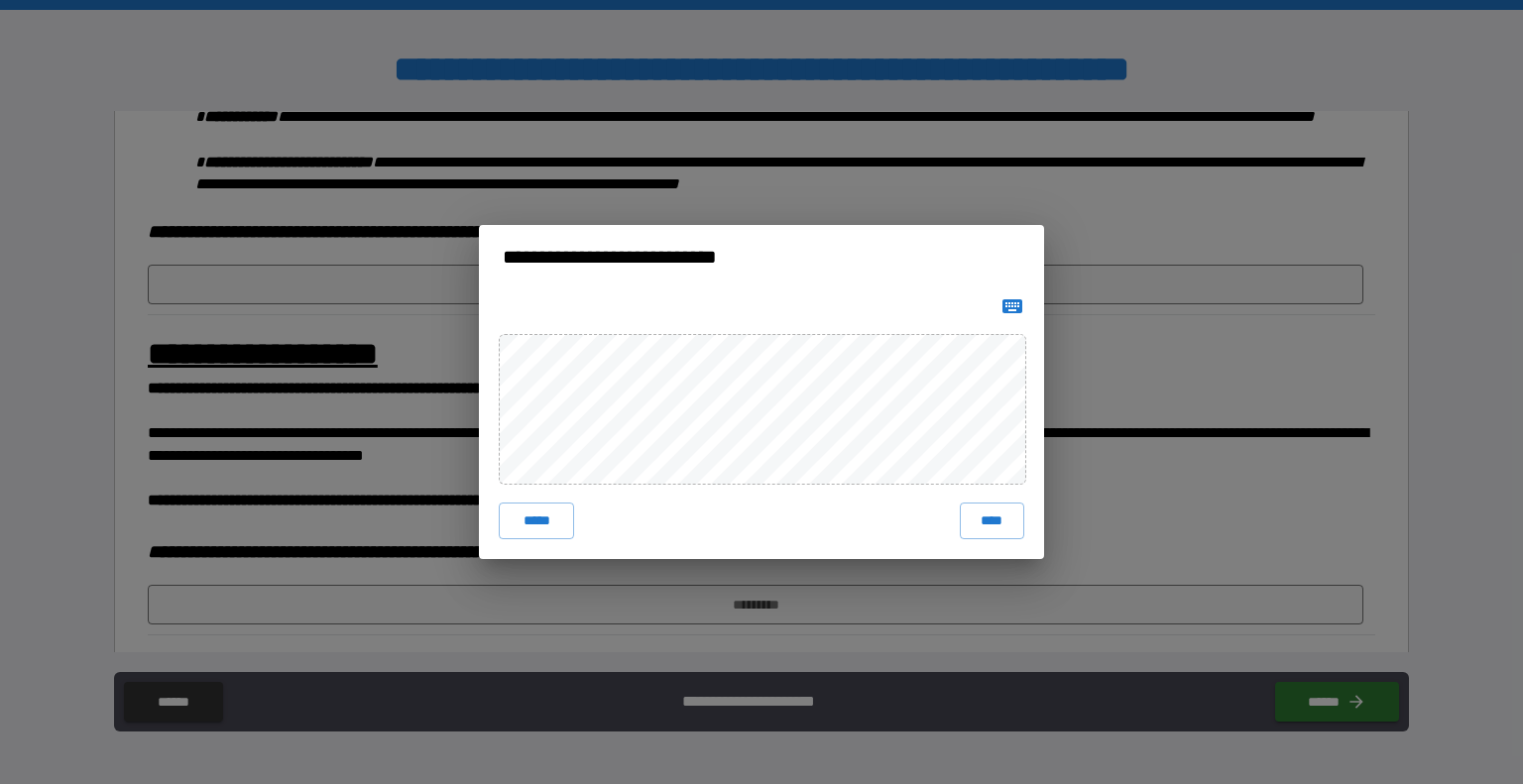click on "***** ****" at bounding box center [762, 423] 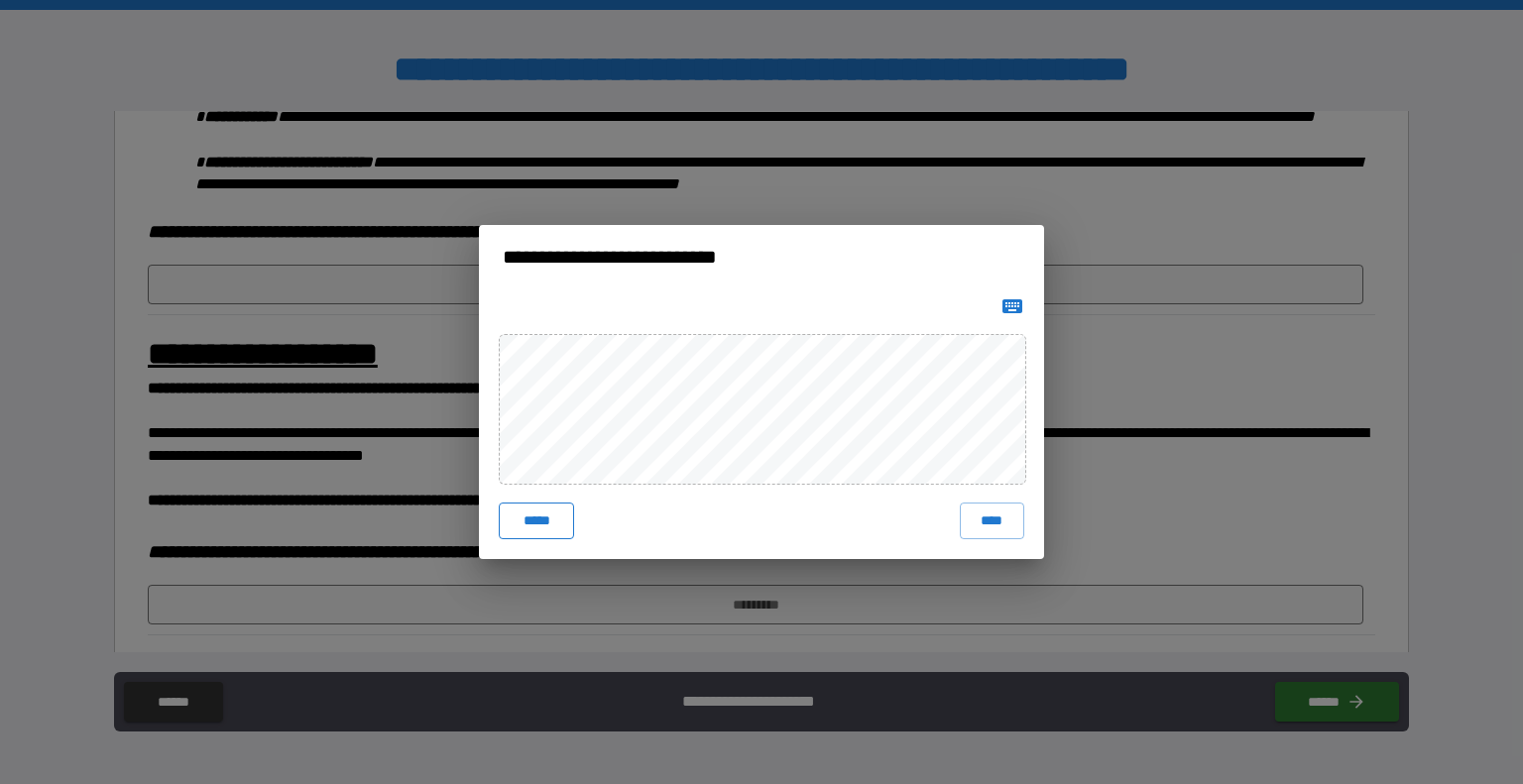 click on "*****" at bounding box center (536, 520) 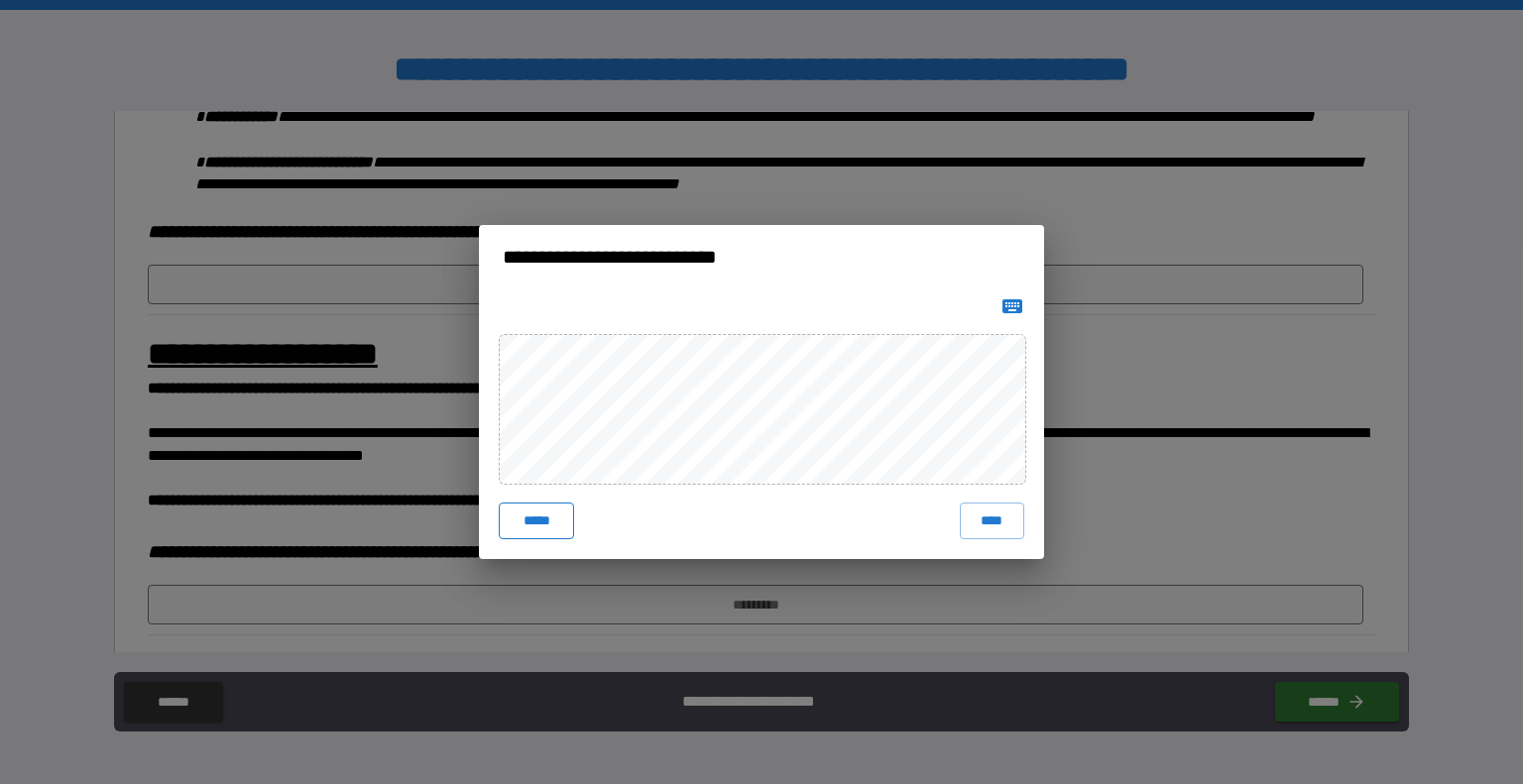 click on "*****" at bounding box center [536, 520] 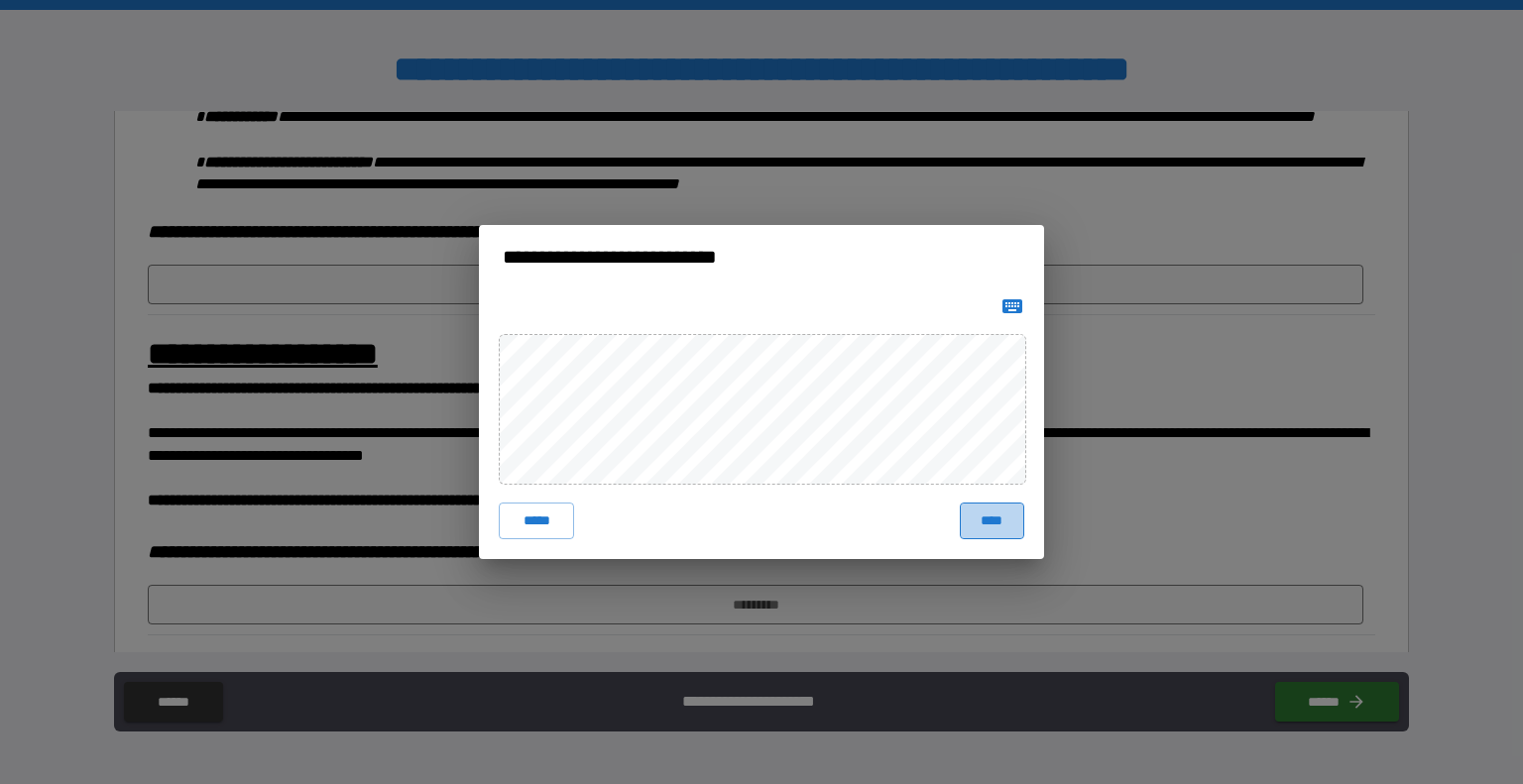 click on "****" at bounding box center [992, 520] 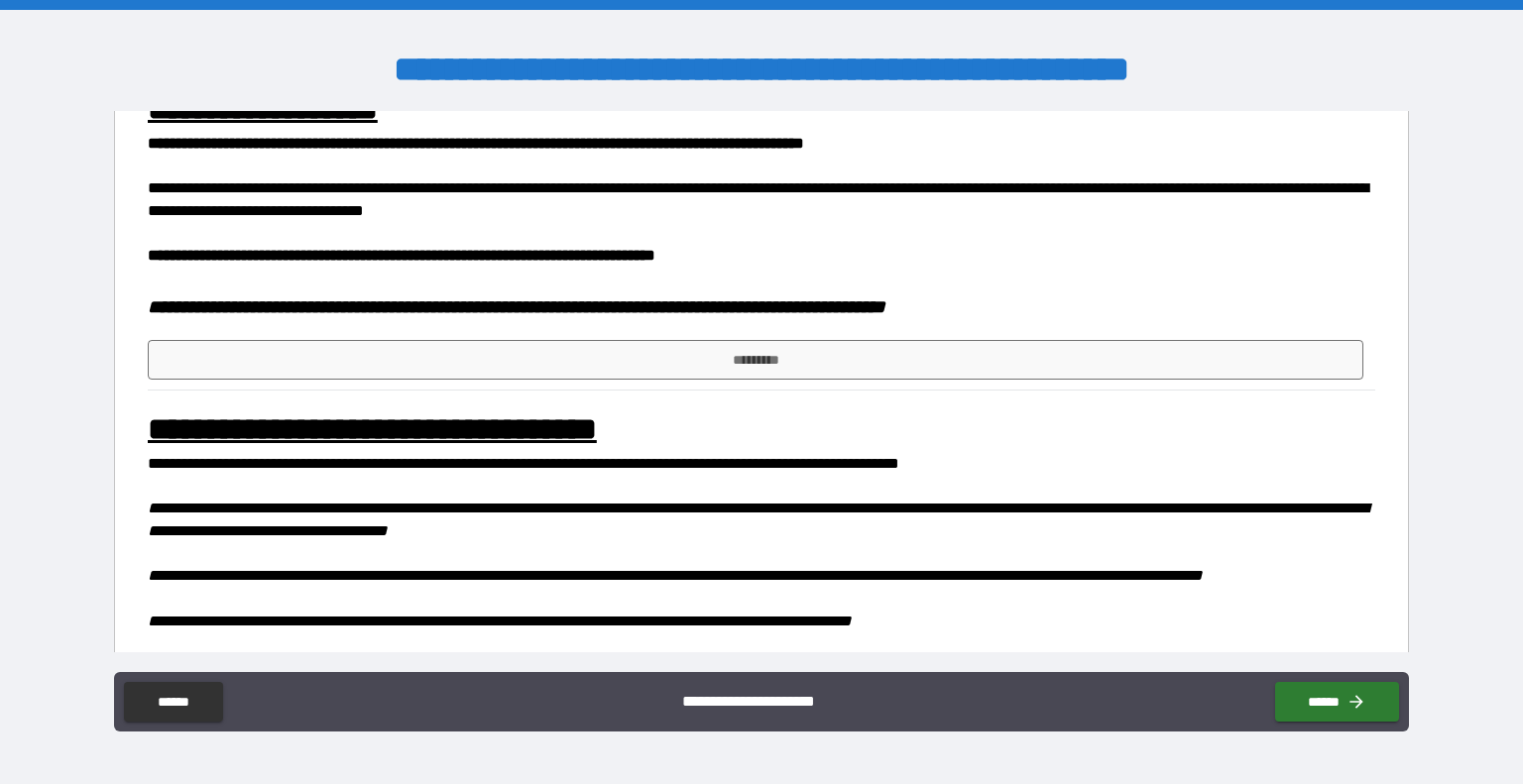 scroll, scrollTop: 1090, scrollLeft: 0, axis: vertical 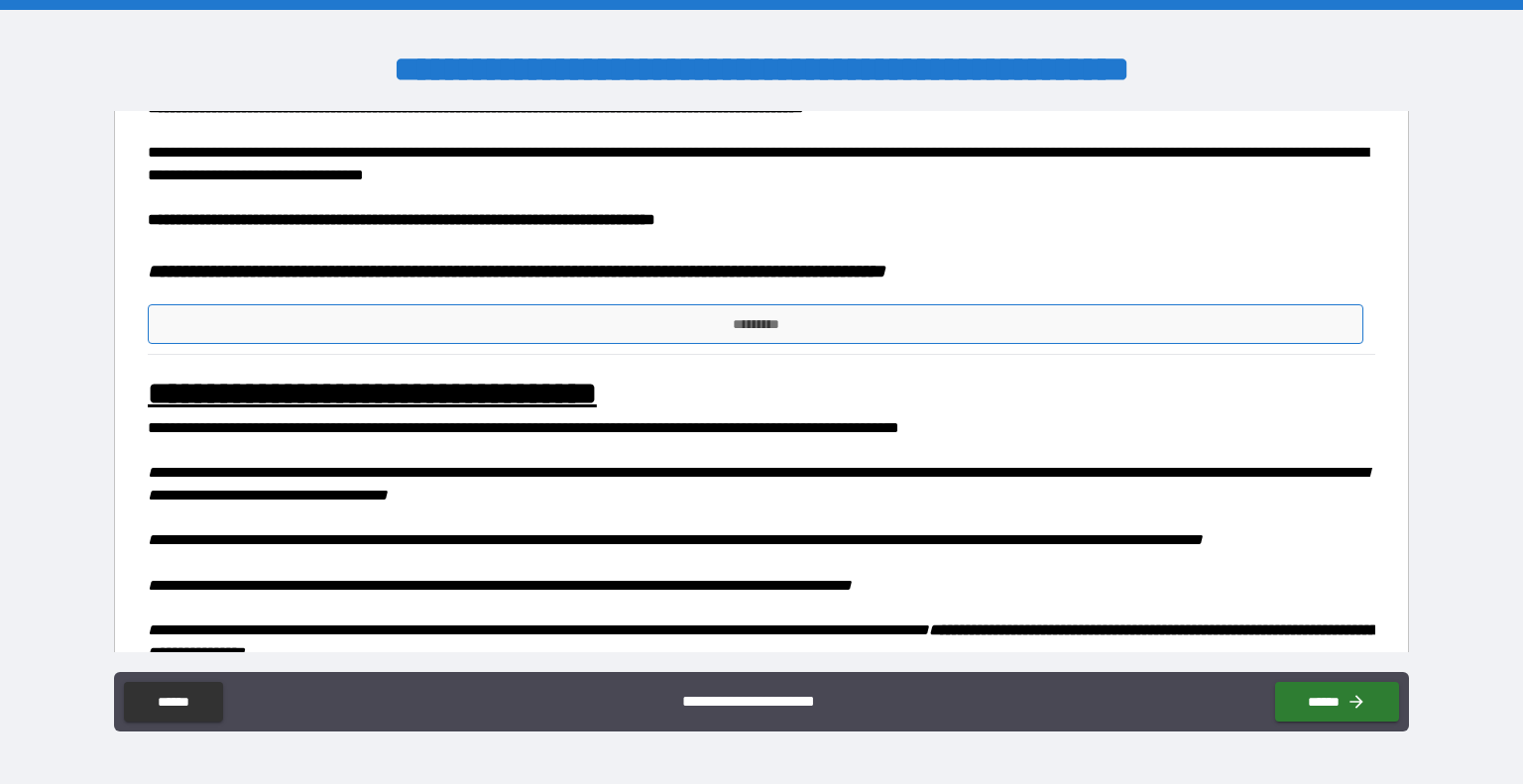 click on "*********" at bounding box center [756, 324] 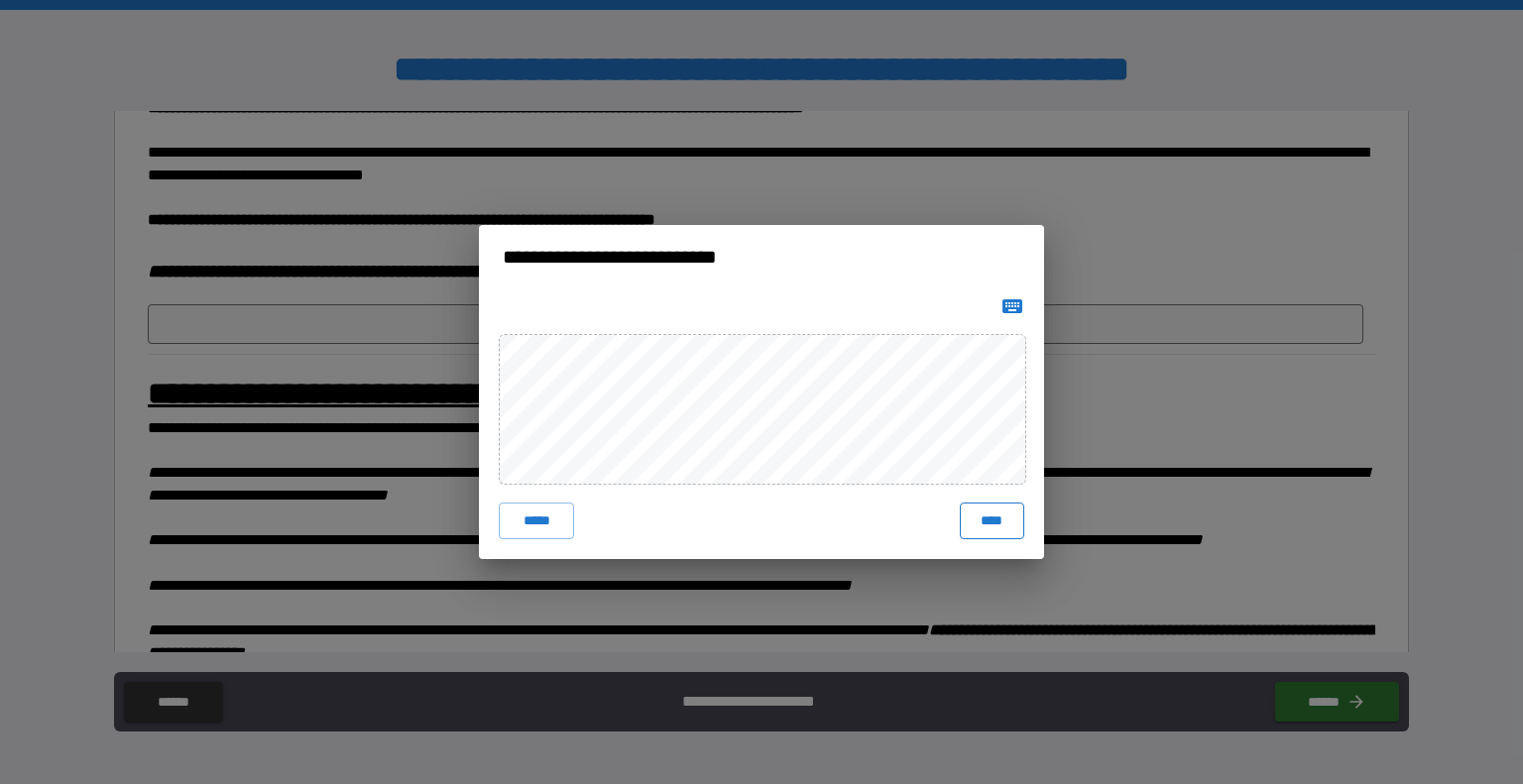 click on "****" at bounding box center [992, 520] 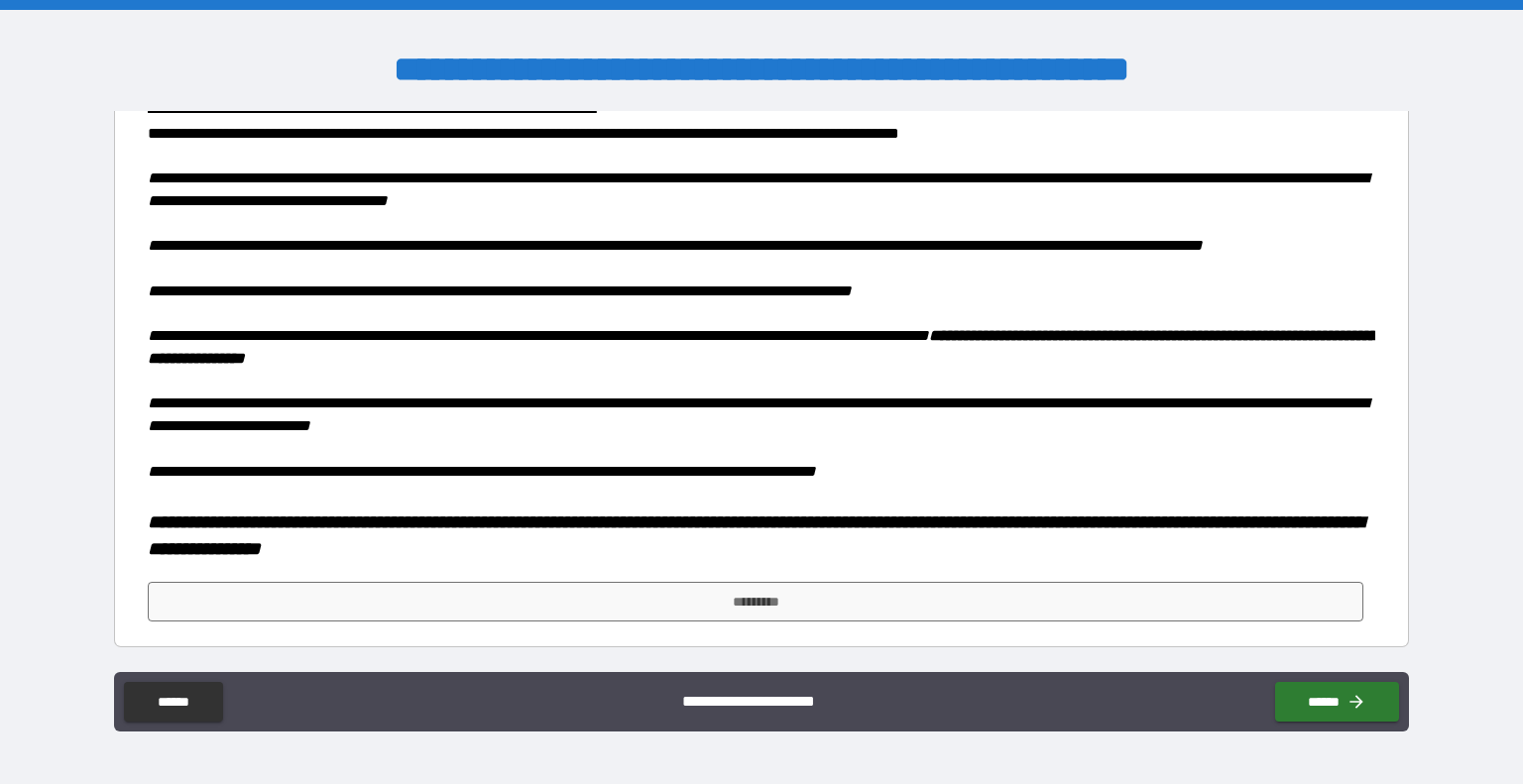 scroll, scrollTop: 1445, scrollLeft: 0, axis: vertical 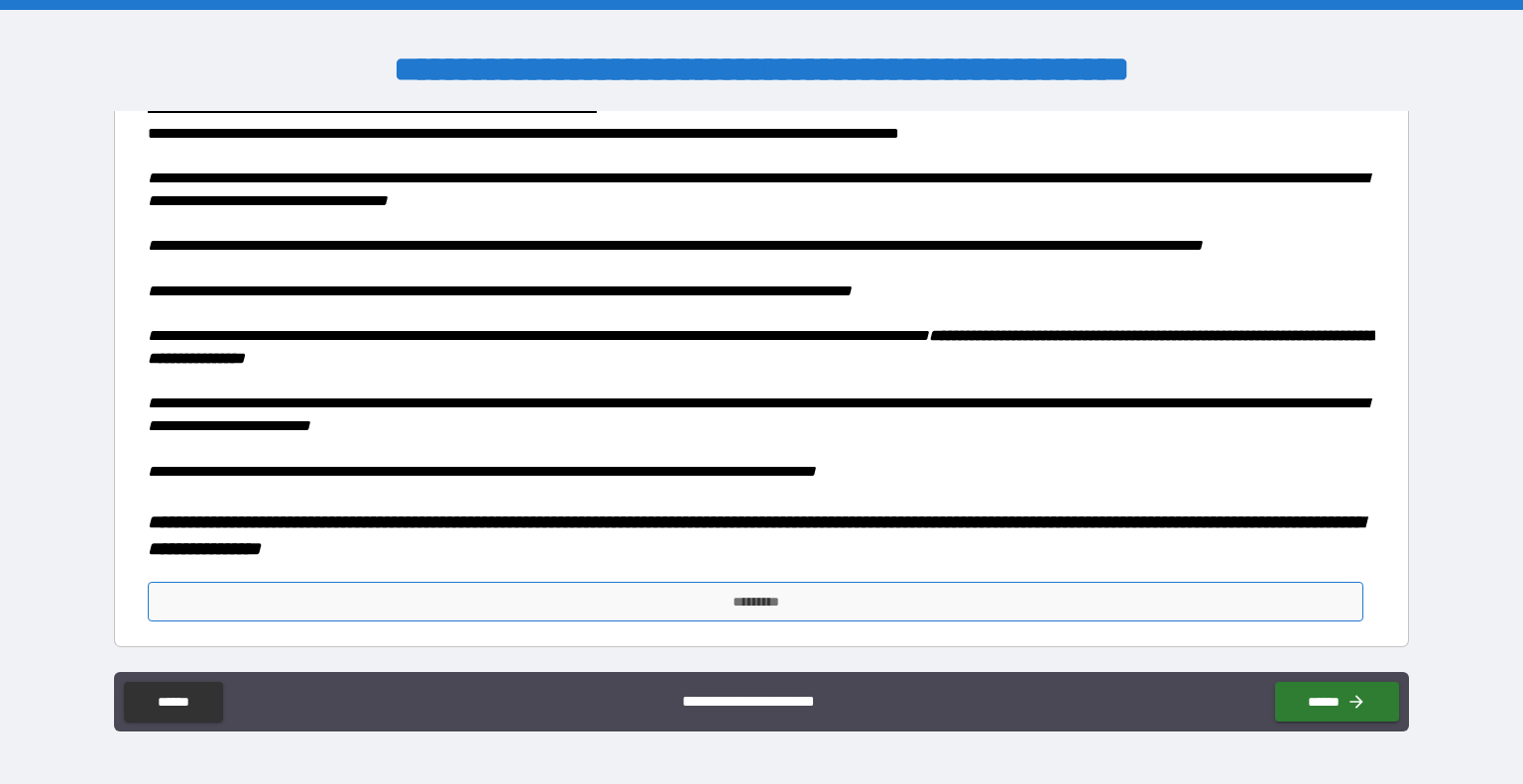 click on "*********" at bounding box center [756, 602] 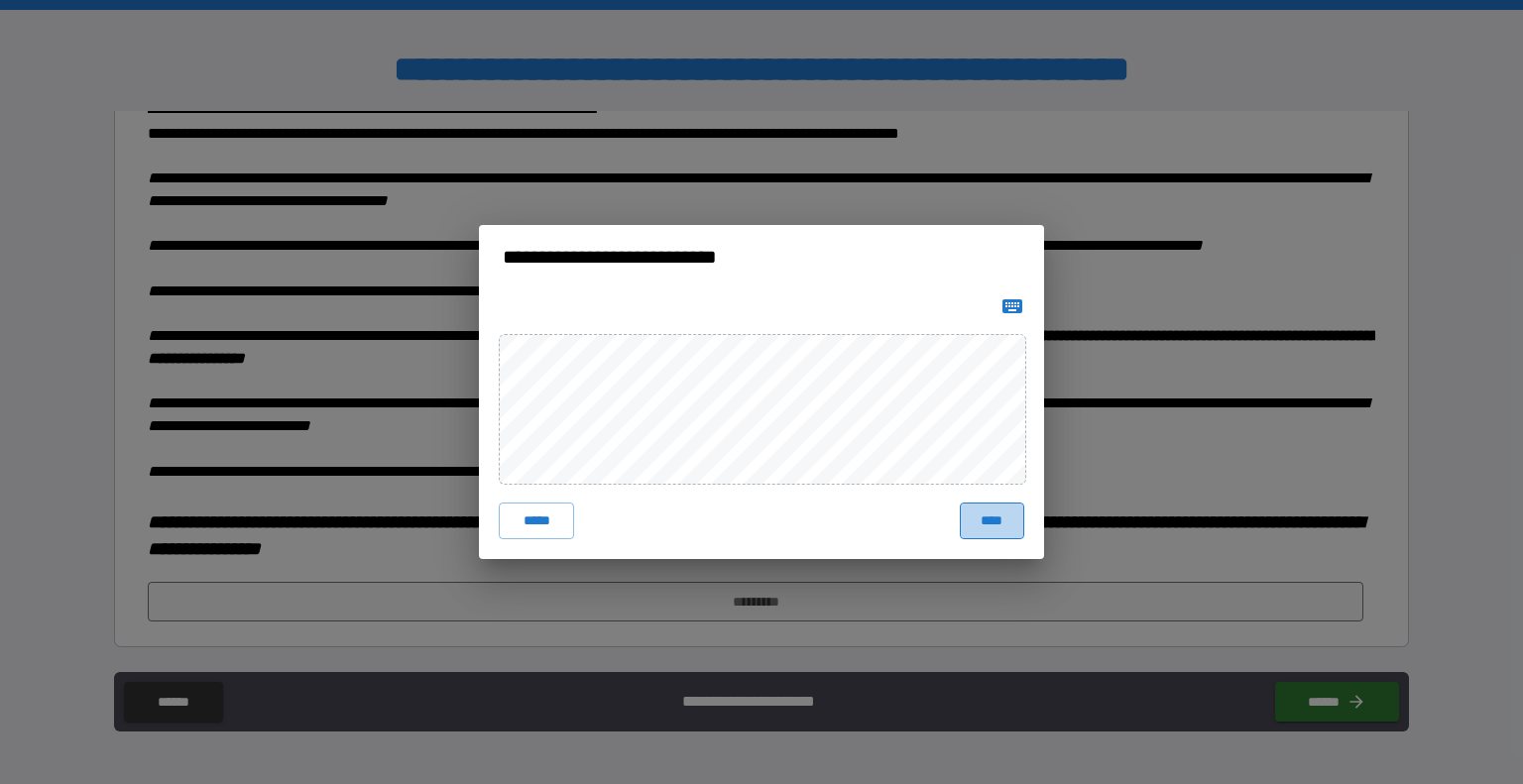click on "****" at bounding box center (992, 520) 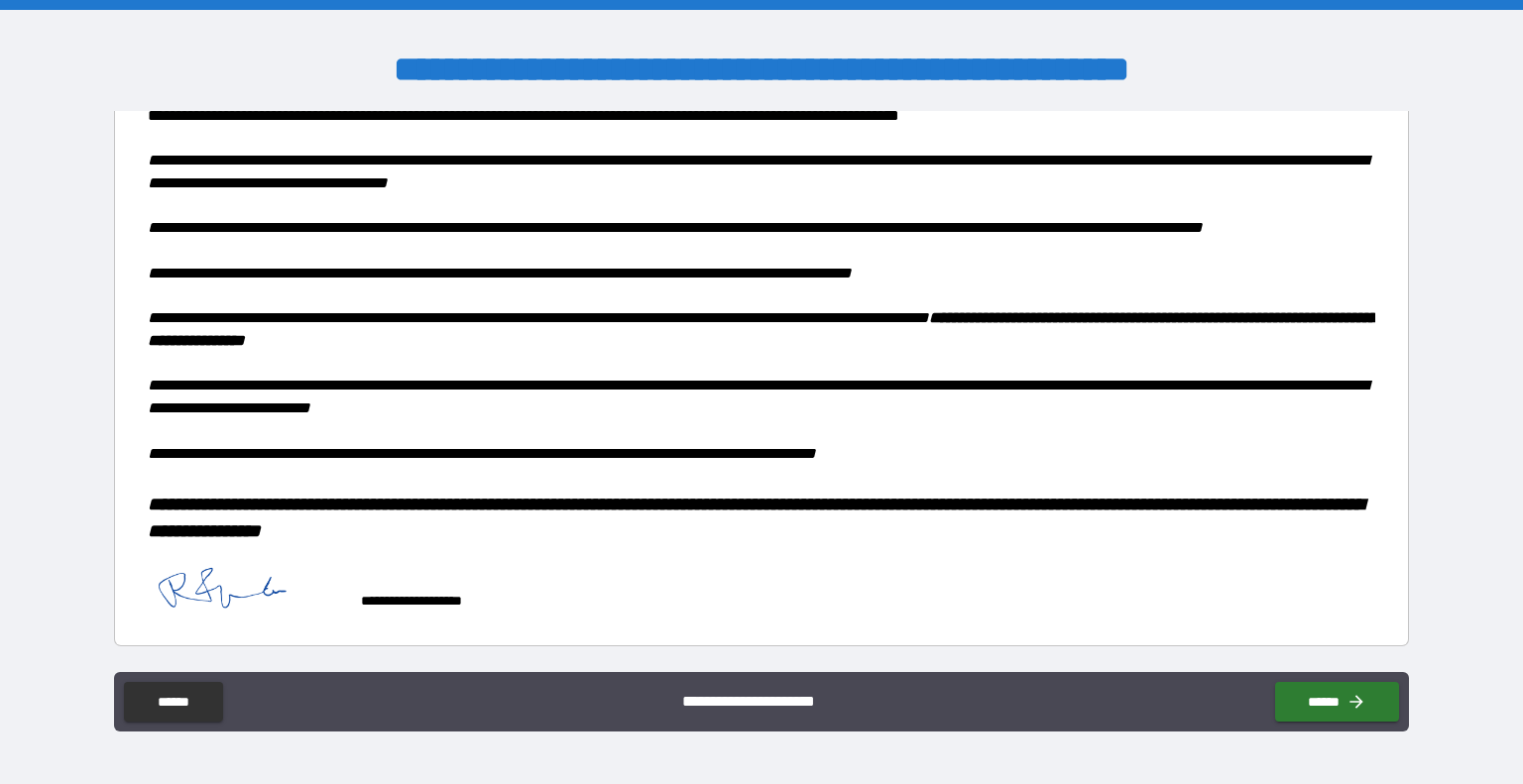 scroll, scrollTop: 1462, scrollLeft: 0, axis: vertical 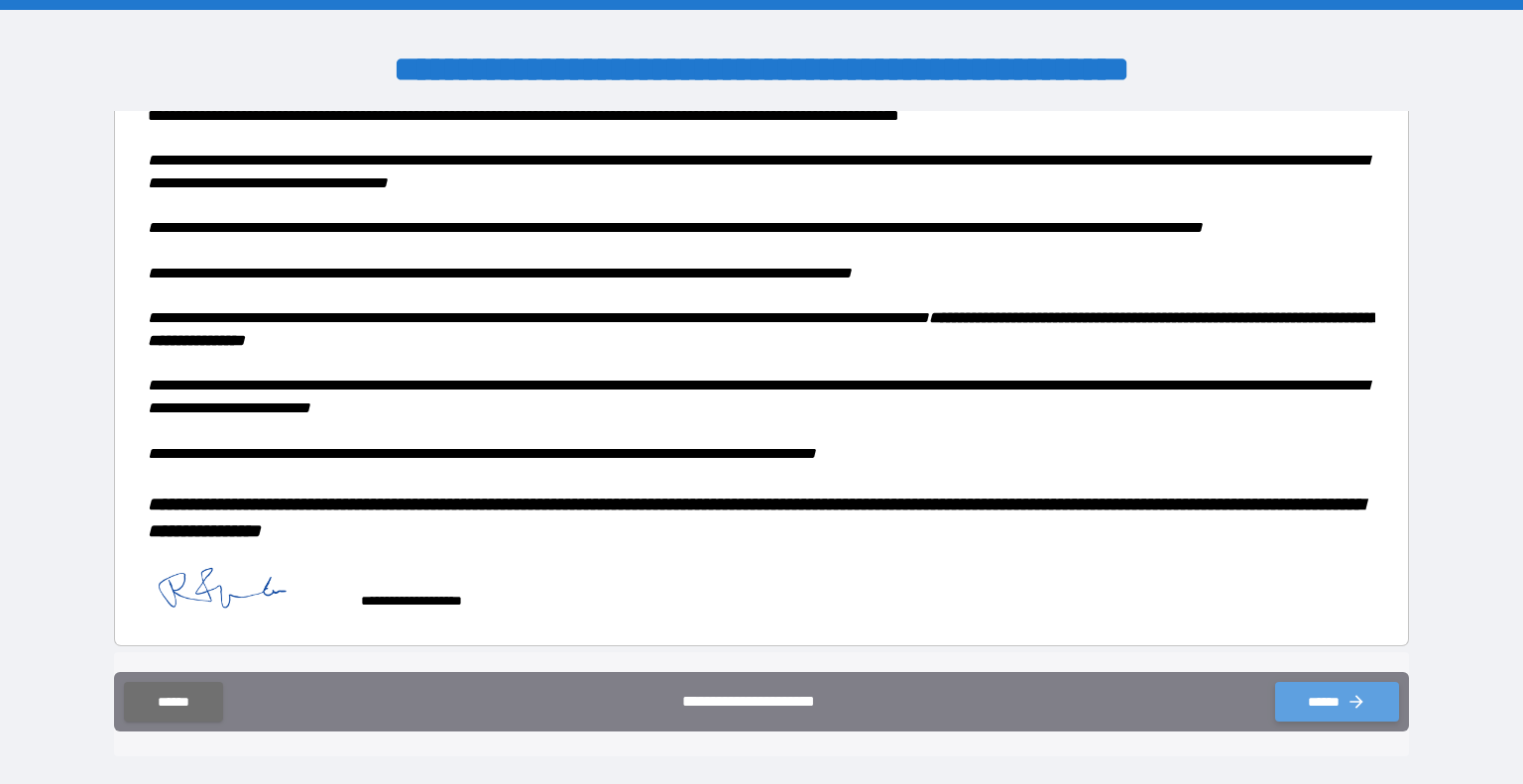 click on "******" at bounding box center (1337, 702) 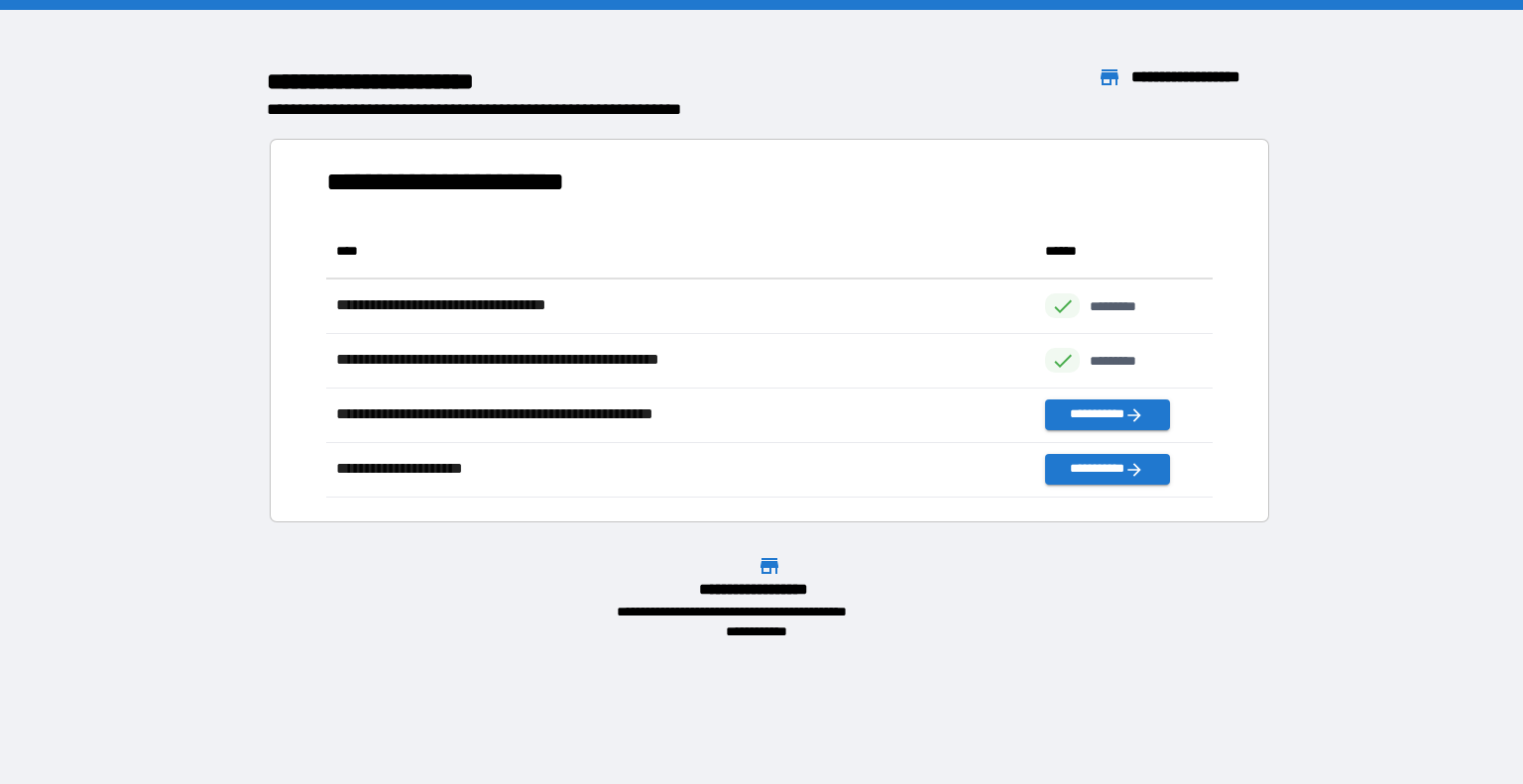 scroll, scrollTop: 16, scrollLeft: 16, axis: both 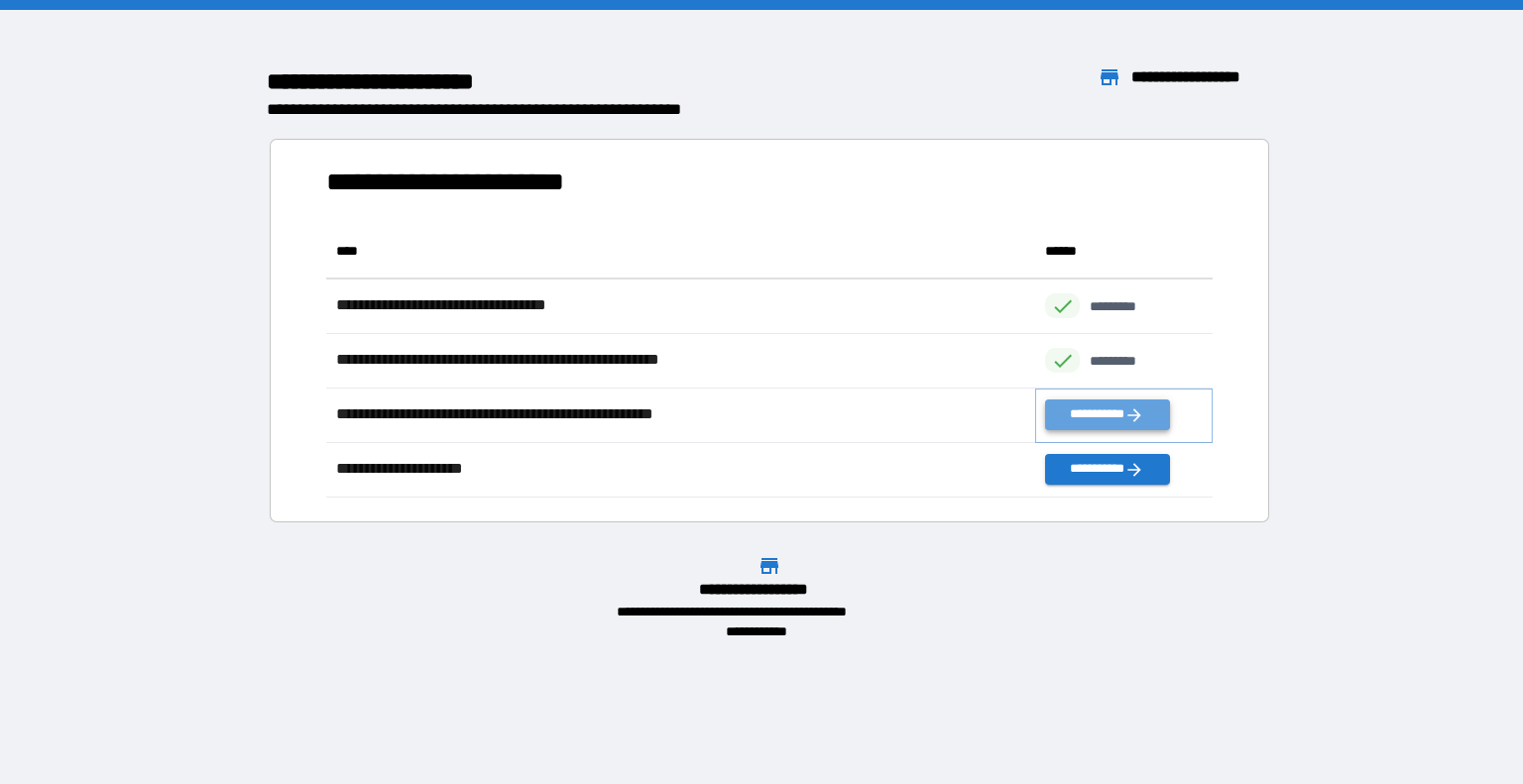 click on "**********" at bounding box center [1107, 414] 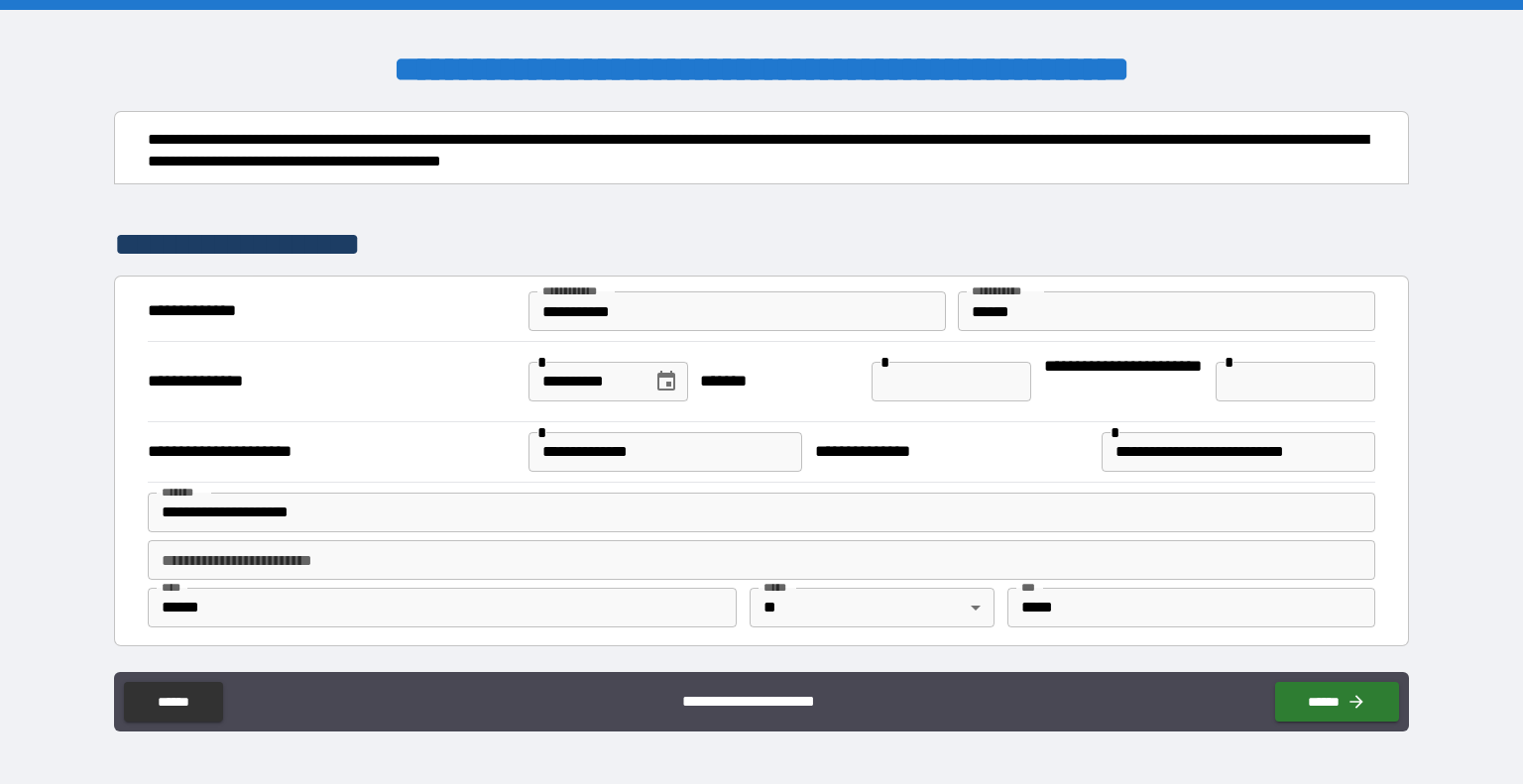 click at bounding box center (951, 382) 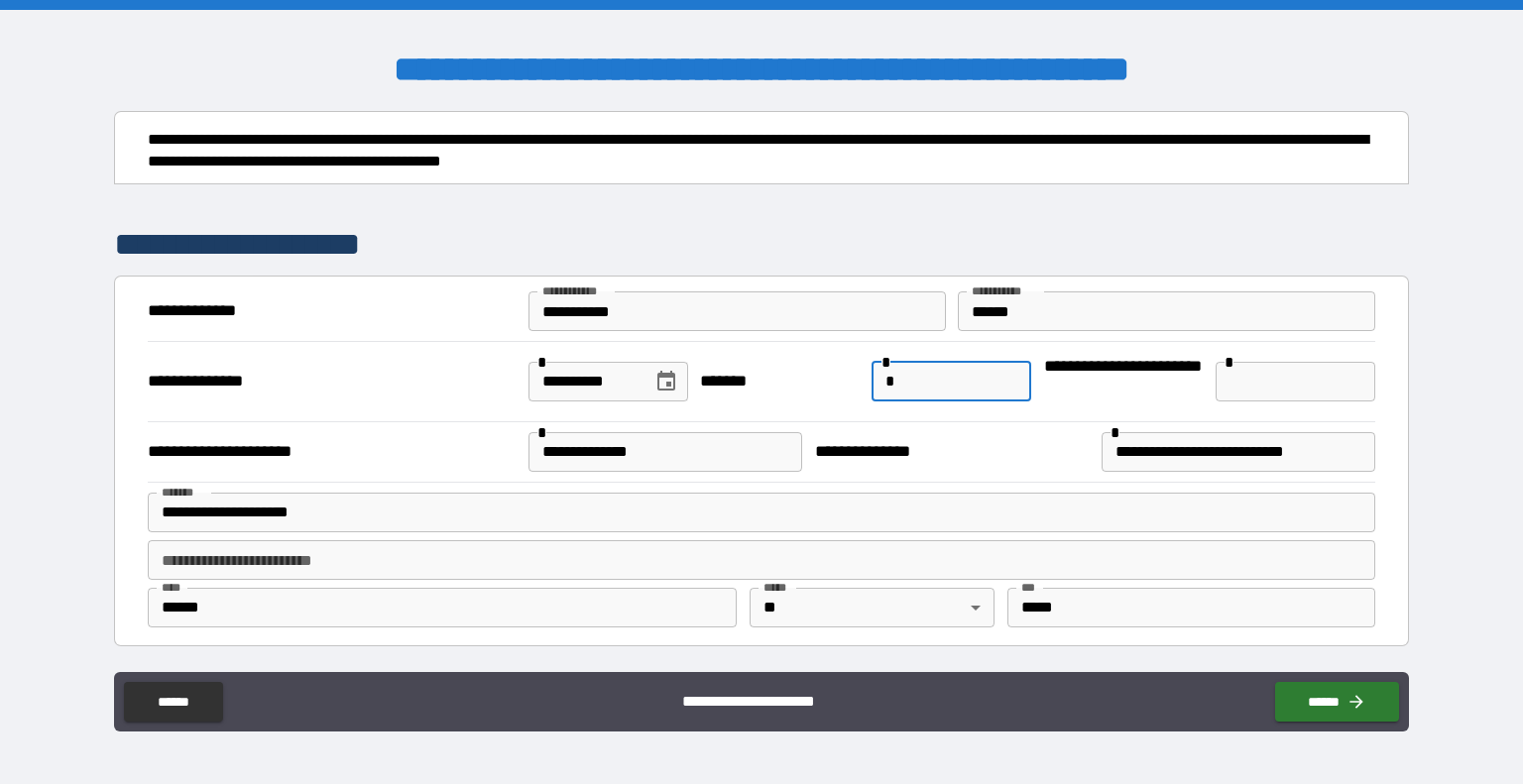 type on "*" 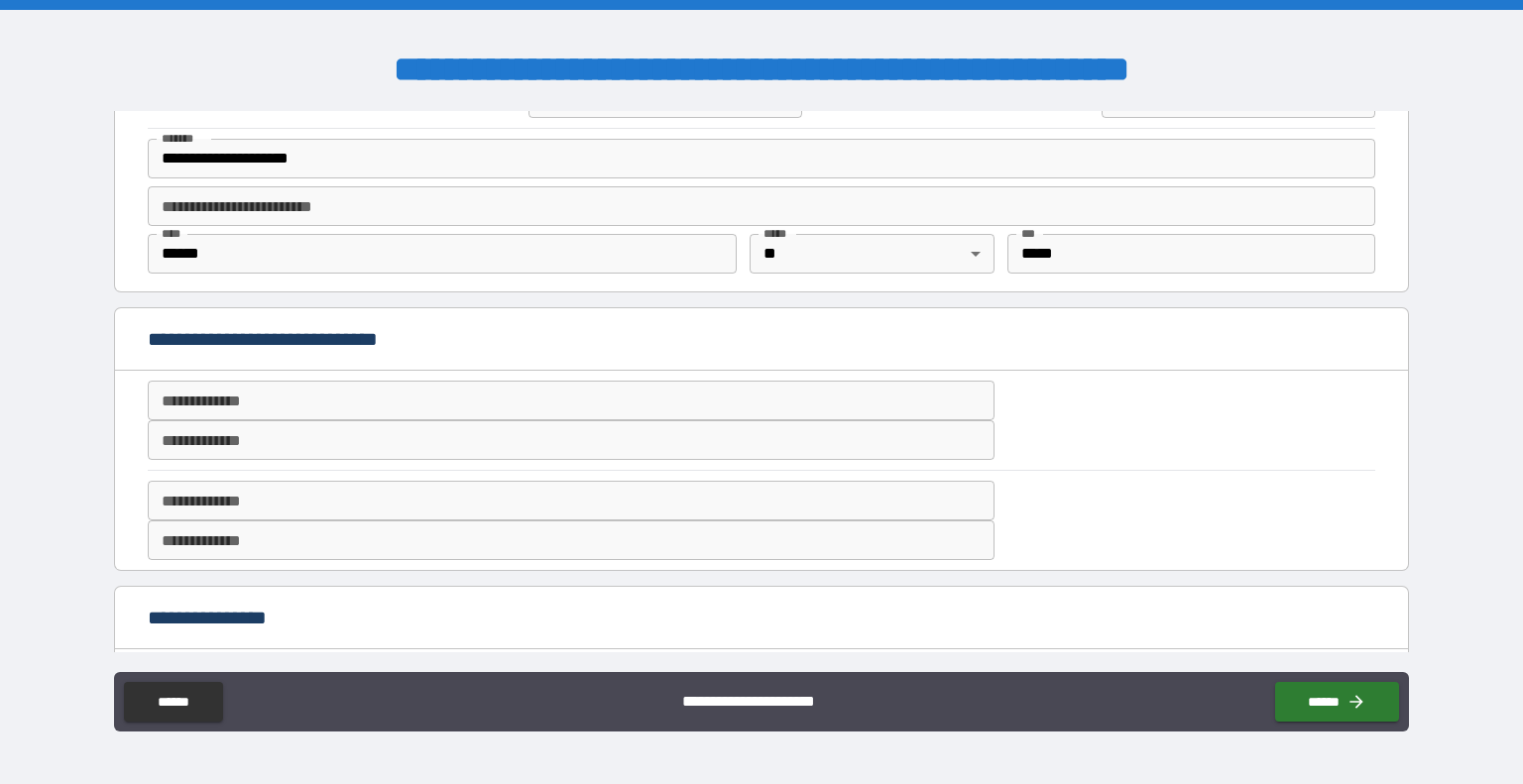 scroll, scrollTop: 396, scrollLeft: 0, axis: vertical 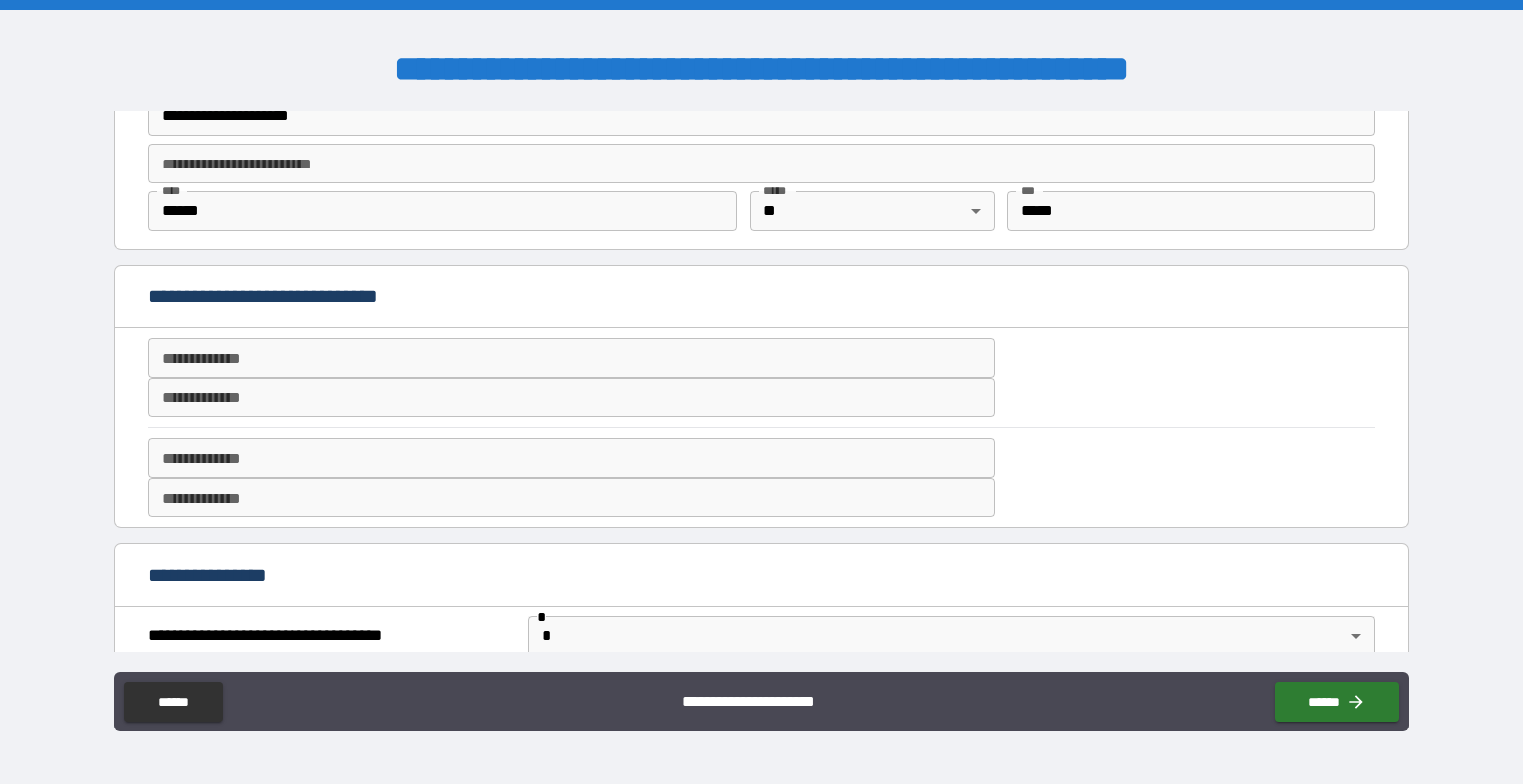 click on "**********" at bounding box center (571, 358) 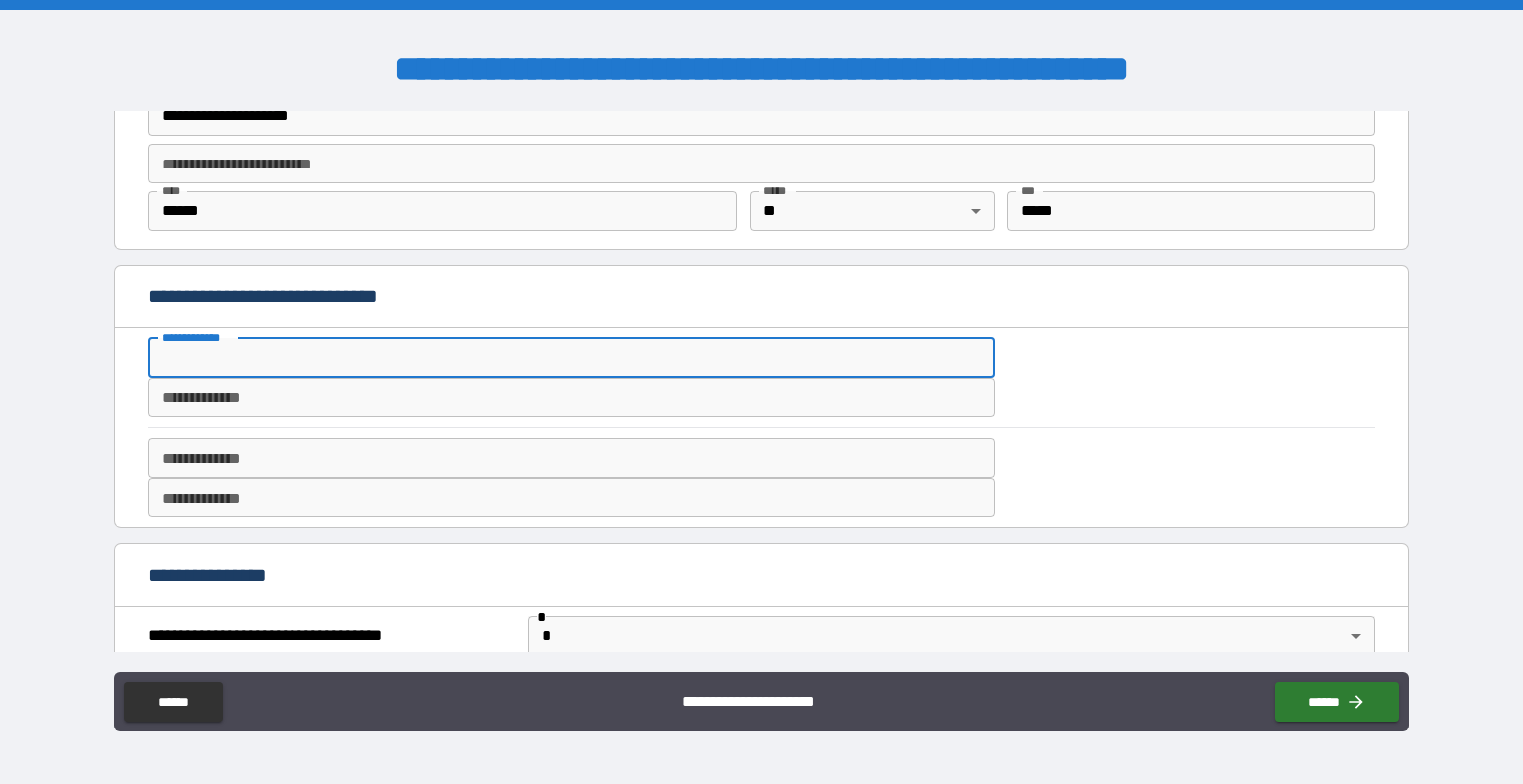type on "**********" 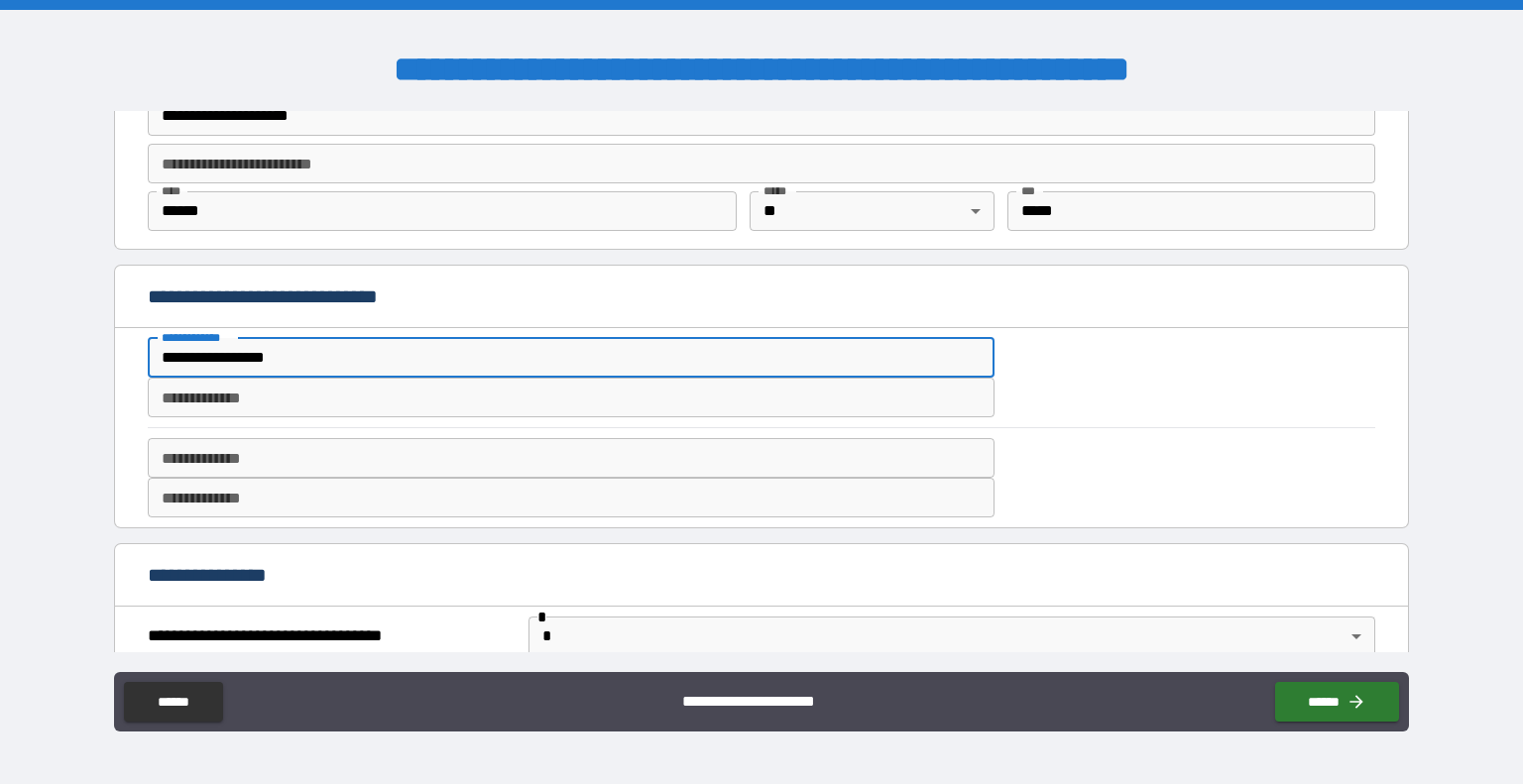 type on "**********" 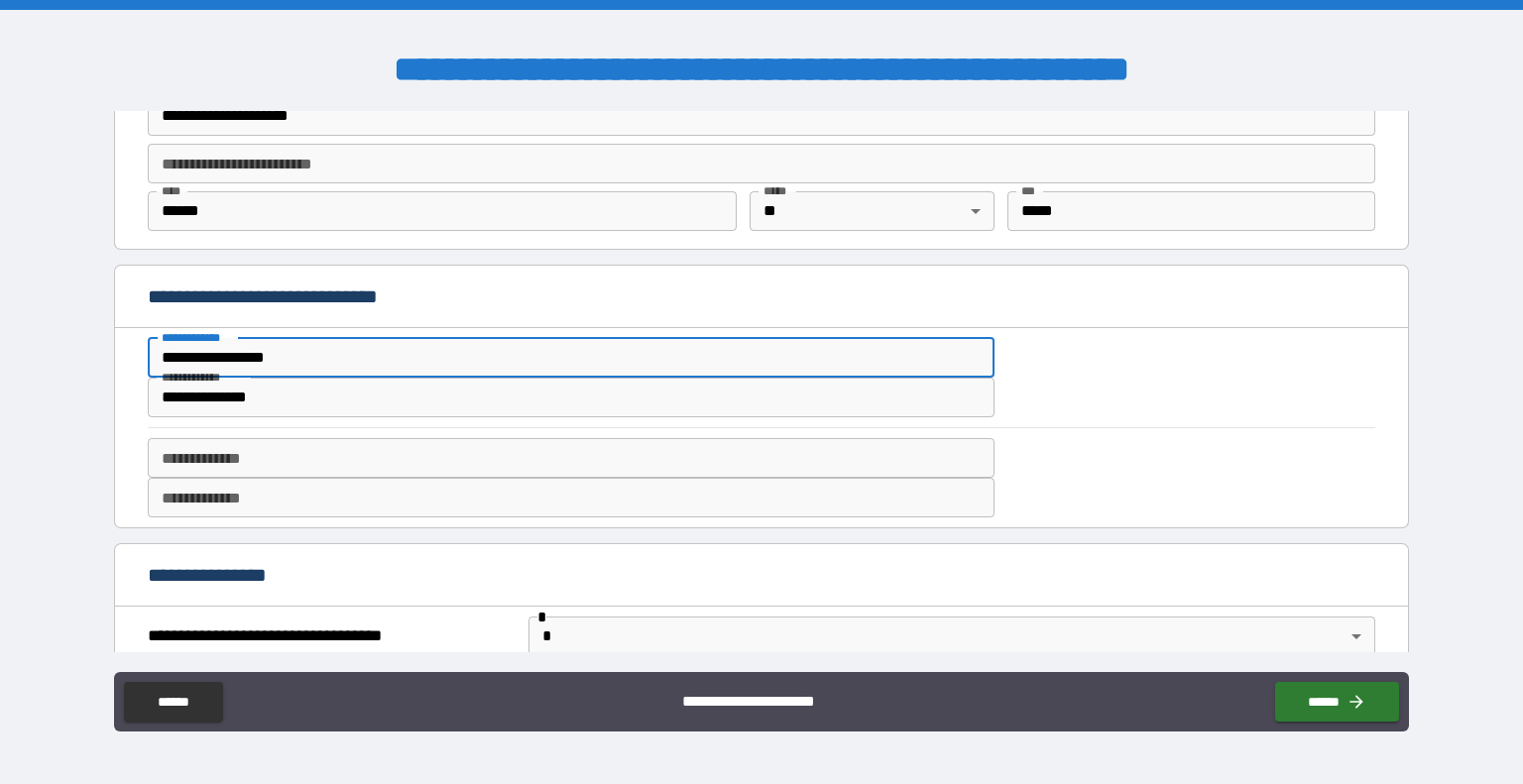 click on "**********" at bounding box center (571, 458) 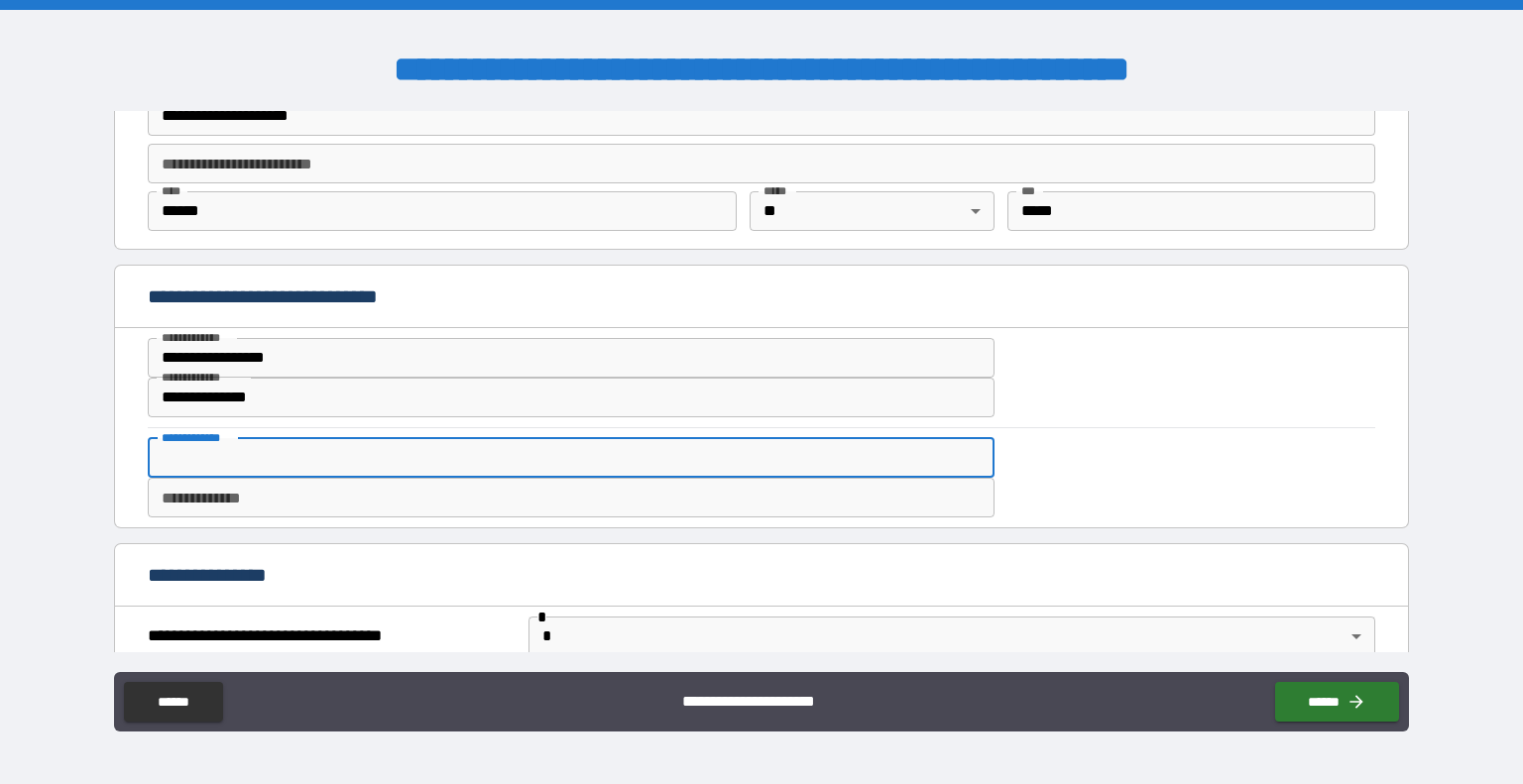type on "**********" 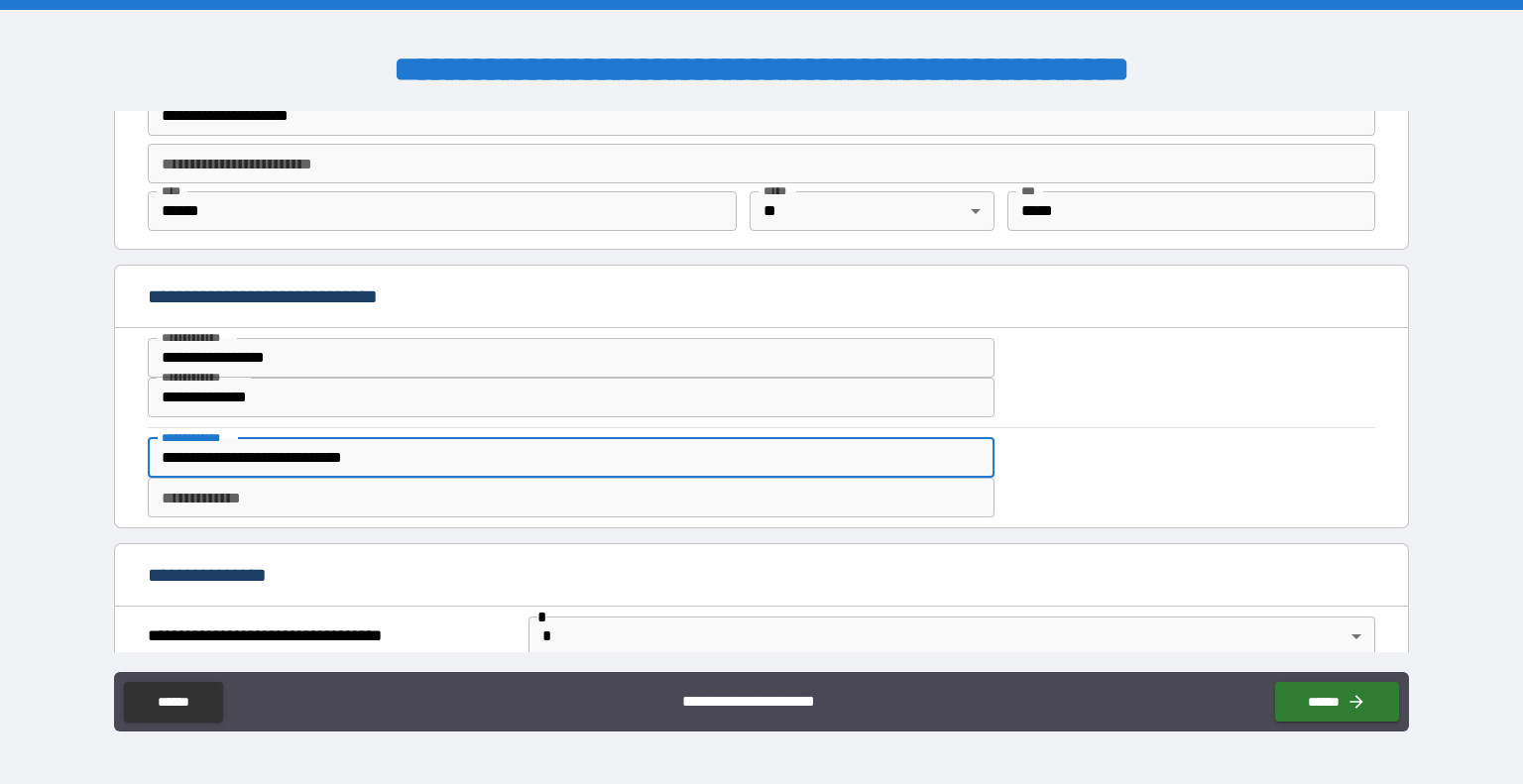 type on "**********" 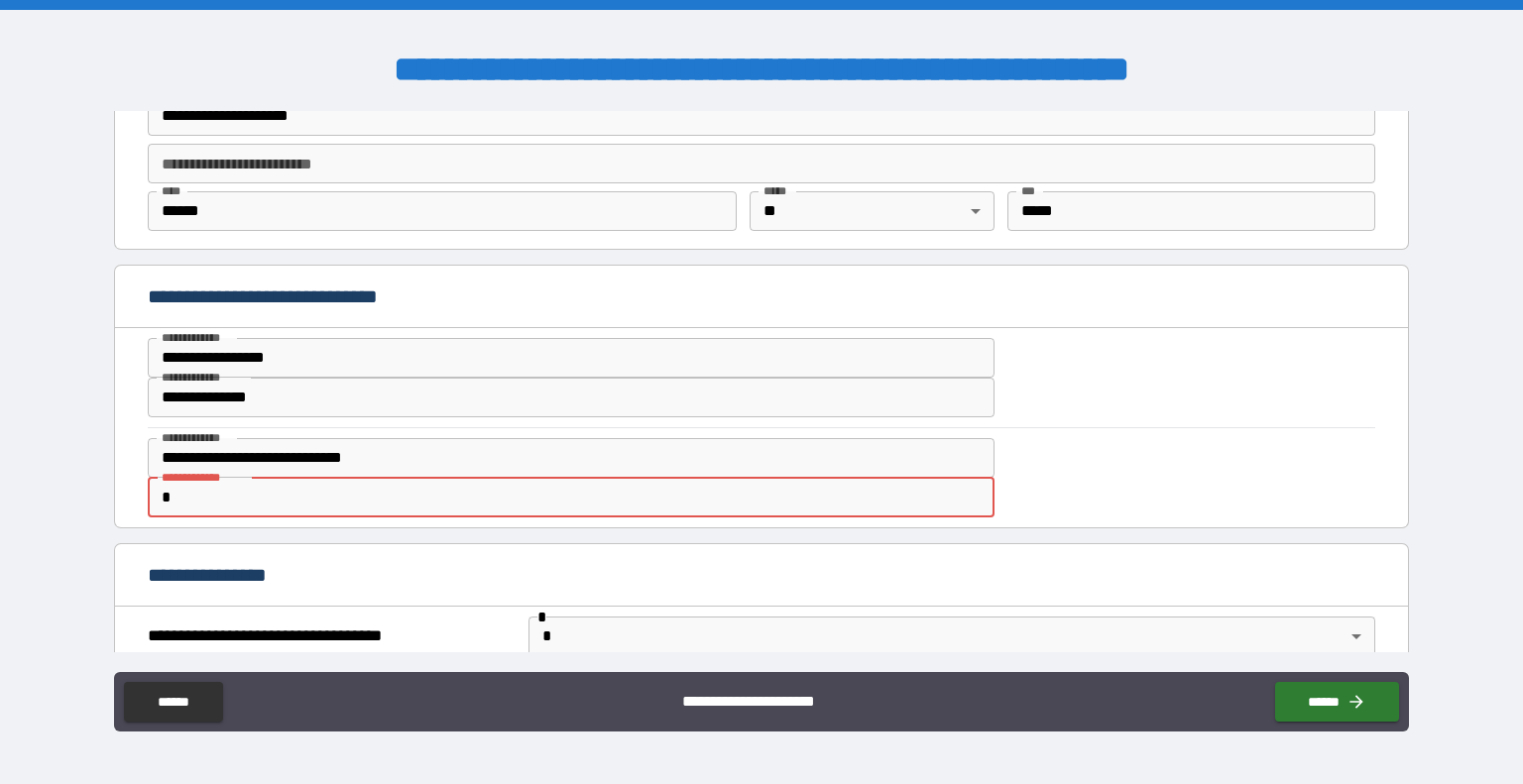 click on "*" at bounding box center (571, 498) 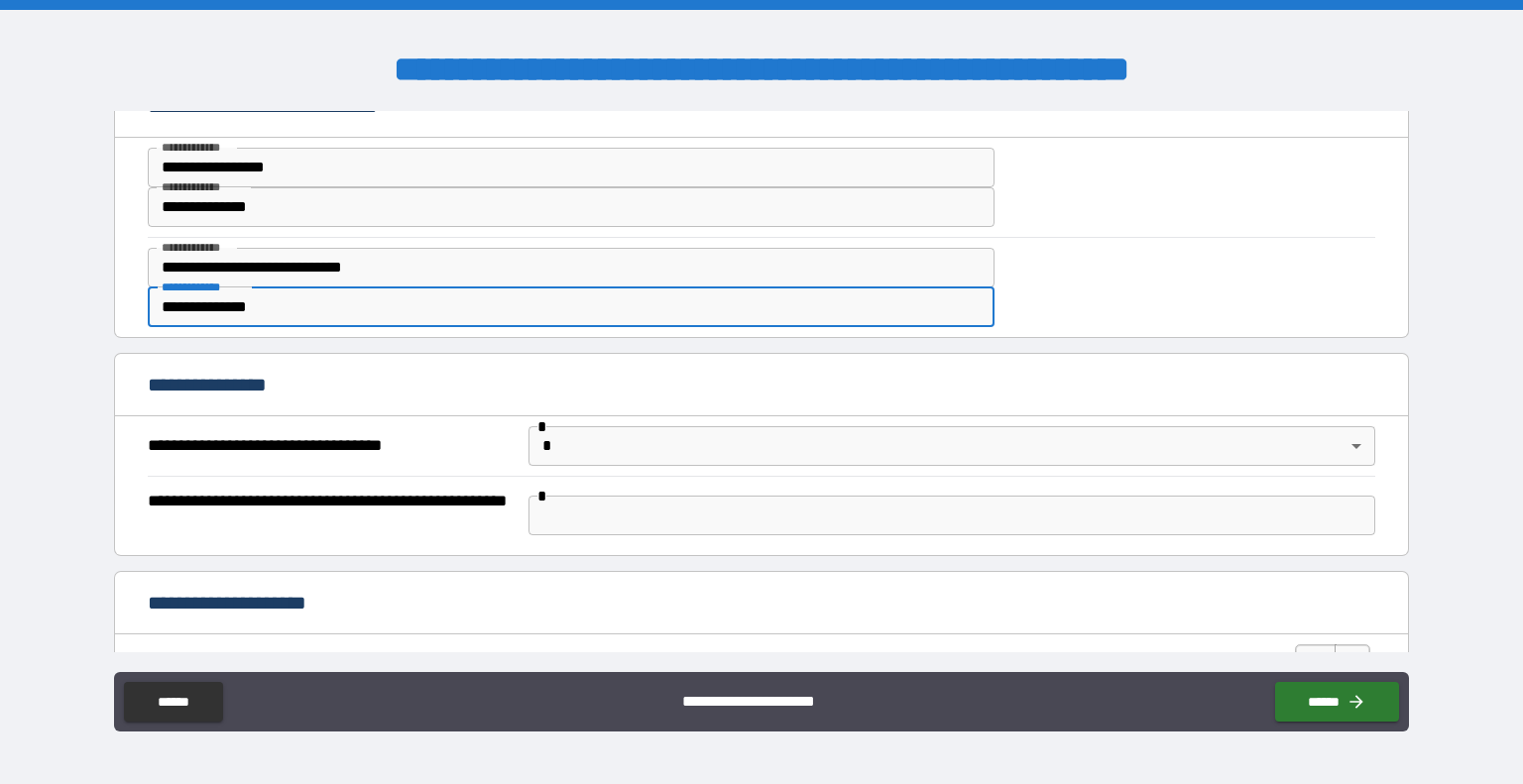 scroll, scrollTop: 595, scrollLeft: 0, axis: vertical 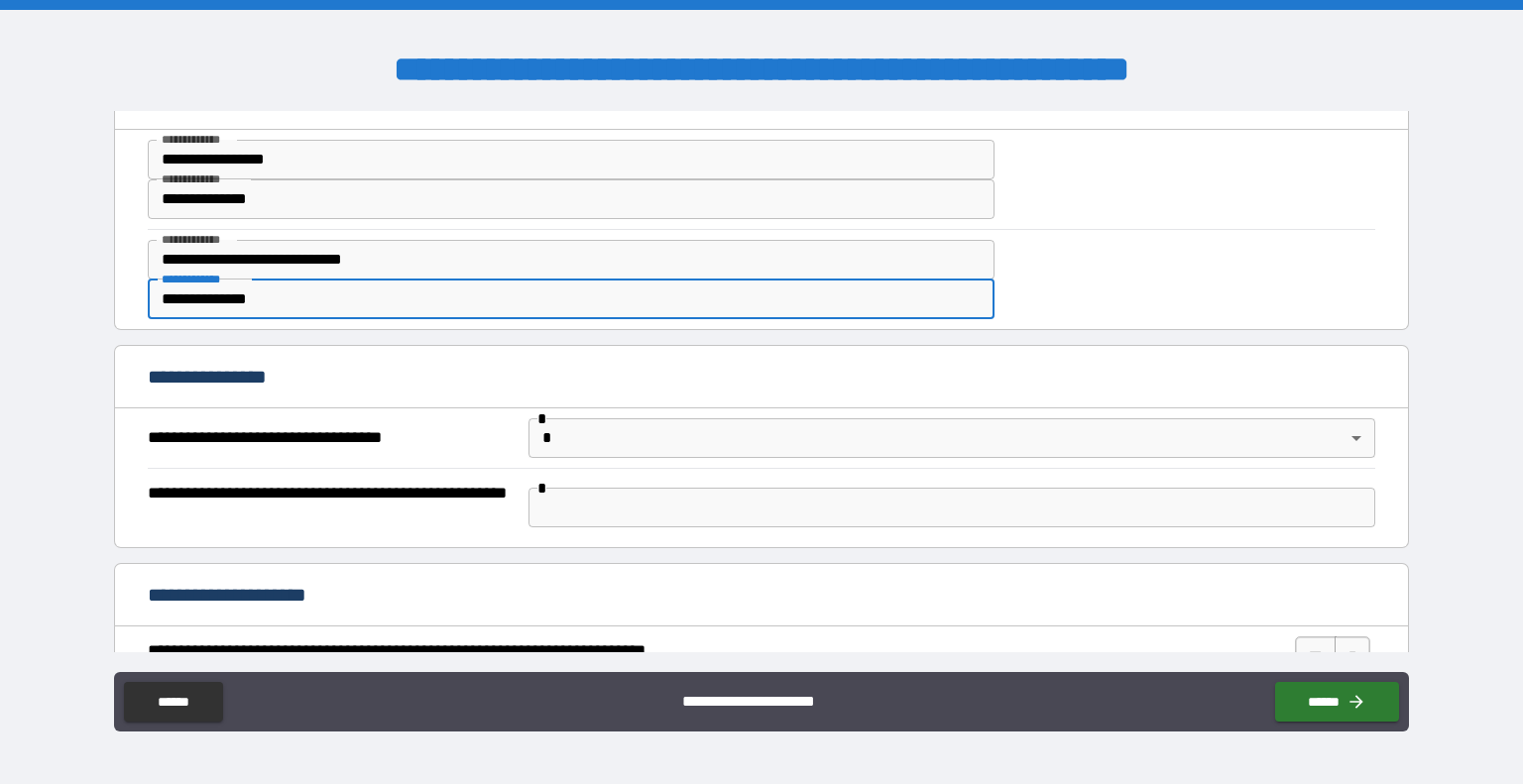 type on "**********" 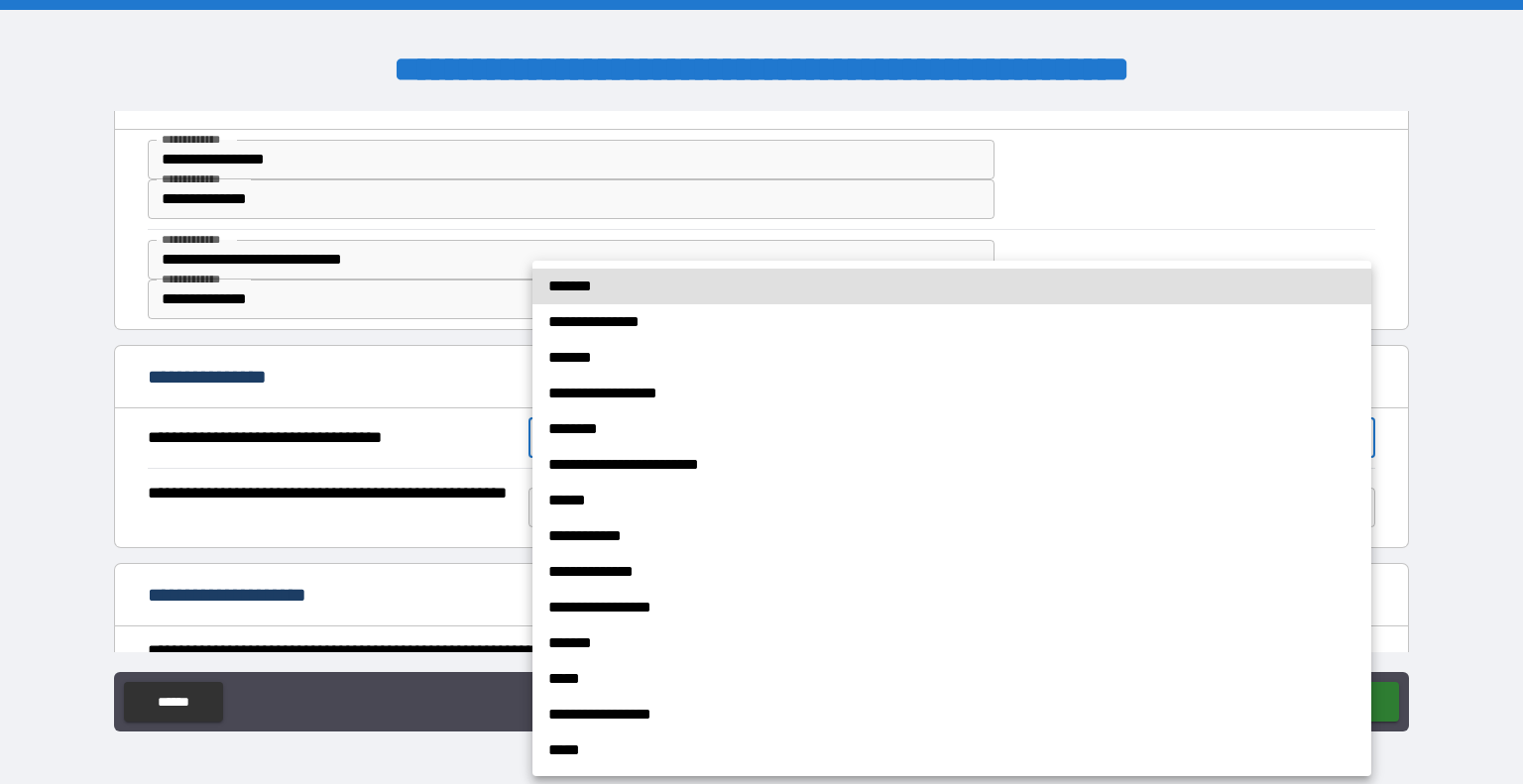click on "**********" at bounding box center (762, 392) 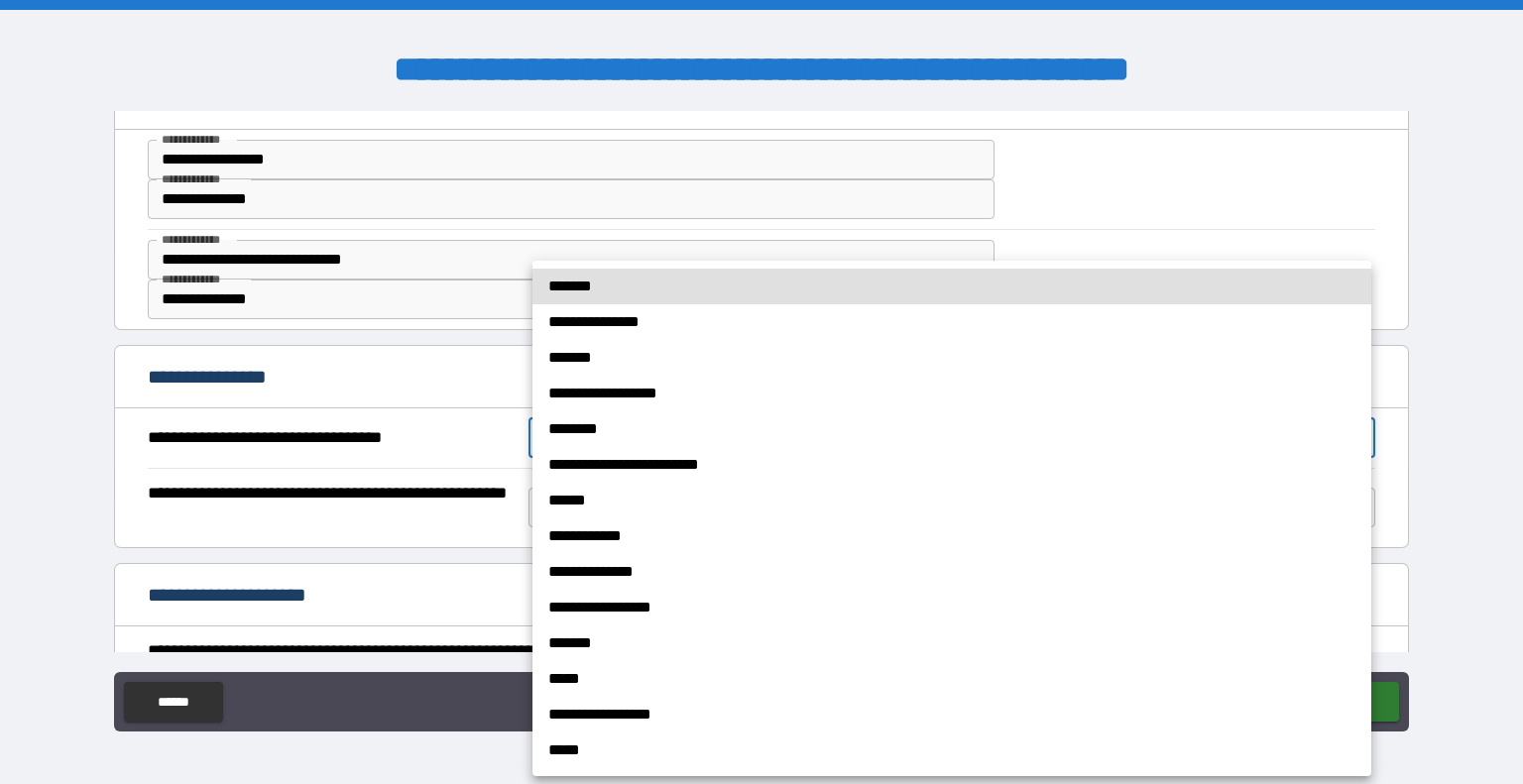 click on "*****" at bounding box center [952, 750] 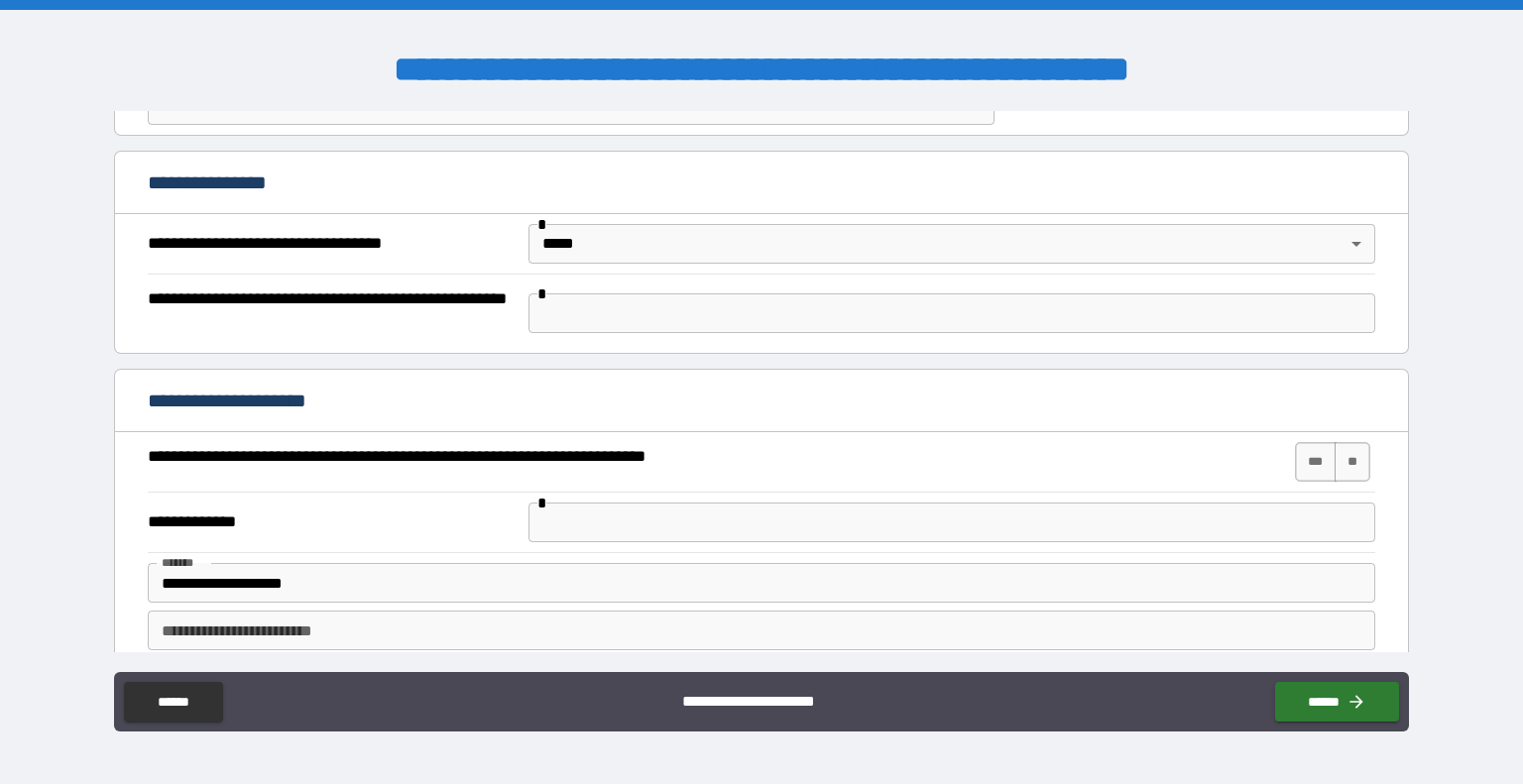 scroll, scrollTop: 793, scrollLeft: 0, axis: vertical 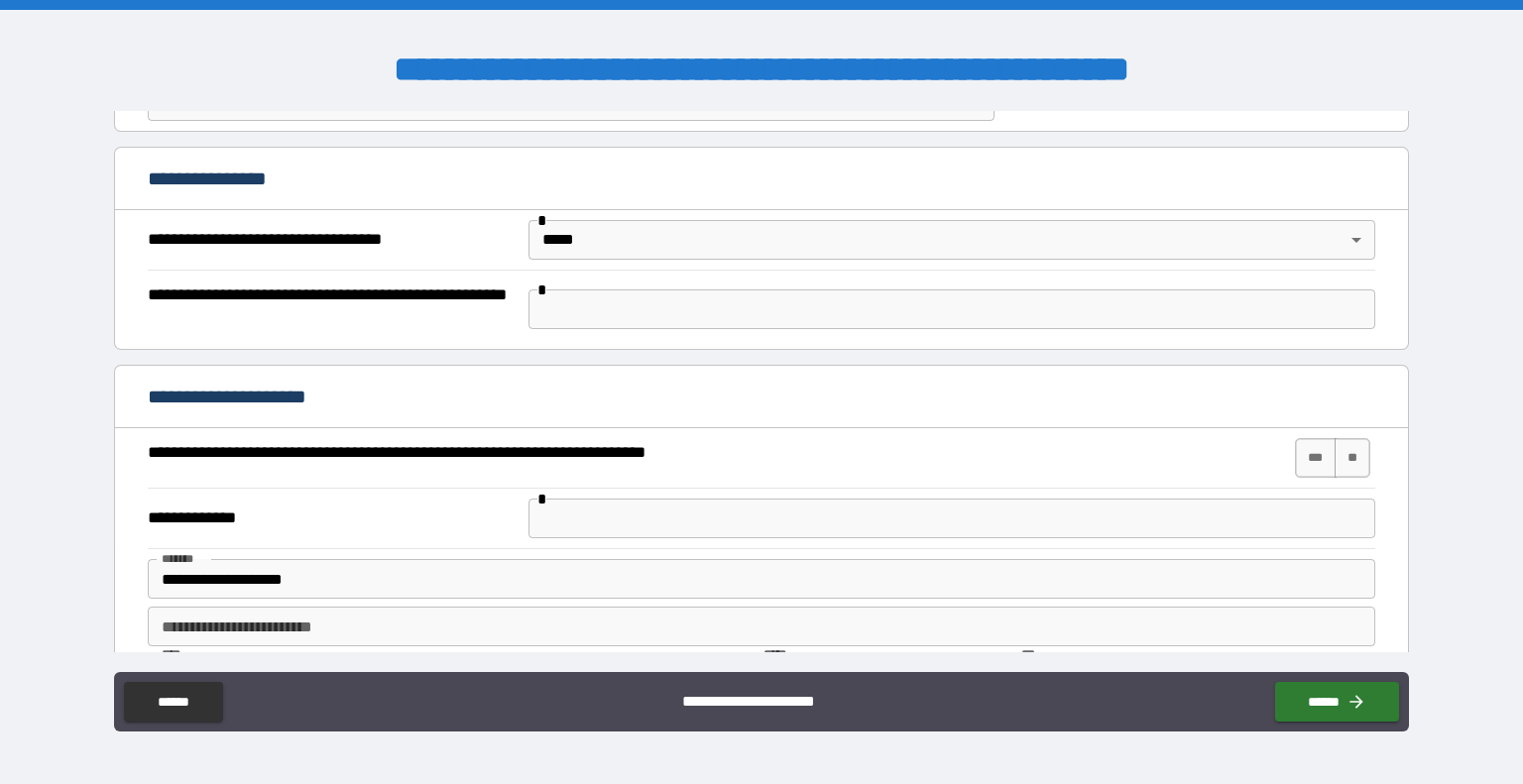 click at bounding box center (952, 309) 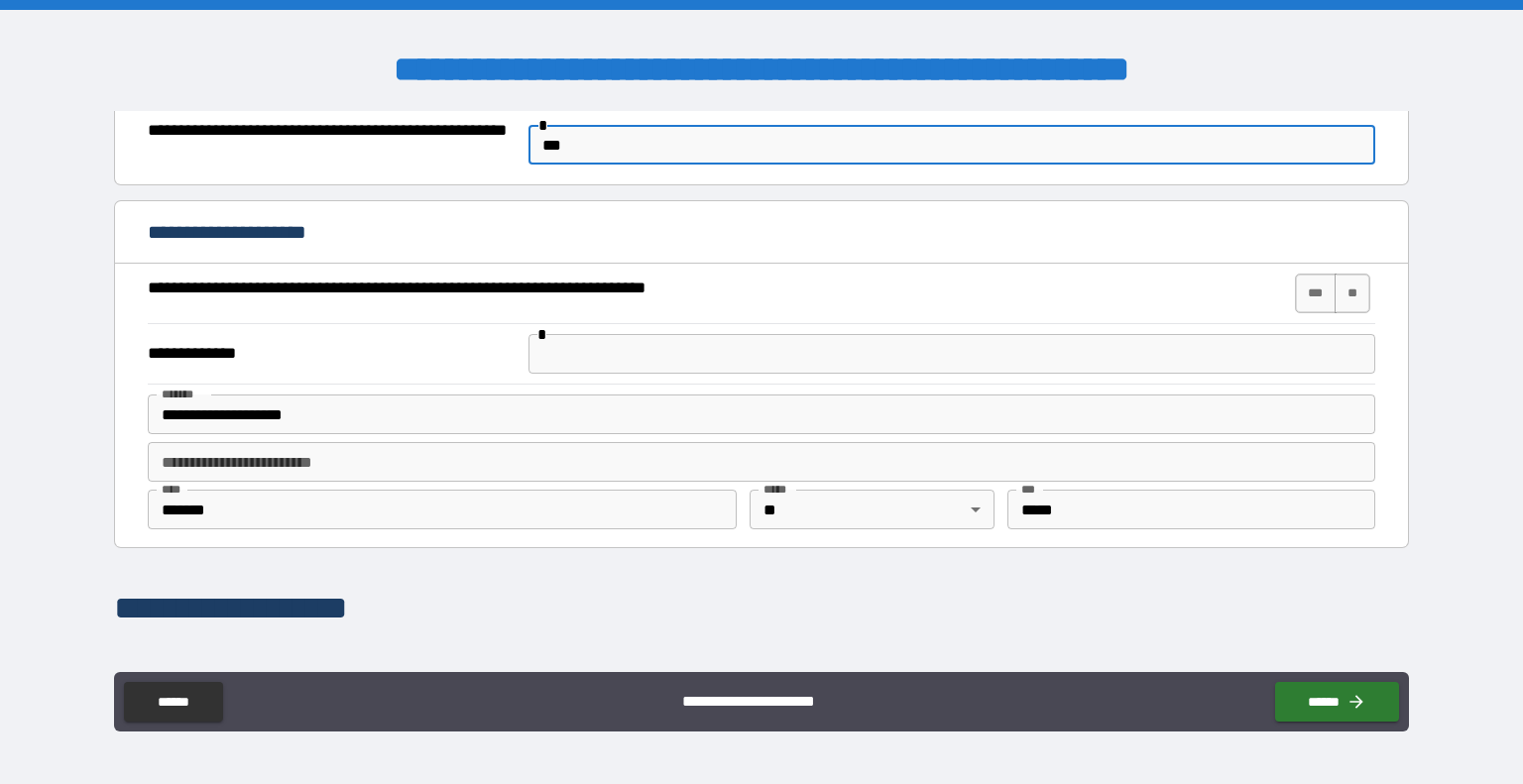 scroll, scrollTop: 991, scrollLeft: 0, axis: vertical 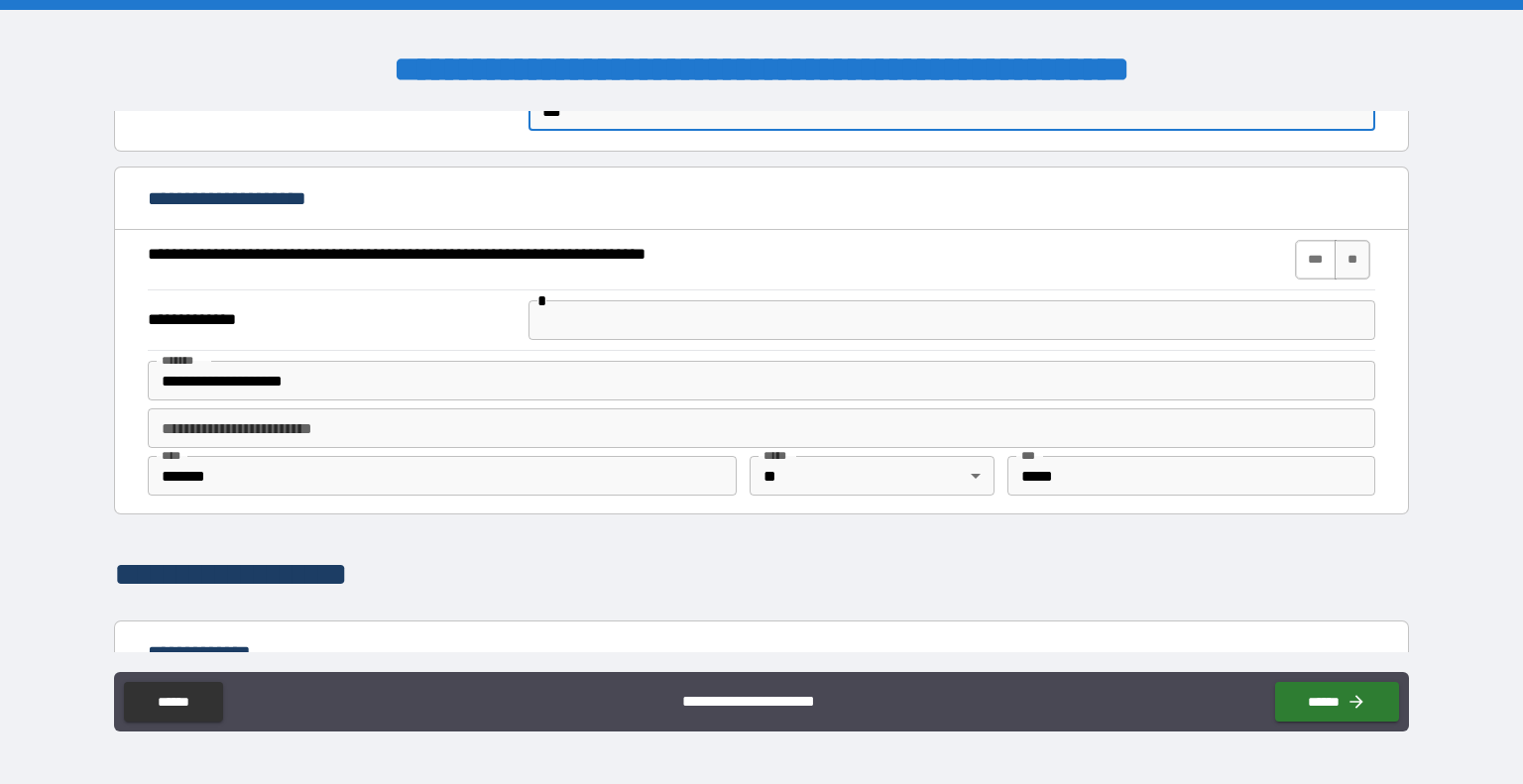 type on "***" 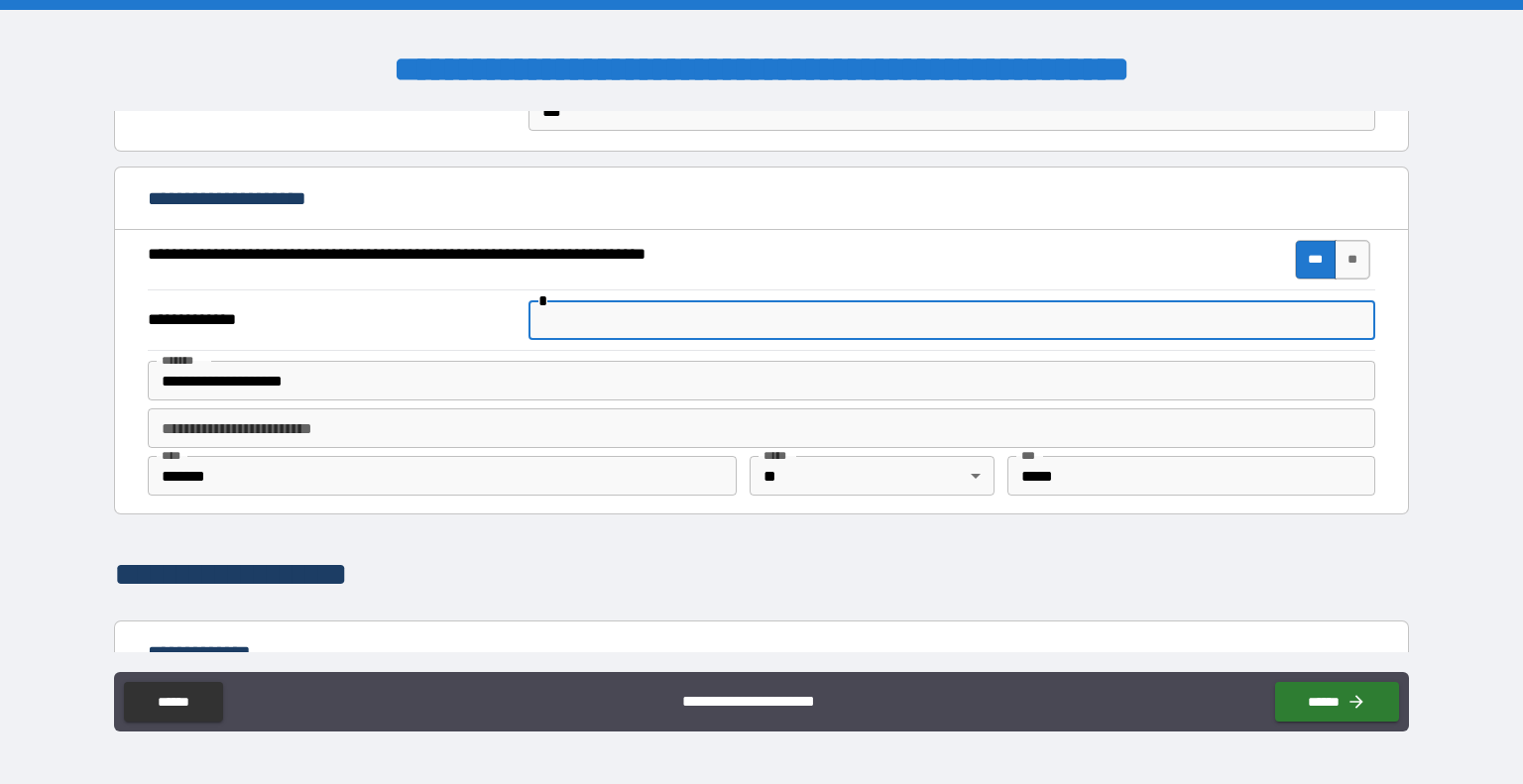 click at bounding box center [952, 320] 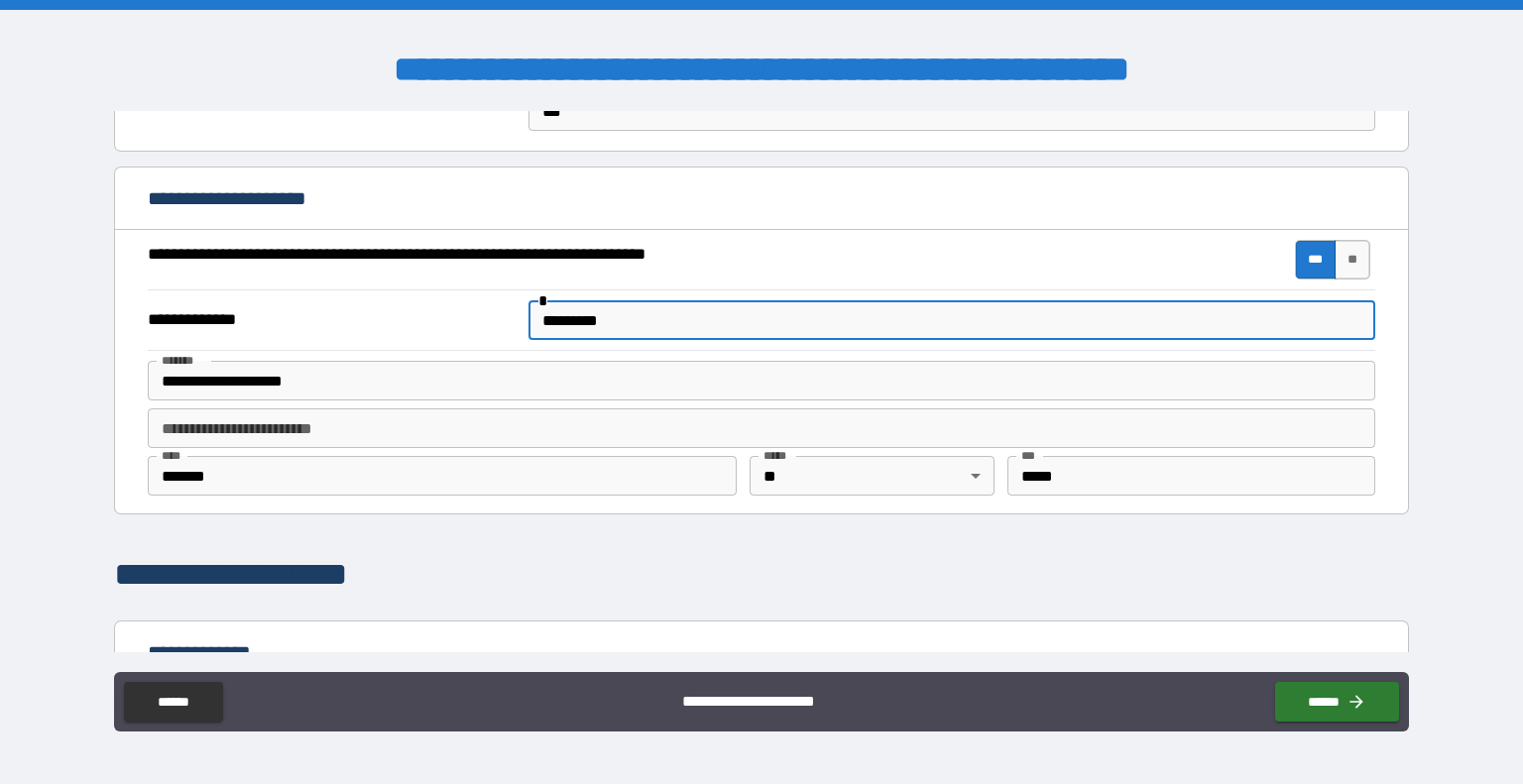 type on "*********" 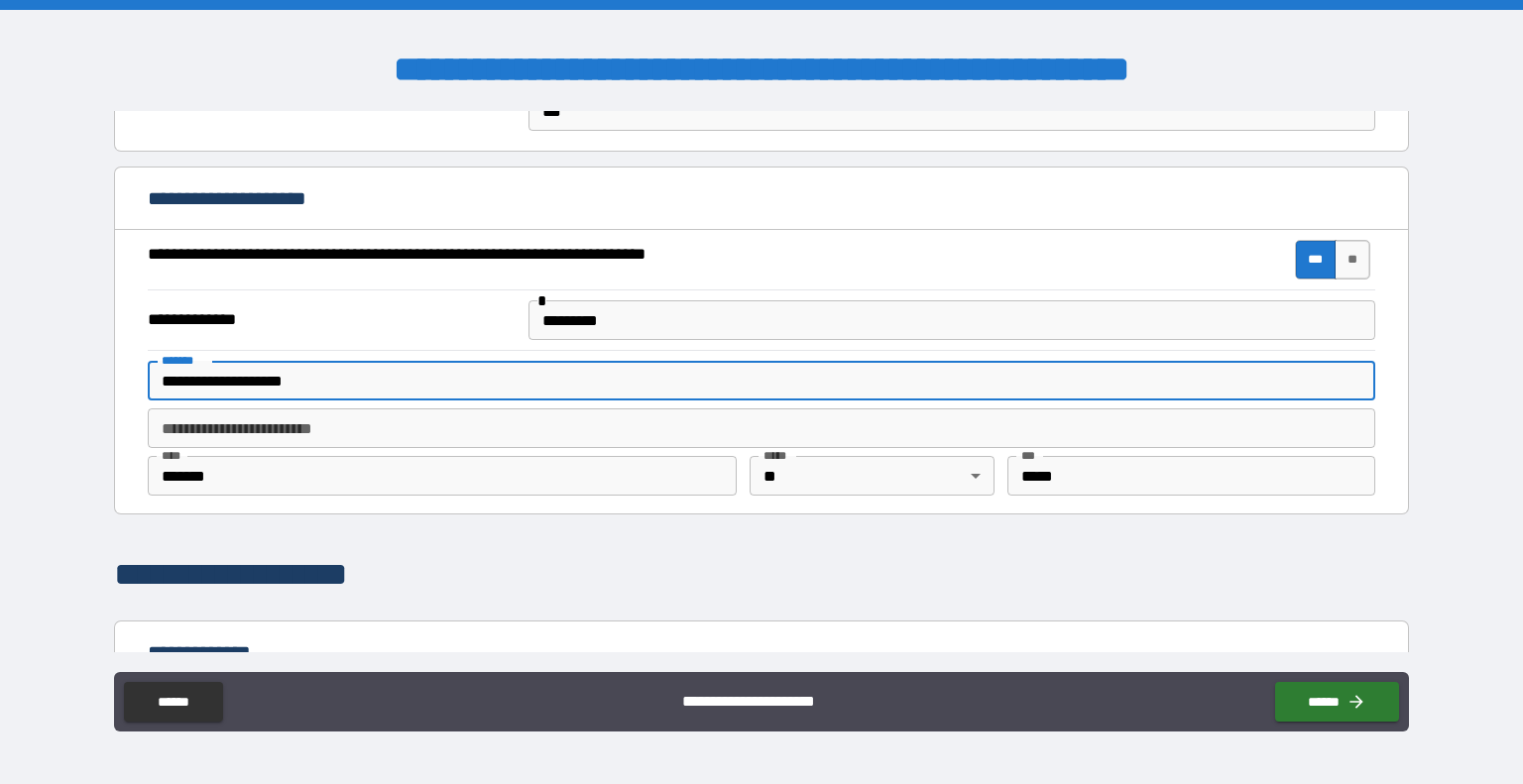 click on "**********" at bounding box center (762, 381) 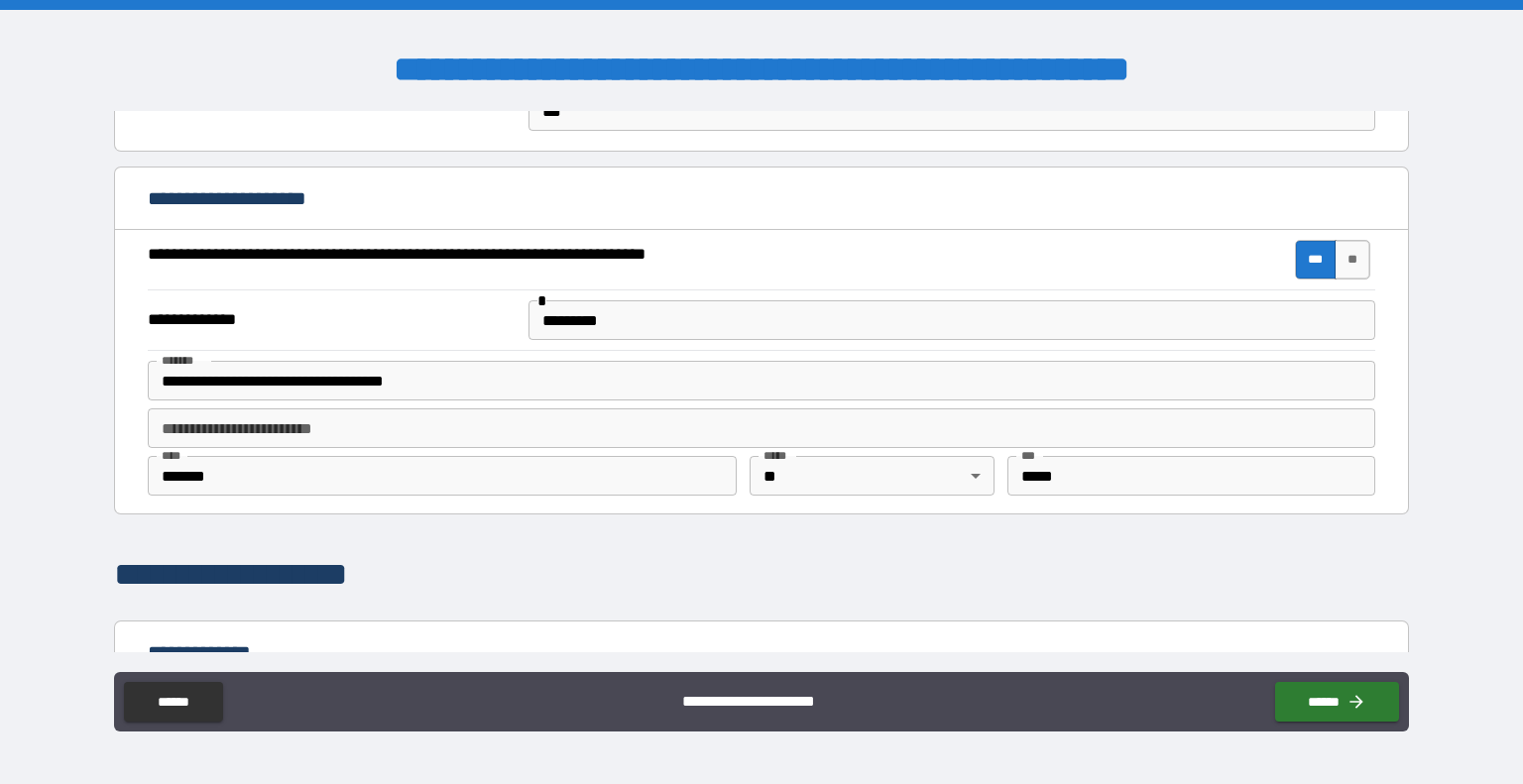 type on "**********" 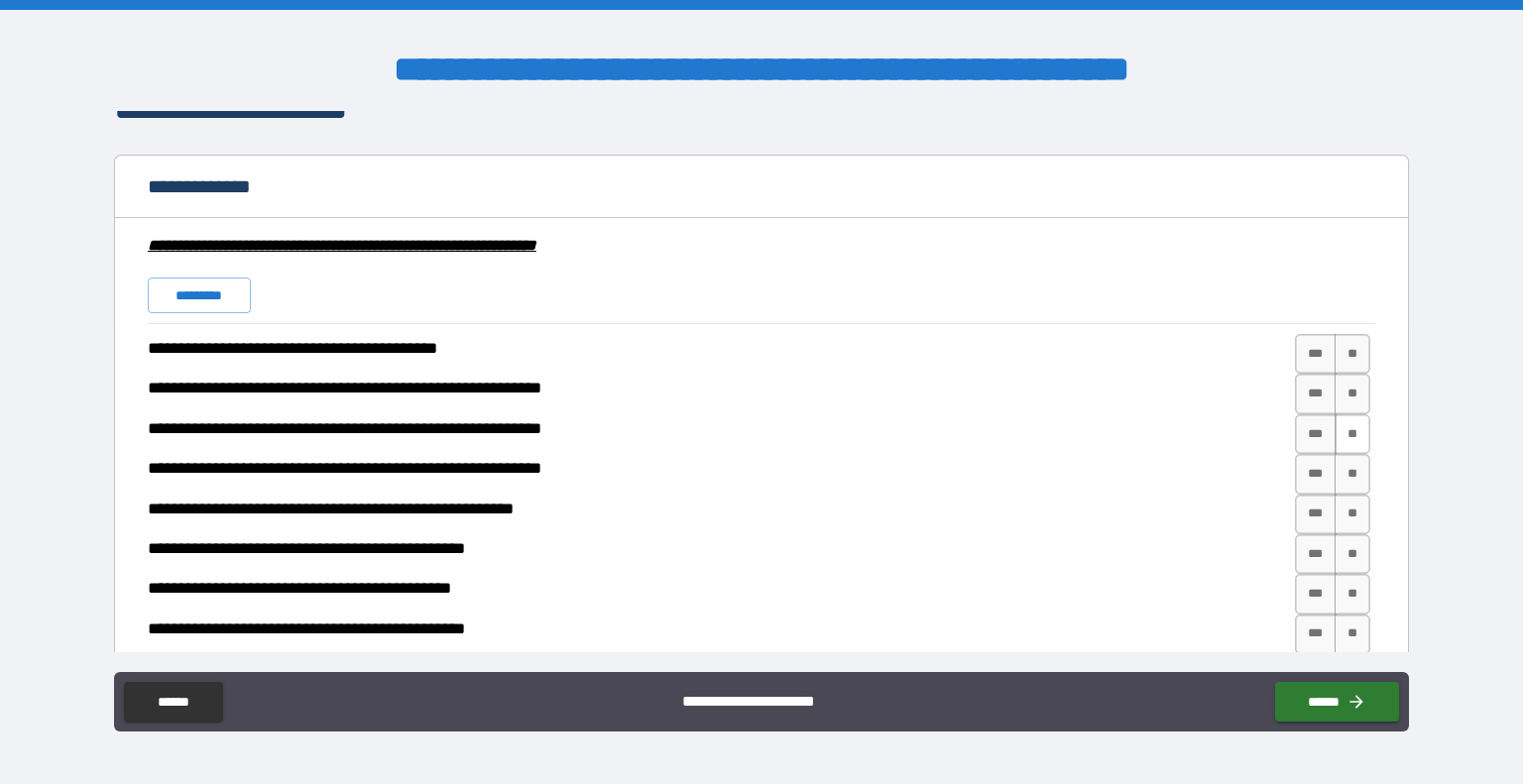 scroll, scrollTop: 1487, scrollLeft: 0, axis: vertical 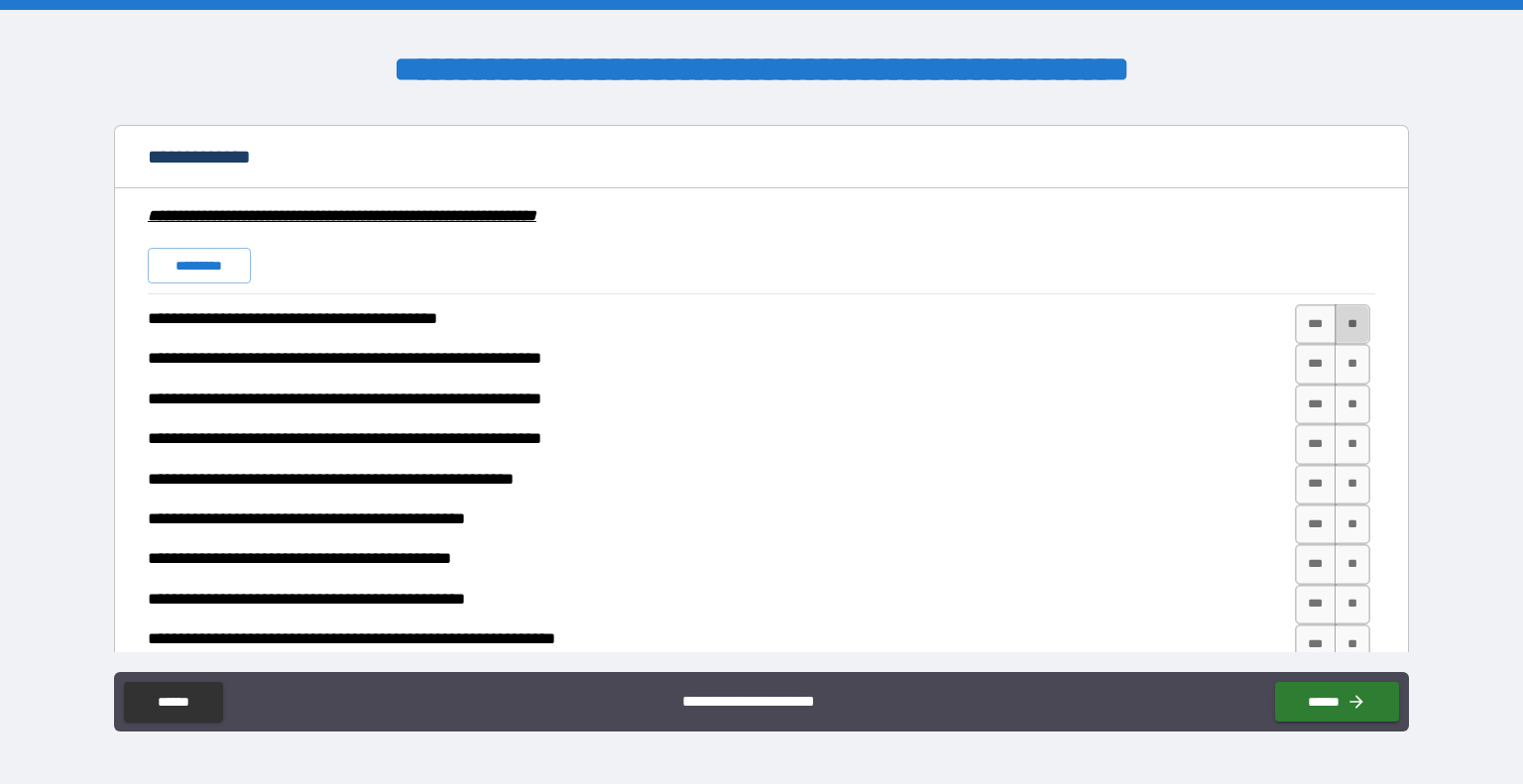 click on "**" at bounding box center [1352, 324] 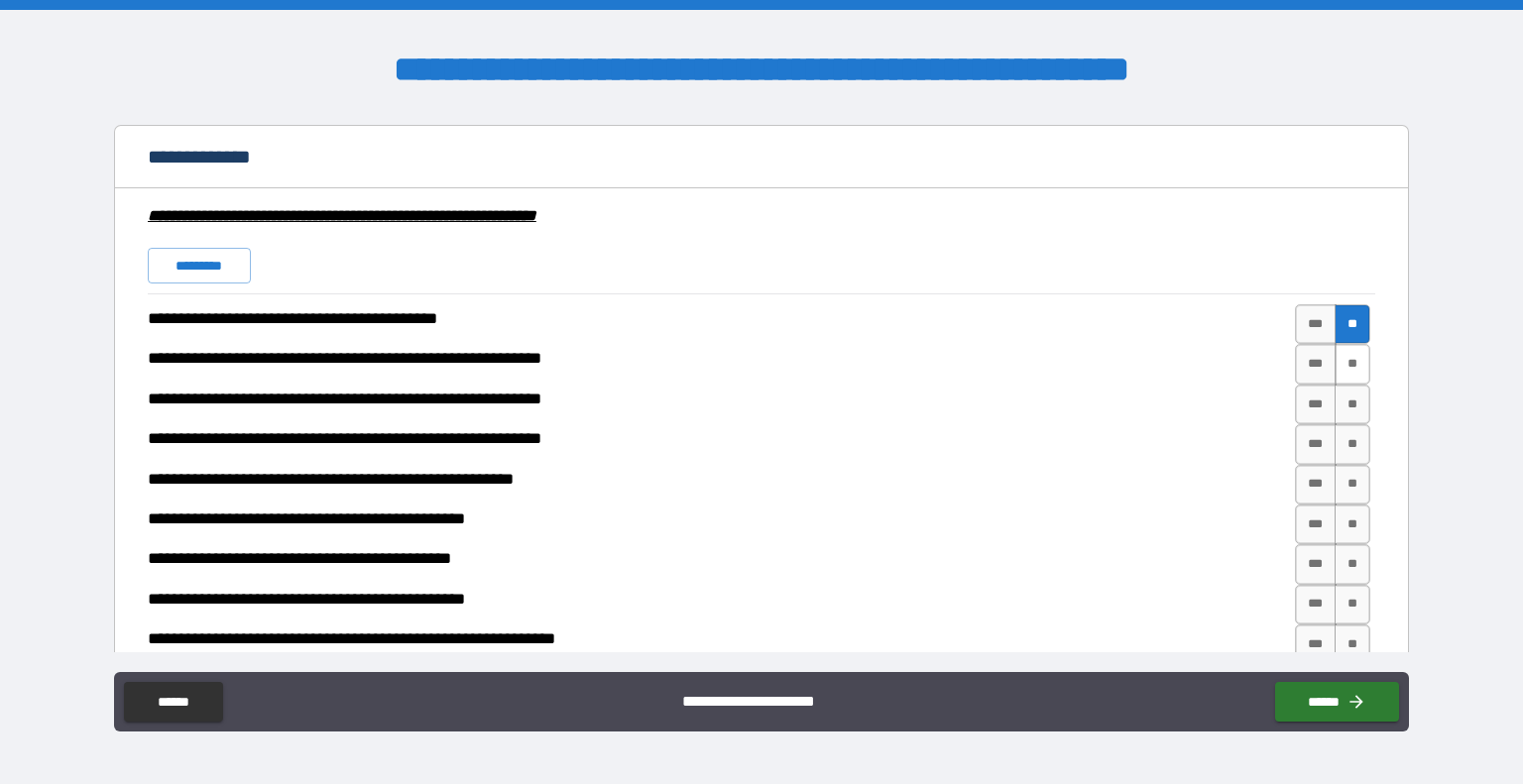 click on "**" at bounding box center [1352, 364] 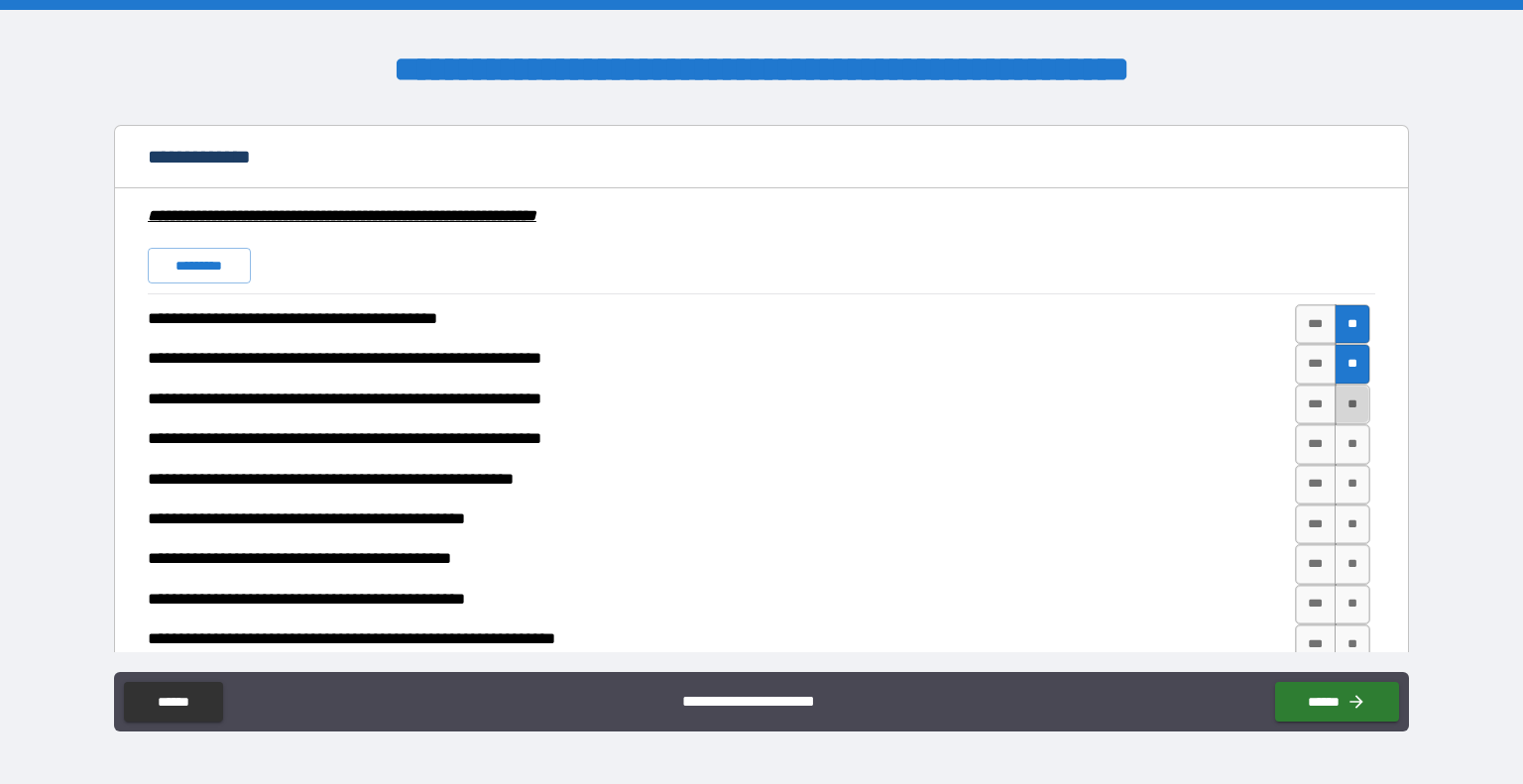 click on "**" at bounding box center (1352, 404) 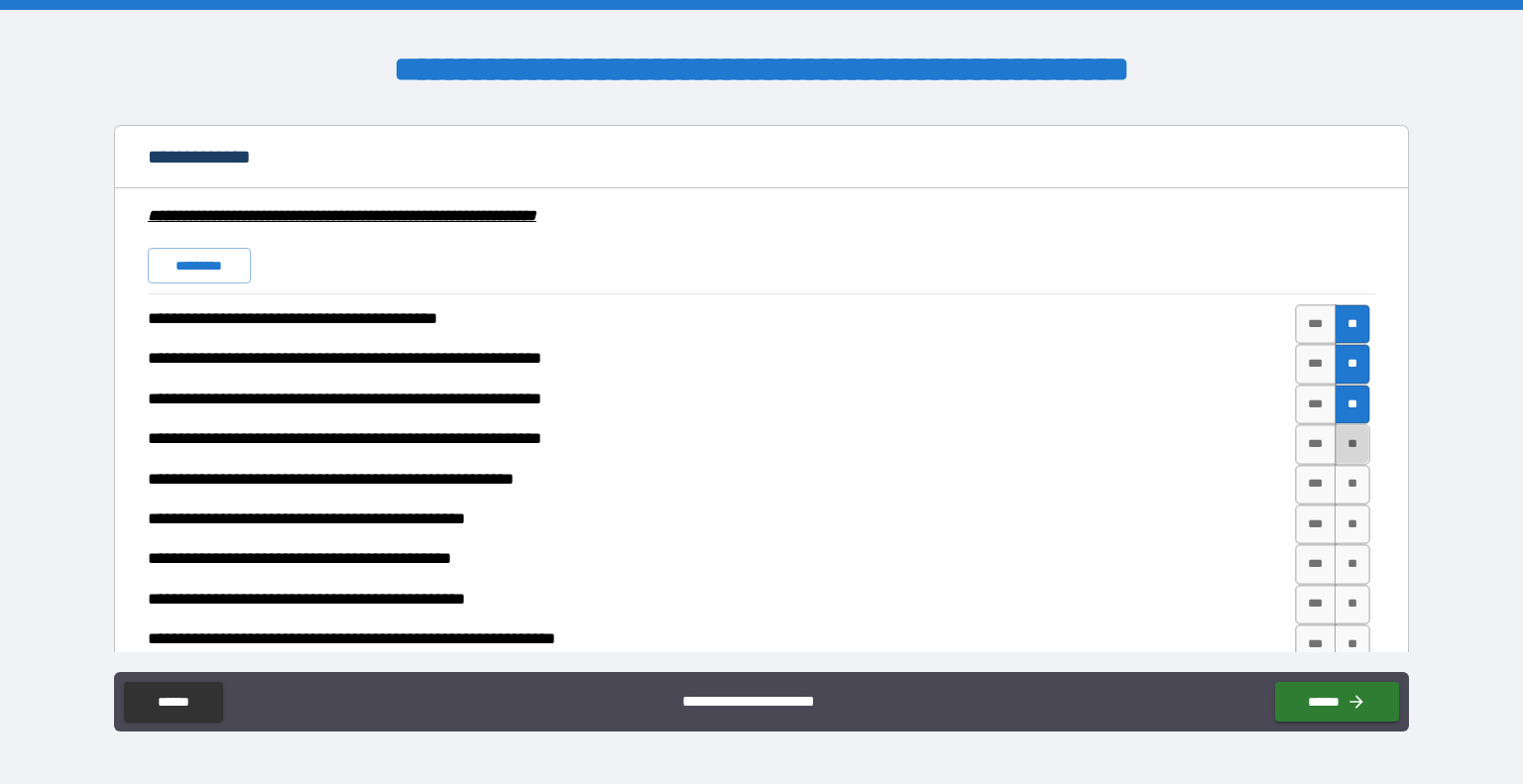 click on "**" at bounding box center [1352, 444] 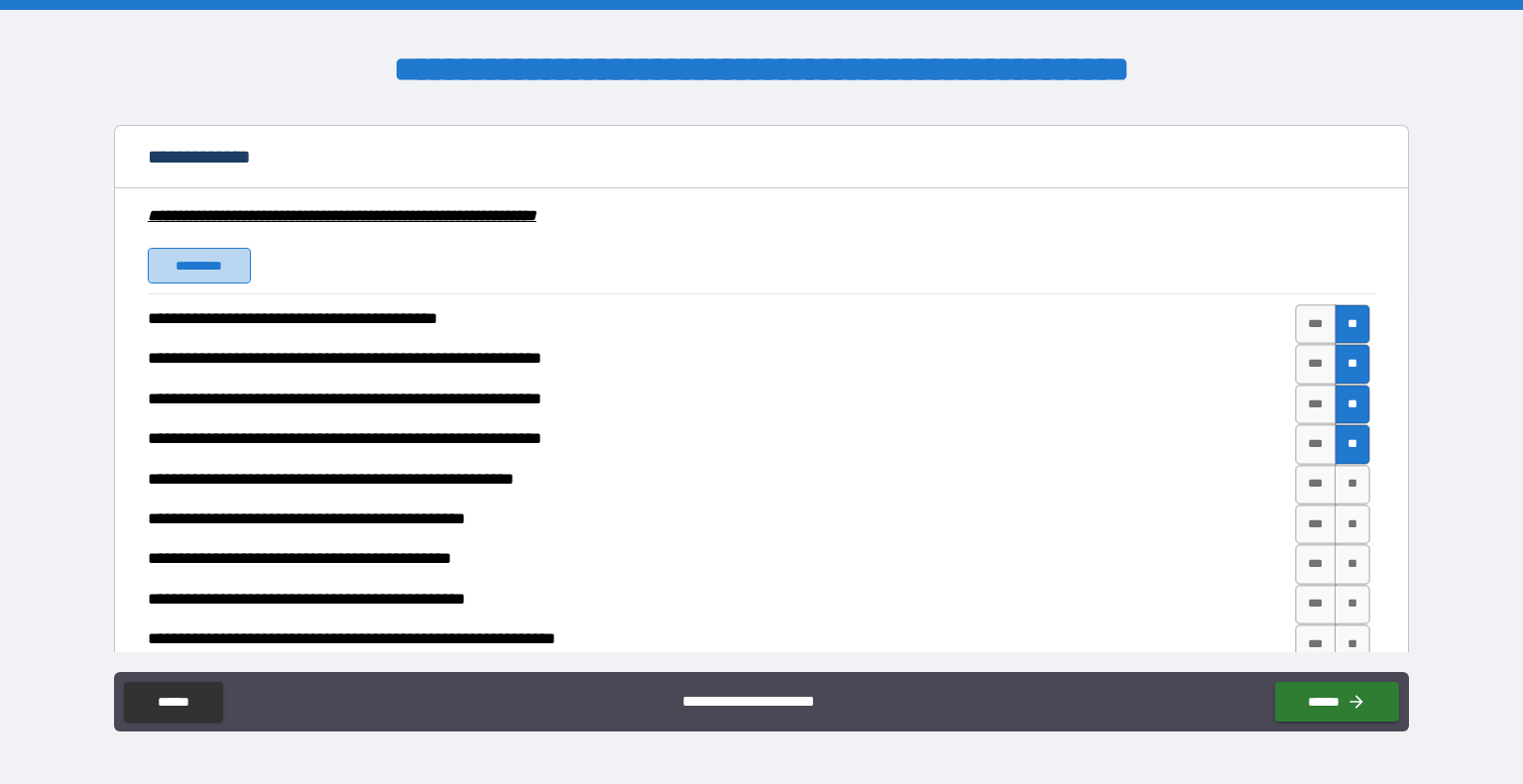 click on "*********" at bounding box center (199, 266) 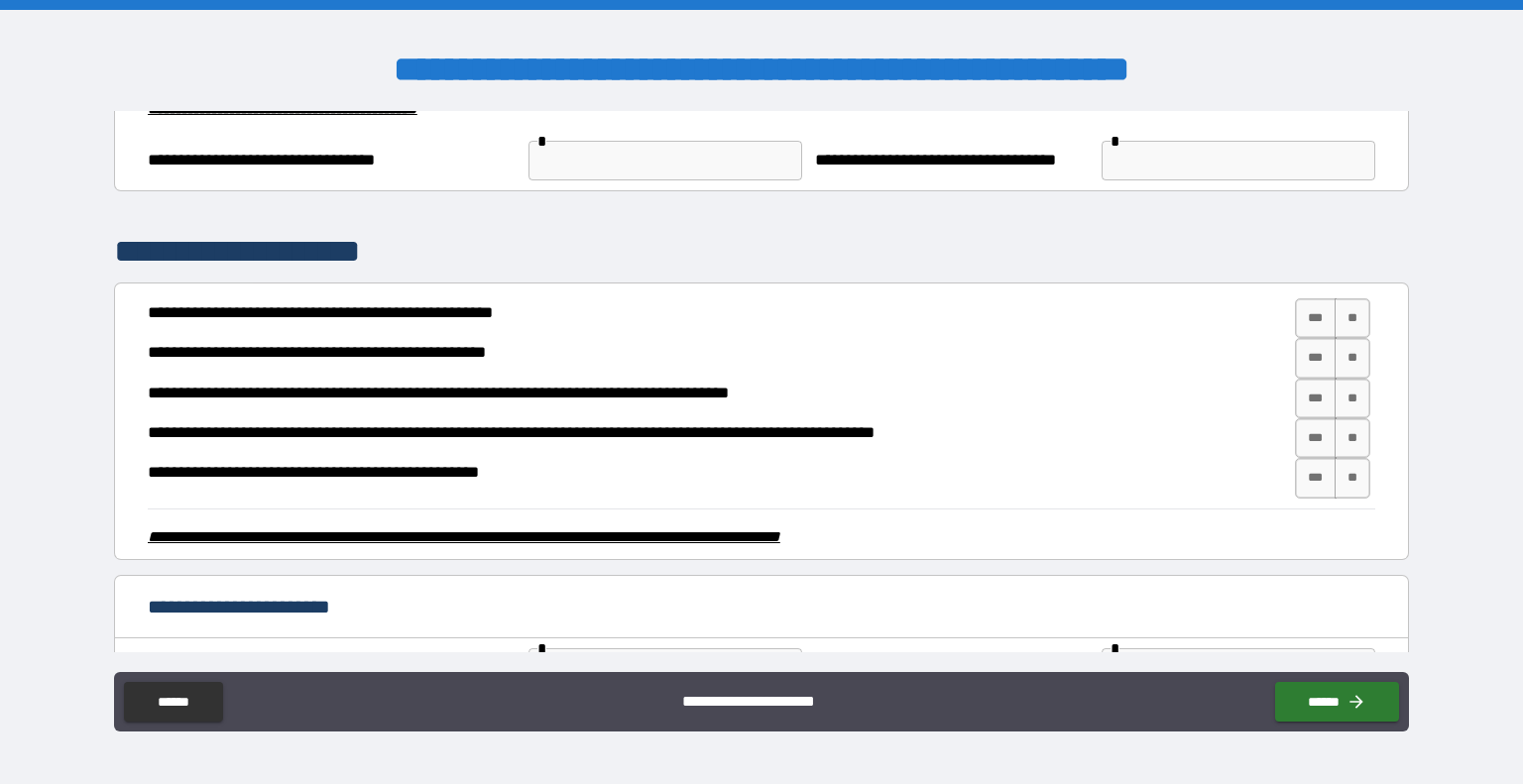 scroll, scrollTop: 2775, scrollLeft: 0, axis: vertical 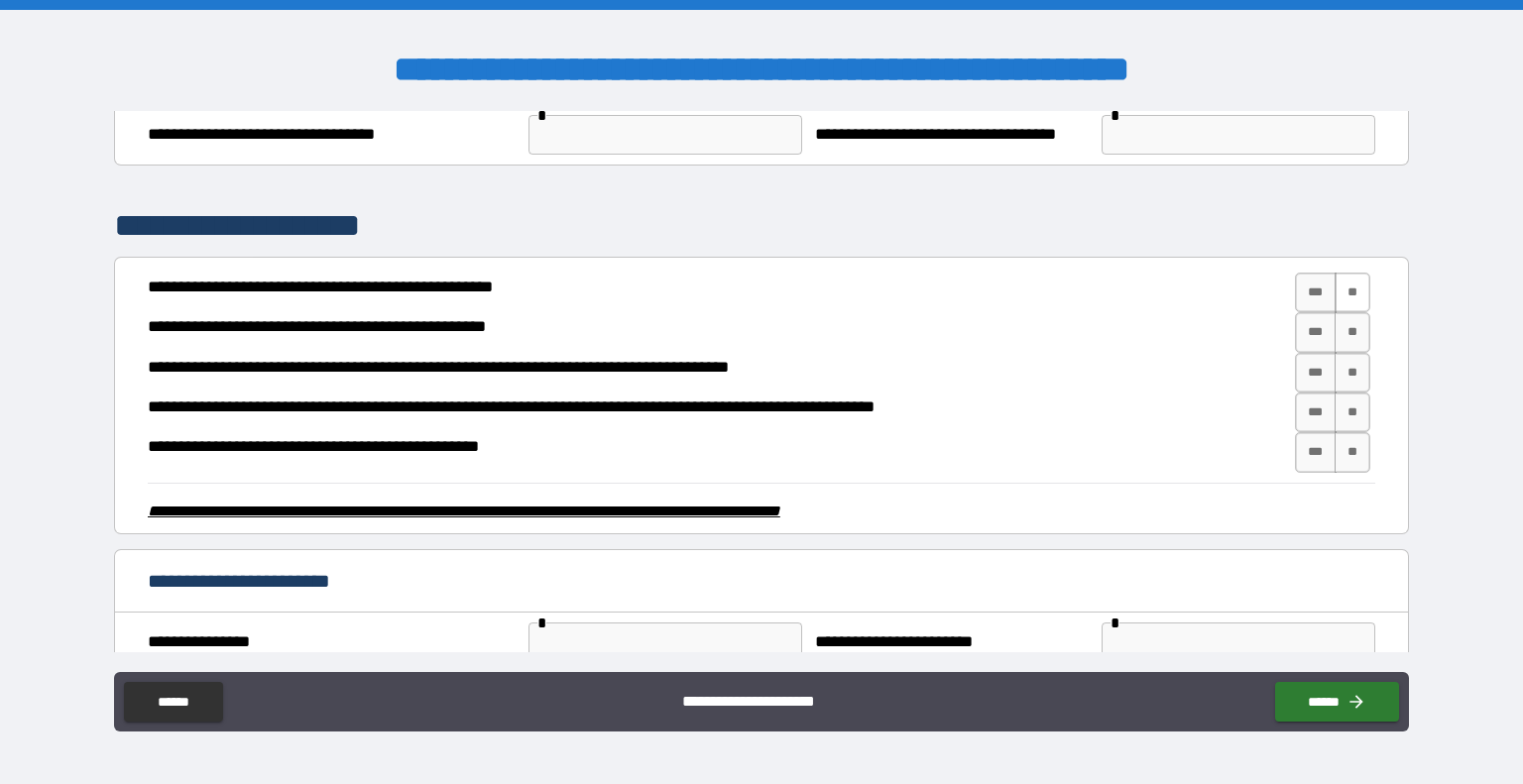 click on "**" at bounding box center (1352, 292) 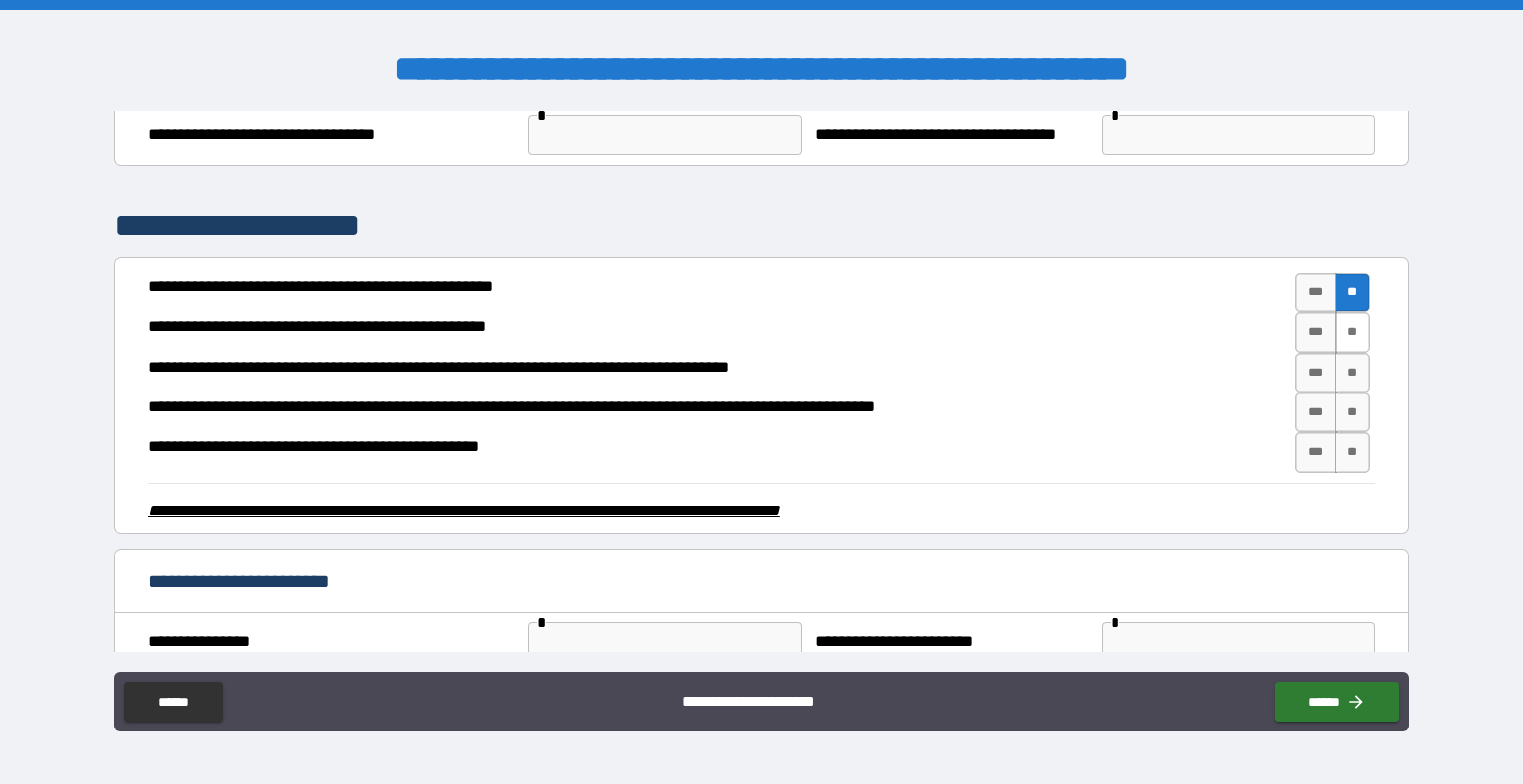 click on "**" at bounding box center (1352, 332) 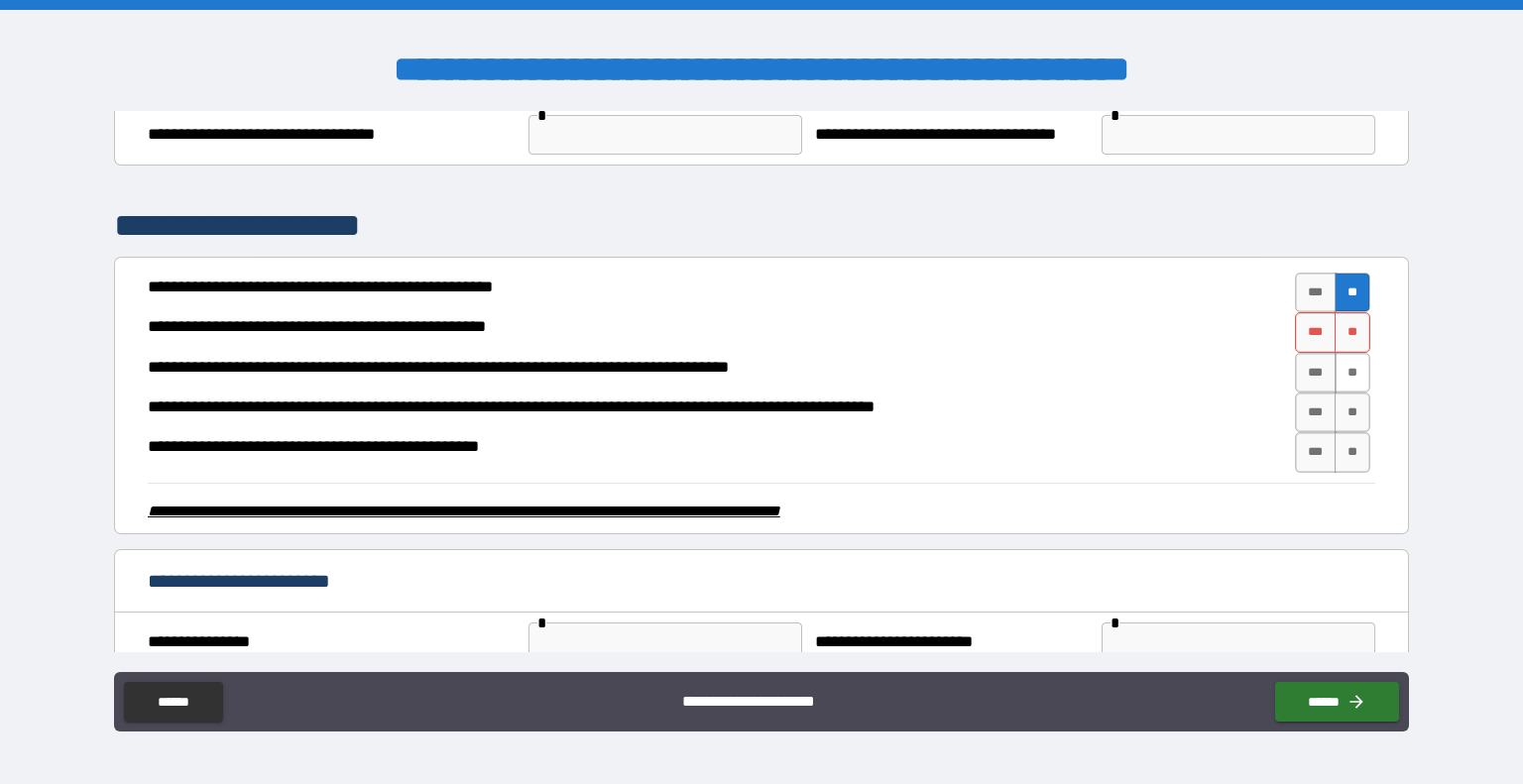 click on "**" at bounding box center [1352, 373] 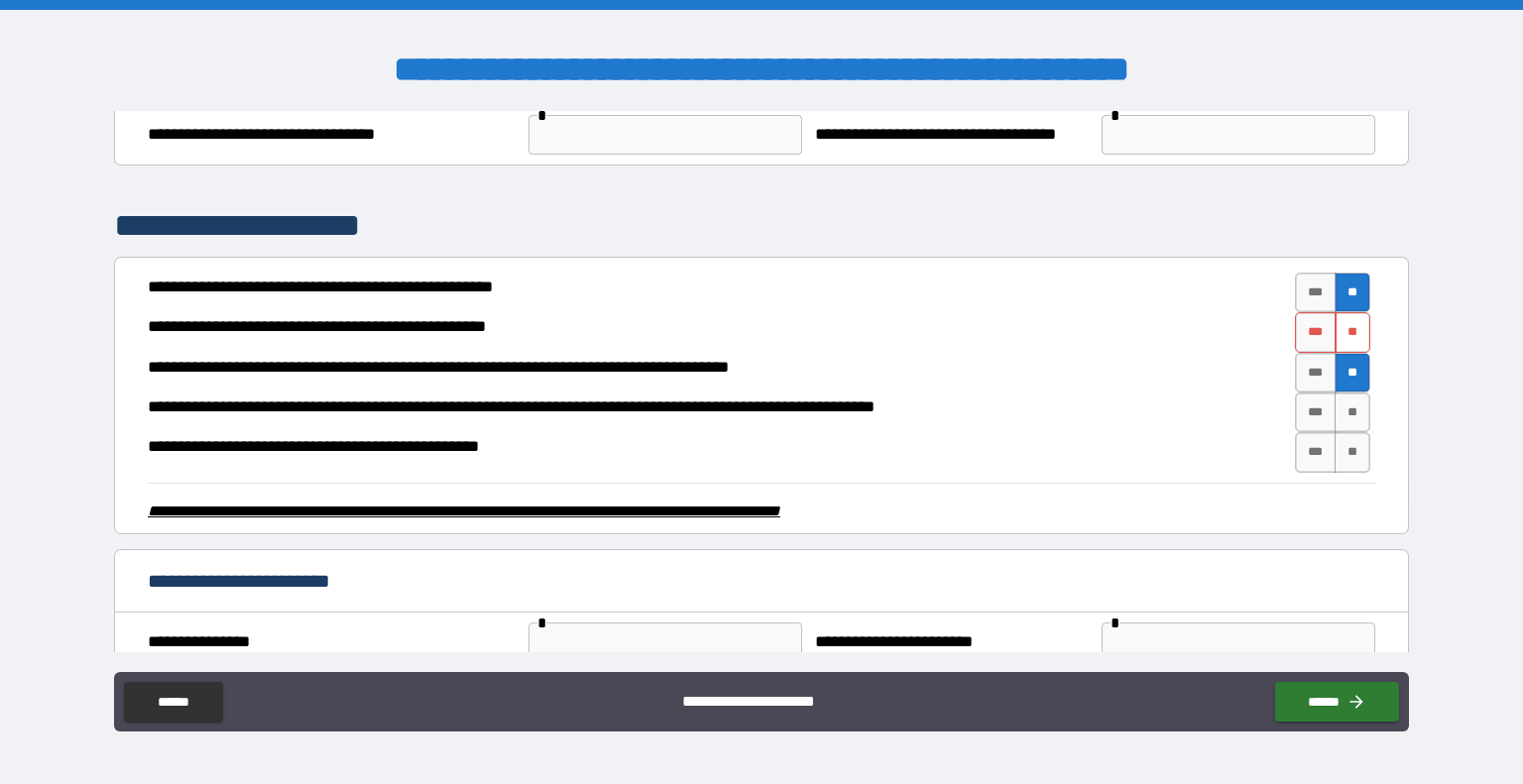 click on "**" at bounding box center (1352, 332) 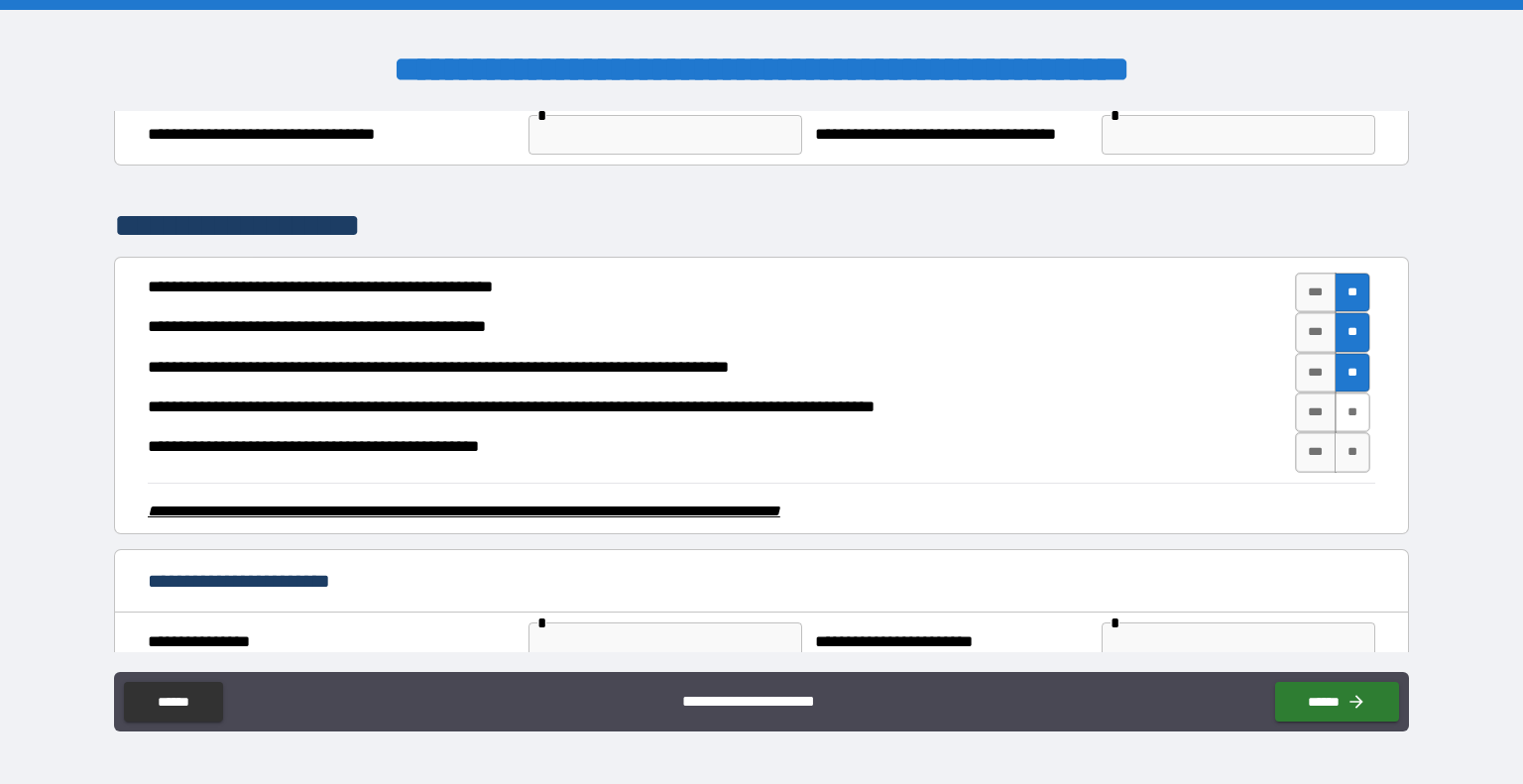 click on "**" at bounding box center [1352, 412] 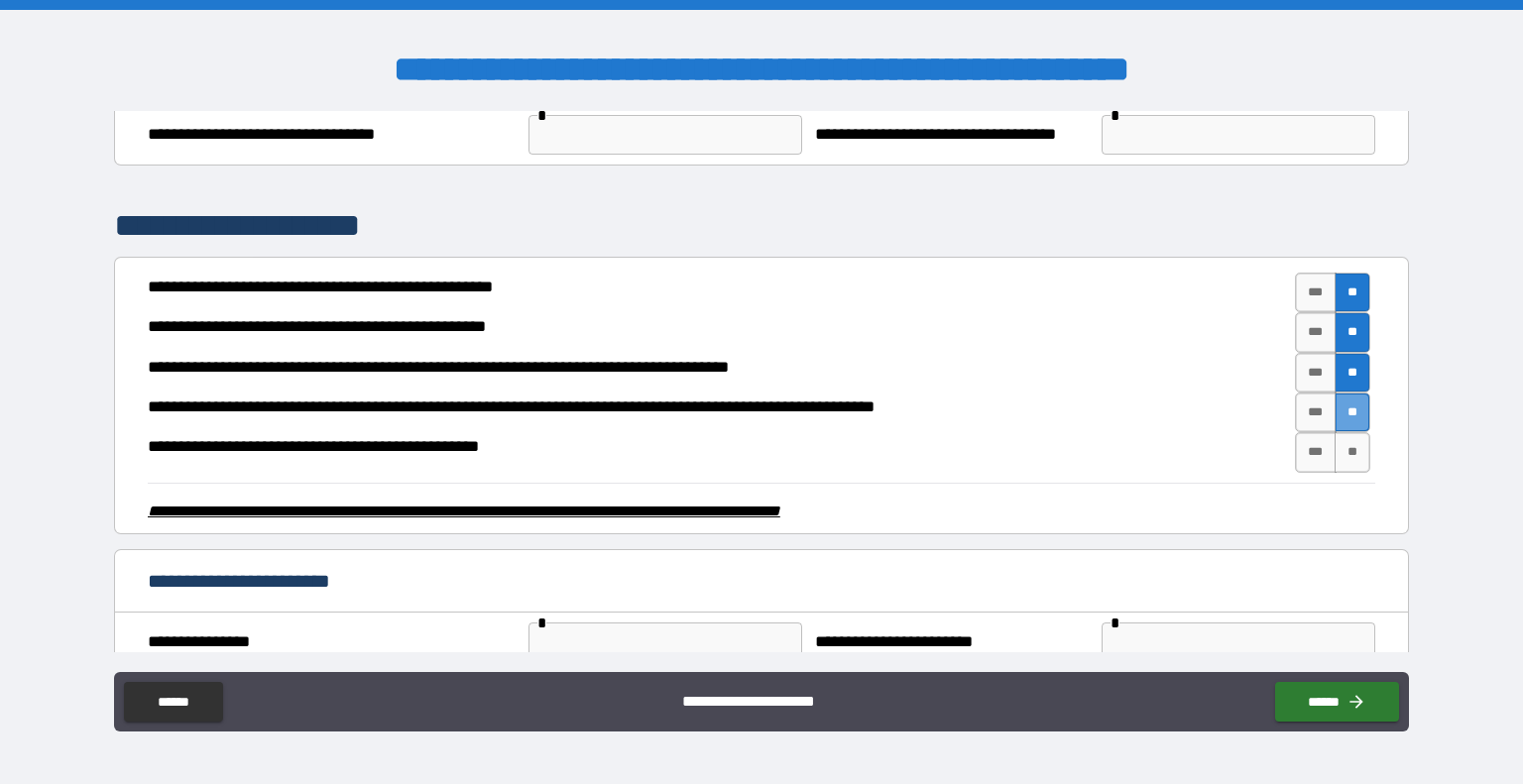 click on "**" at bounding box center (1352, 412) 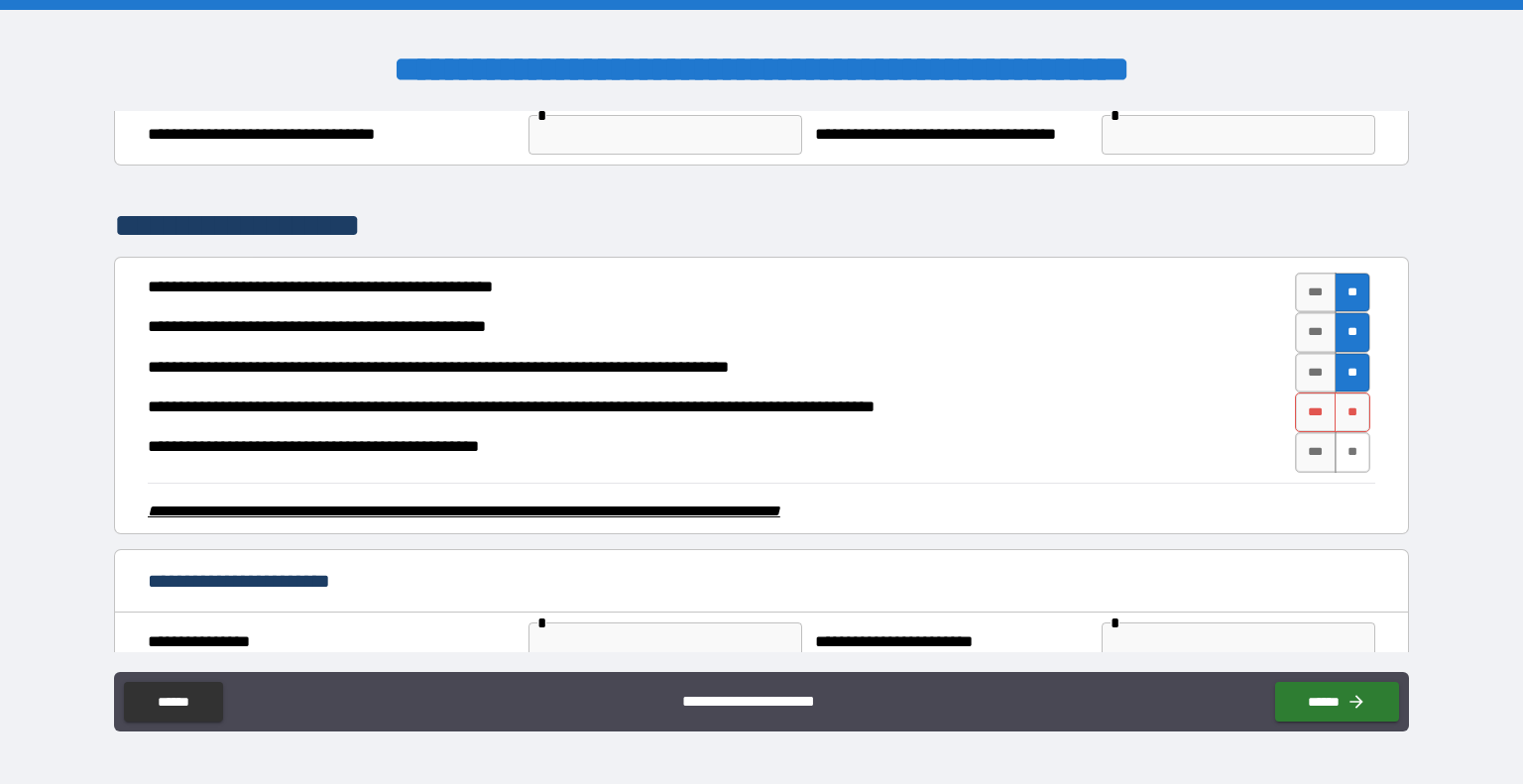 click on "**" at bounding box center (1352, 452) 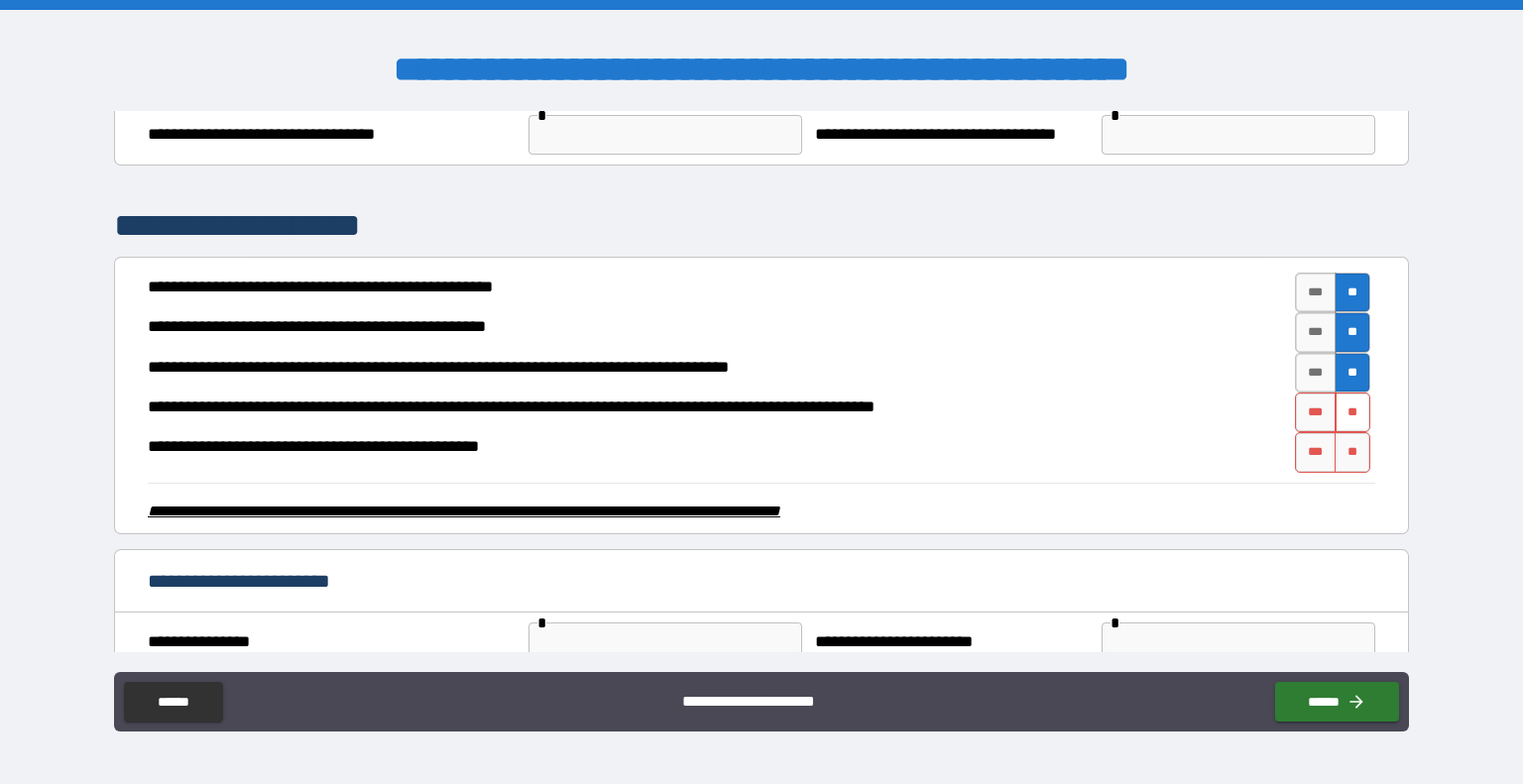 click on "**" at bounding box center [1352, 412] 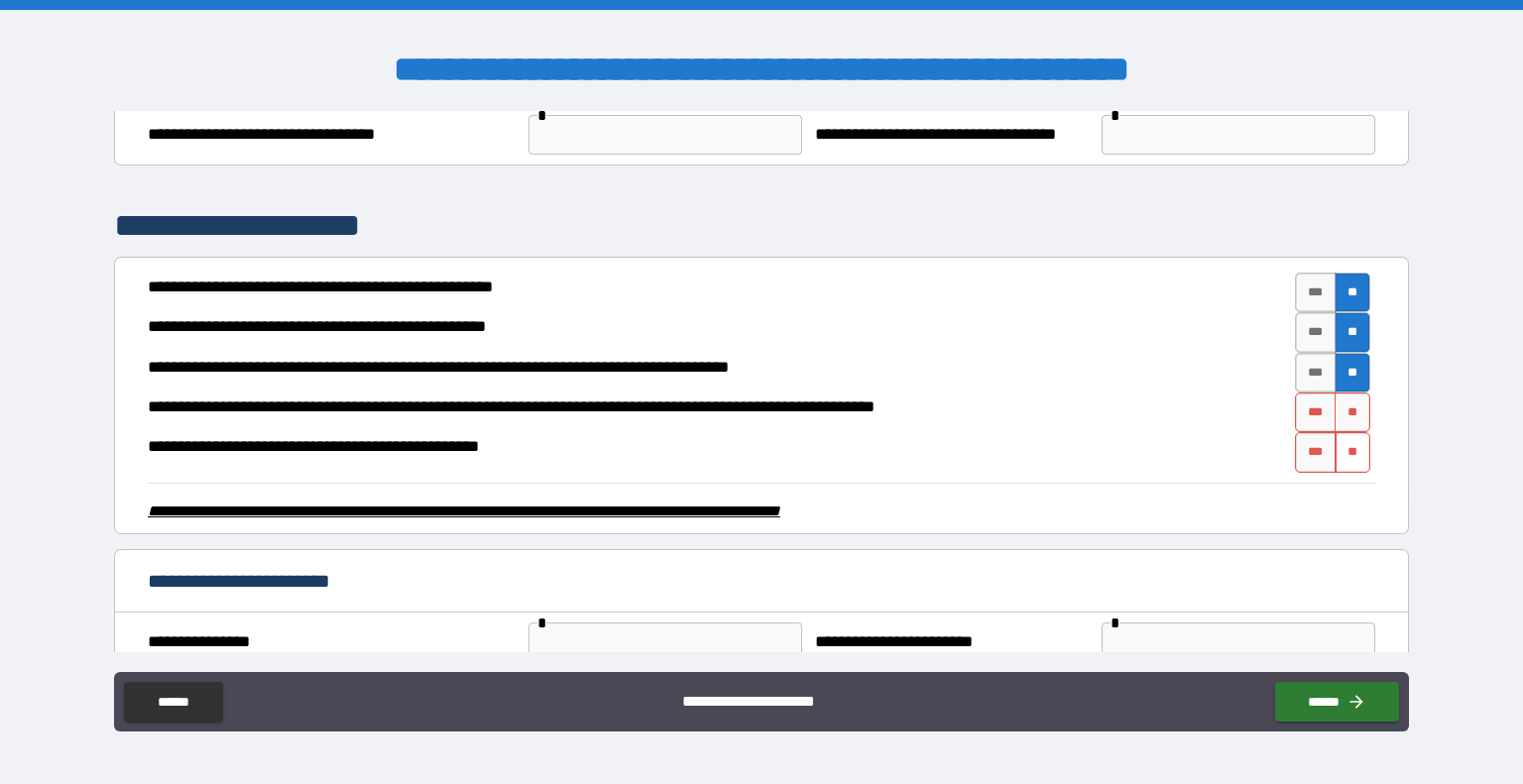 click on "**" at bounding box center (1352, 452) 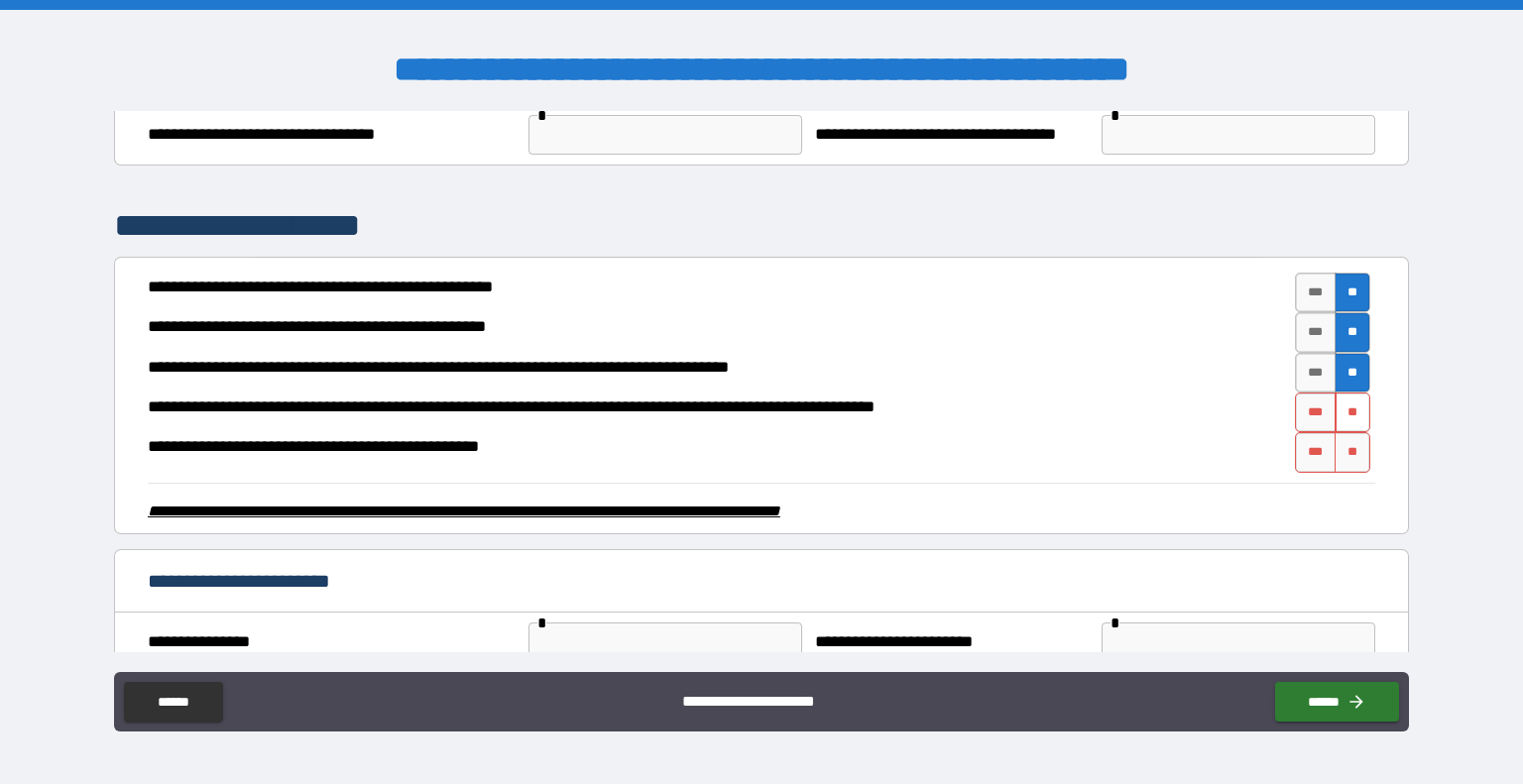 click on "**" at bounding box center [1352, 412] 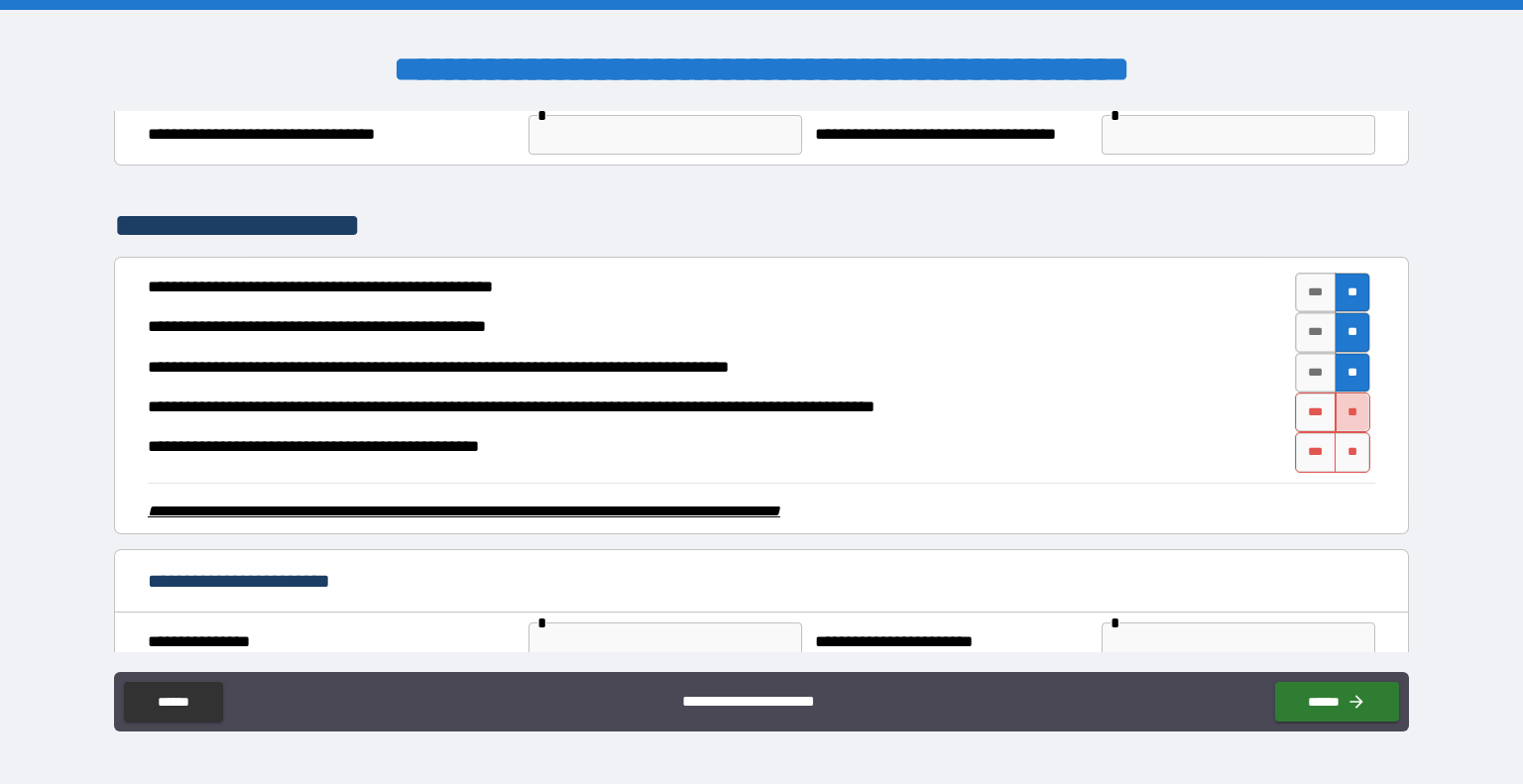 click on "**" at bounding box center (1352, 412) 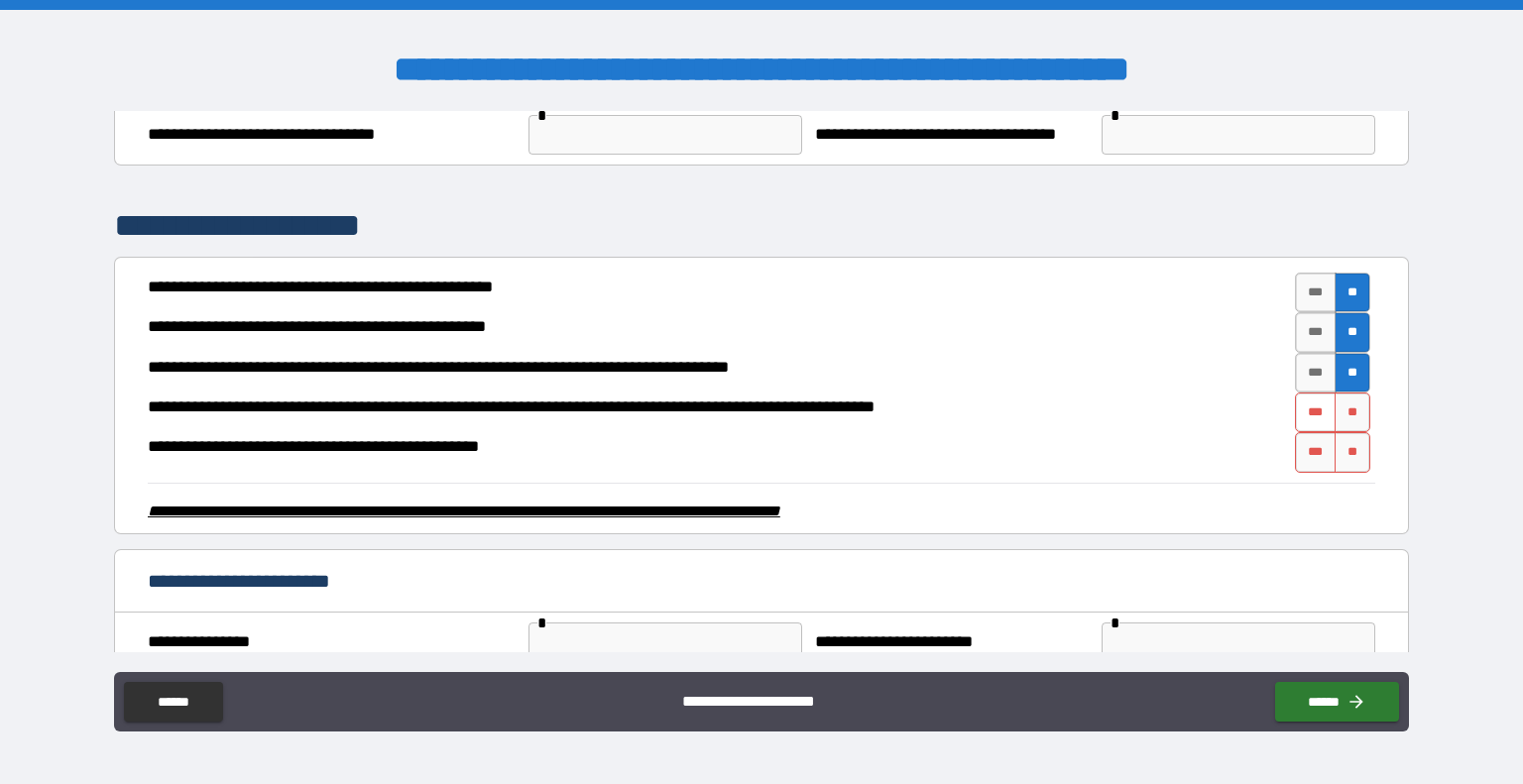 click on "***" at bounding box center [1316, 412] 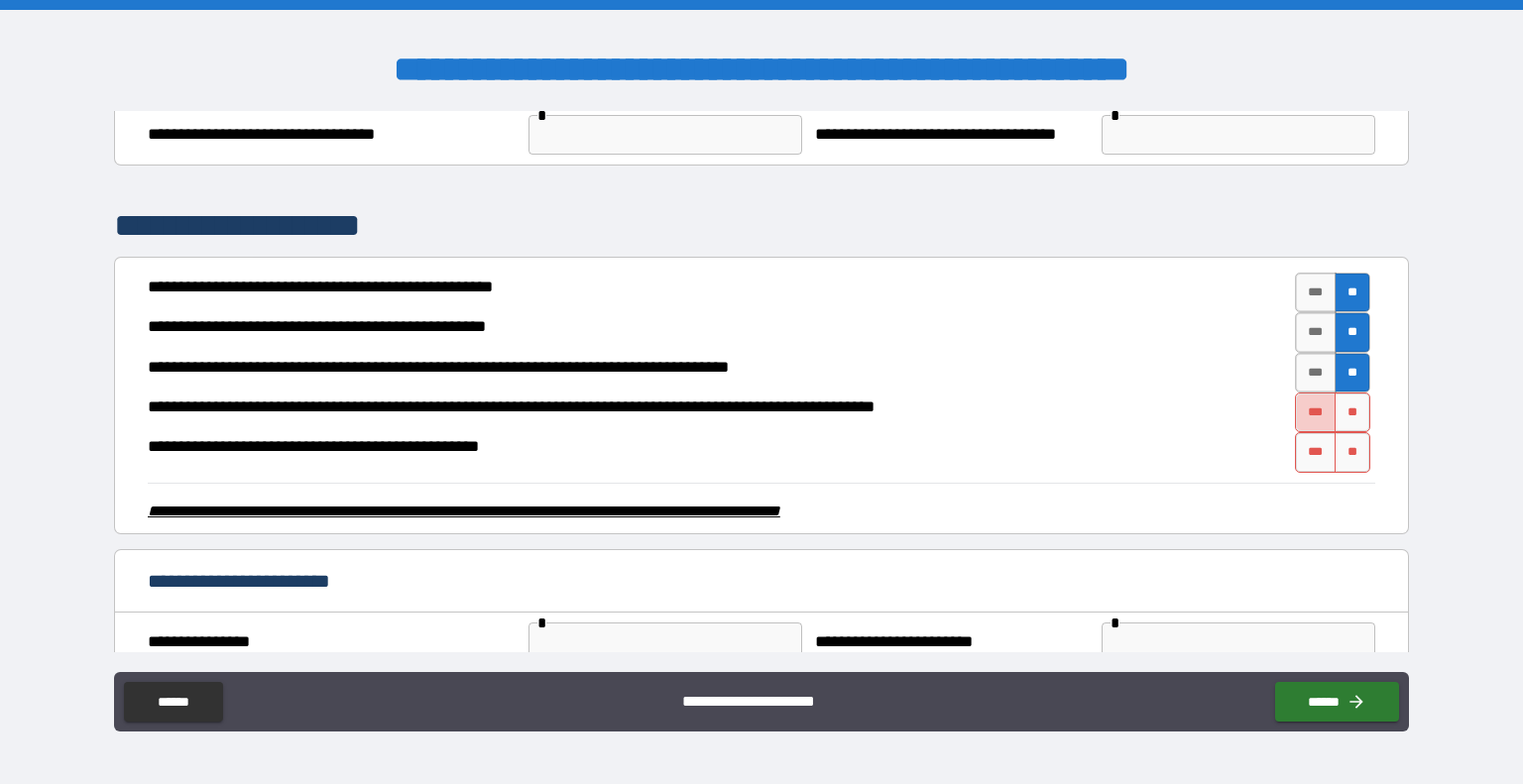 click on "***" at bounding box center [1316, 412] 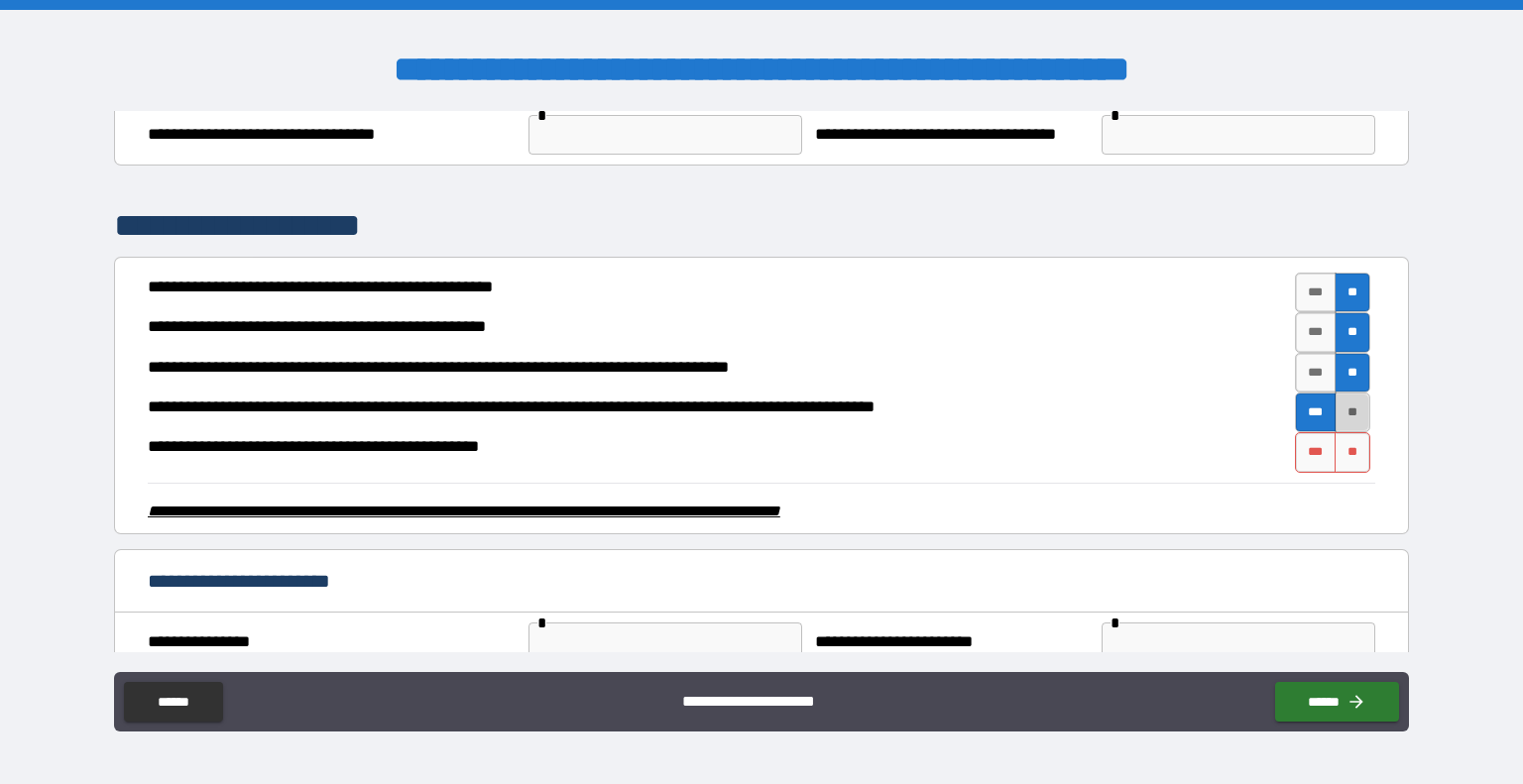 click on "**" at bounding box center (1352, 412) 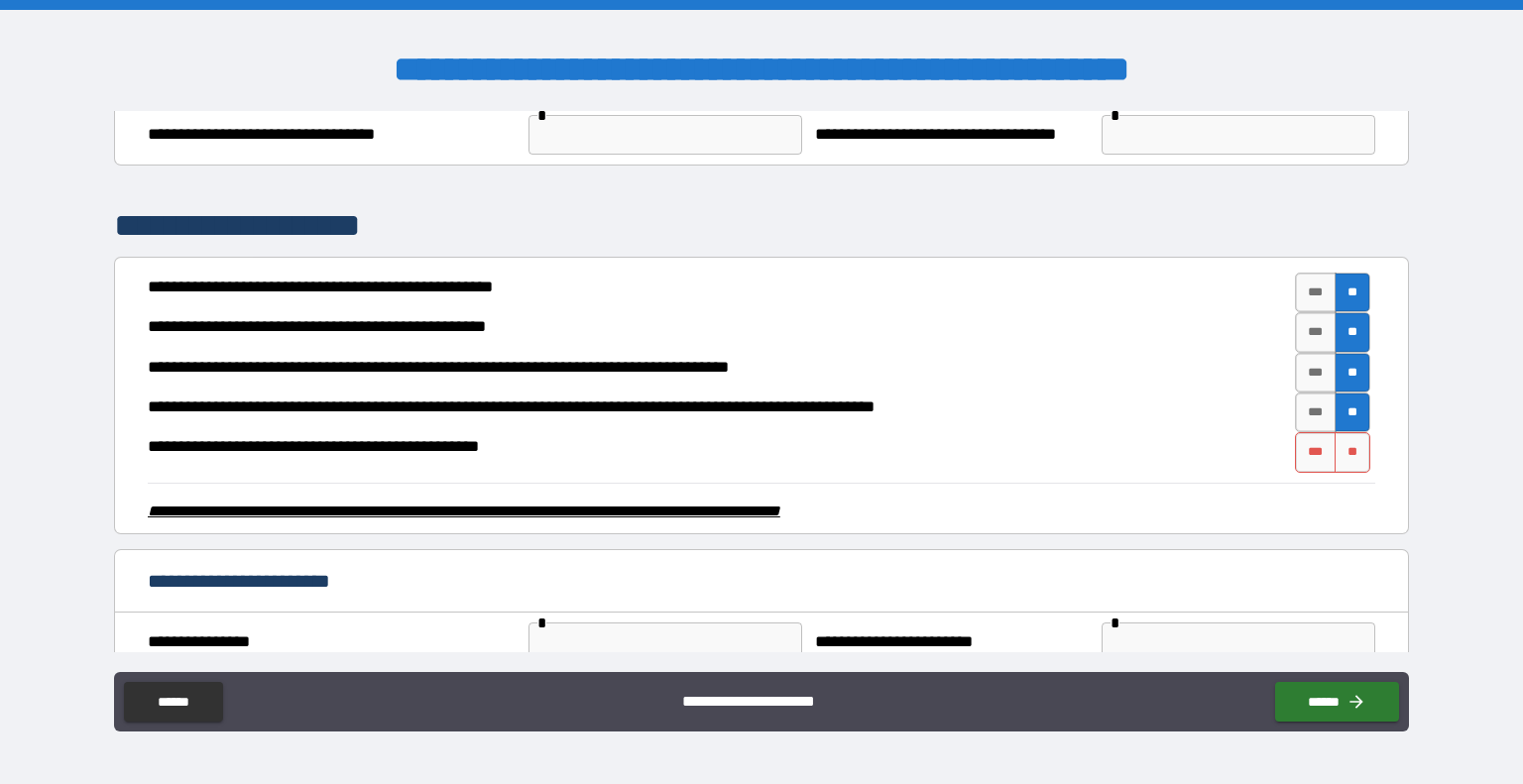 click on "**" at bounding box center [1352, 412] 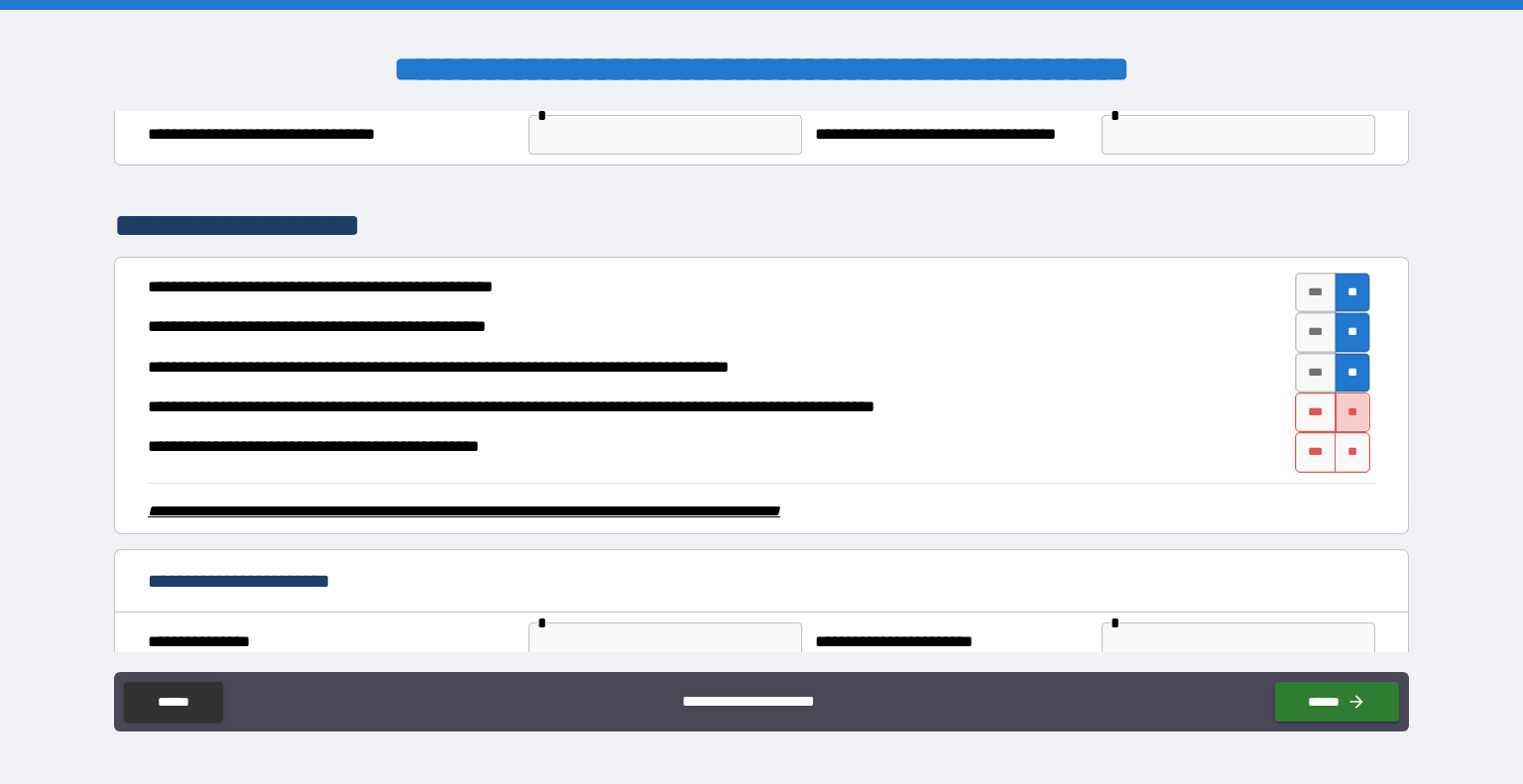 click on "**" at bounding box center [1352, 412] 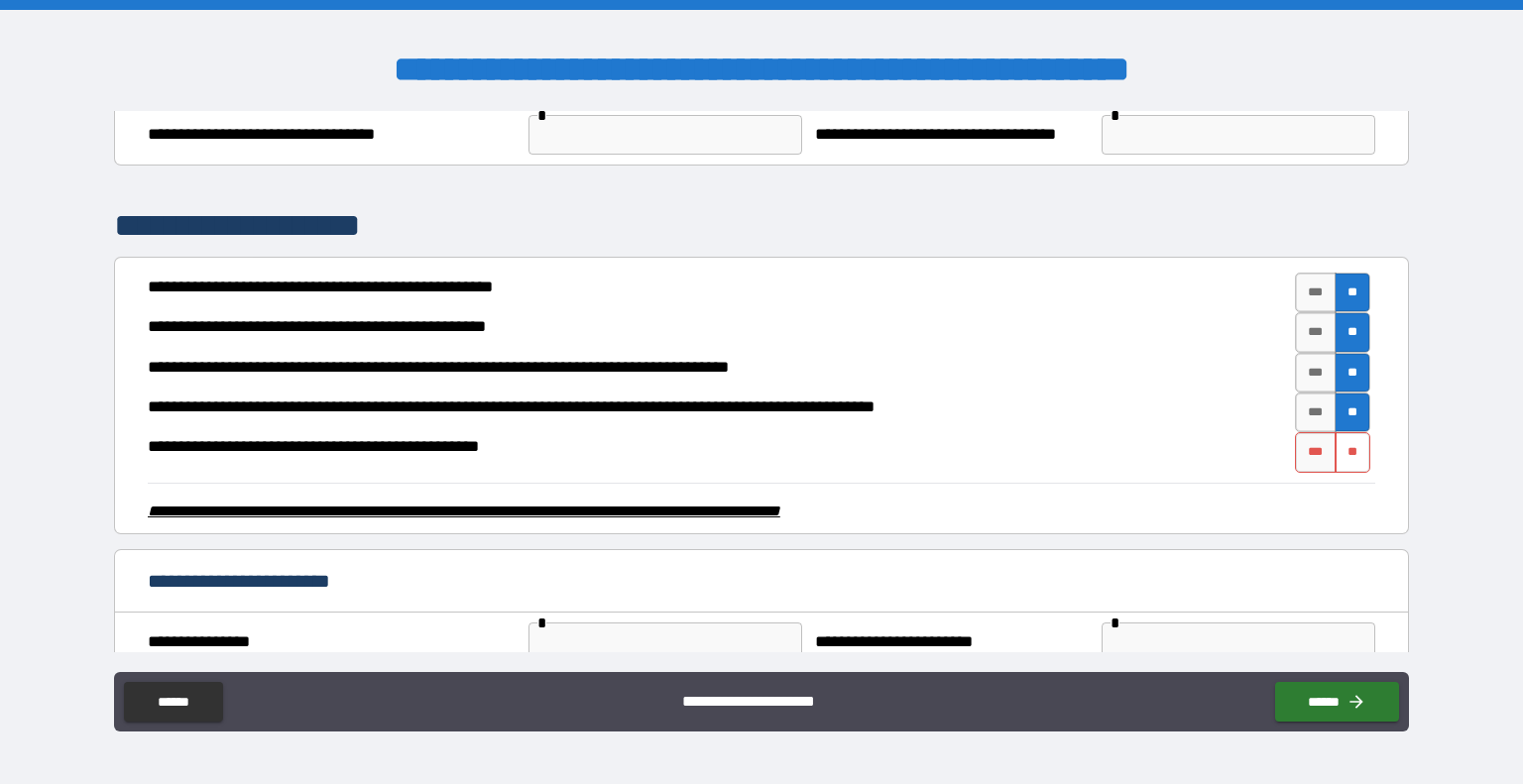 click on "**" at bounding box center (1352, 452) 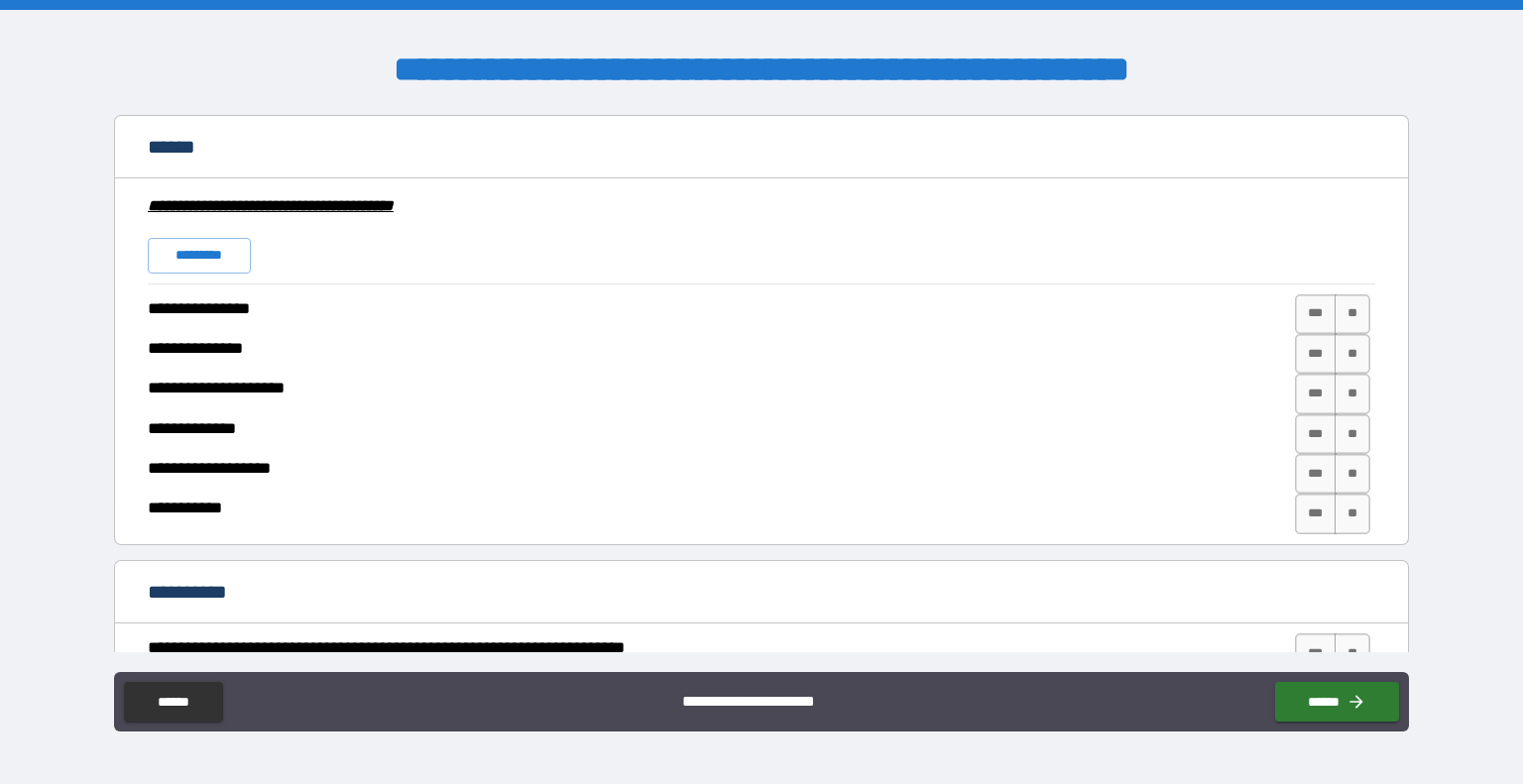 scroll, scrollTop: 3073, scrollLeft: 0, axis: vertical 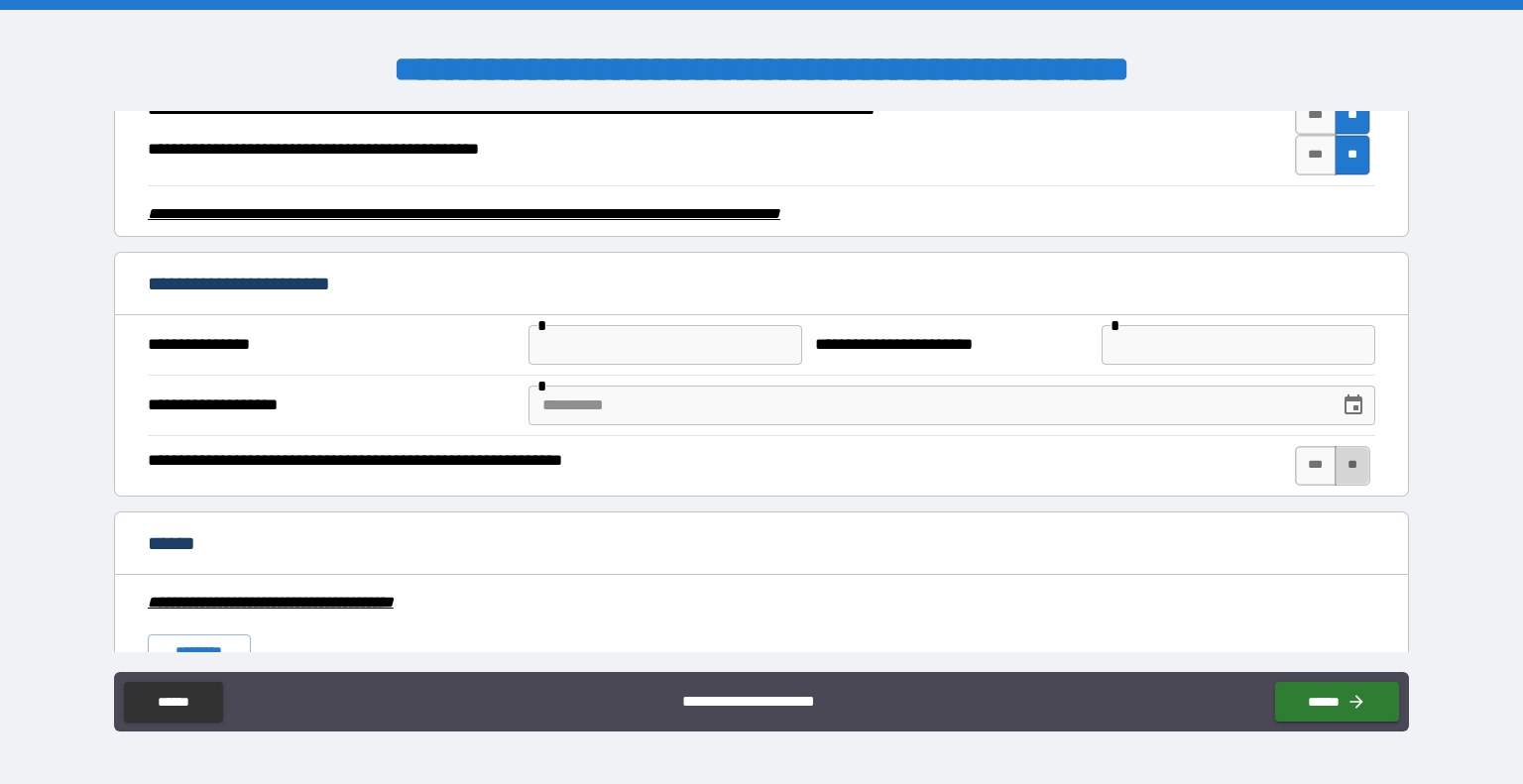 click on "**" at bounding box center (1352, 466) 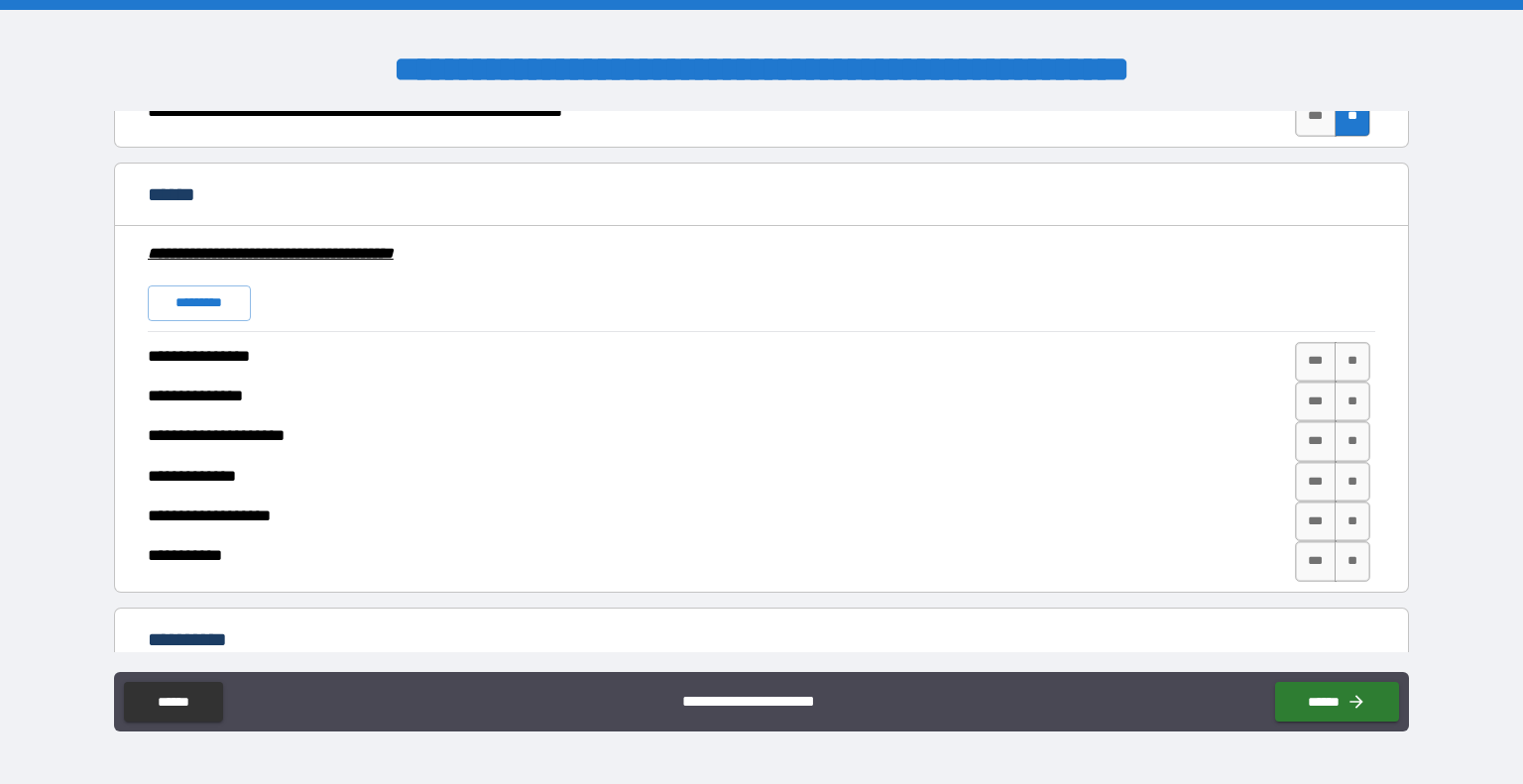 scroll, scrollTop: 3469, scrollLeft: 0, axis: vertical 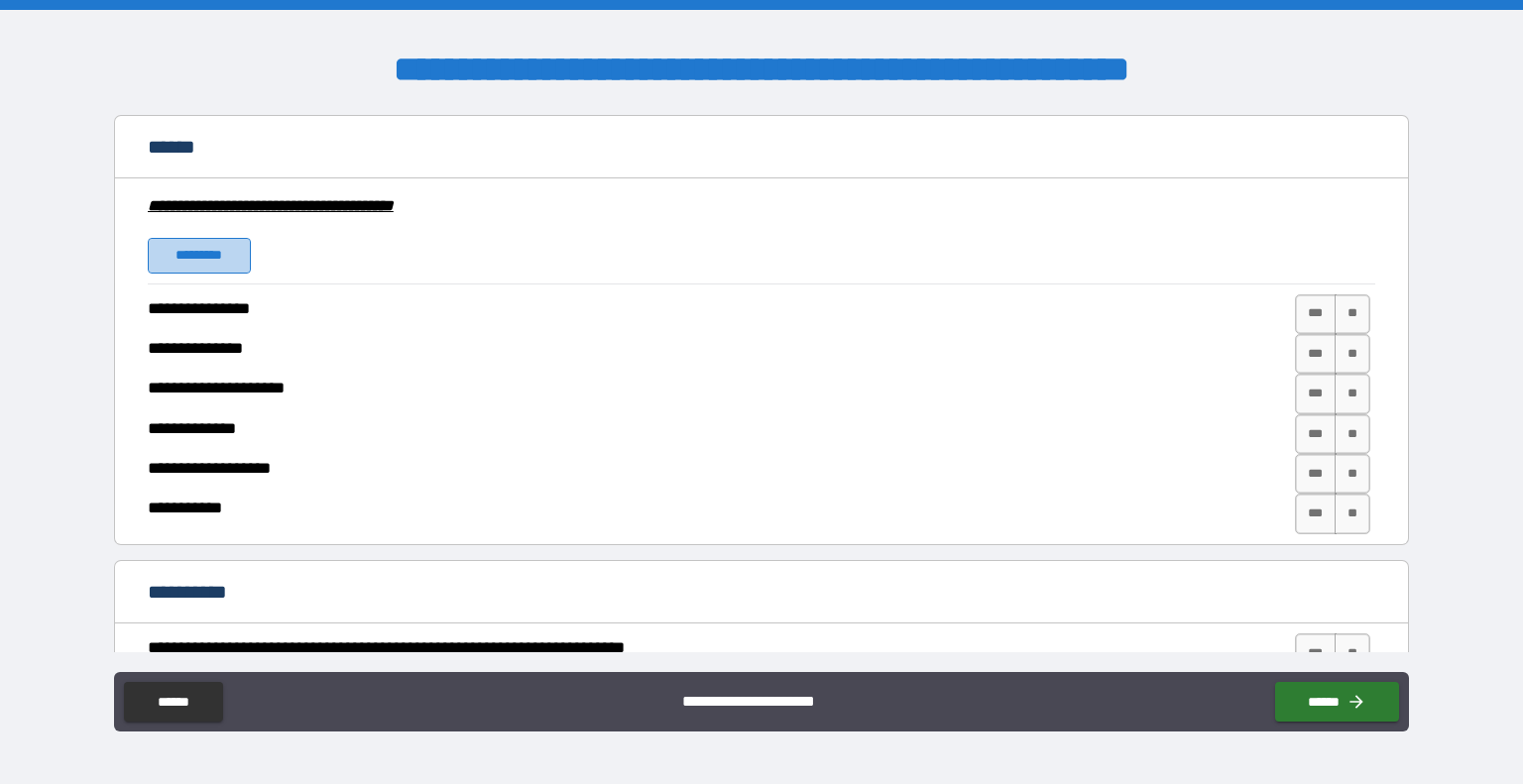 click on "*********" at bounding box center [199, 256] 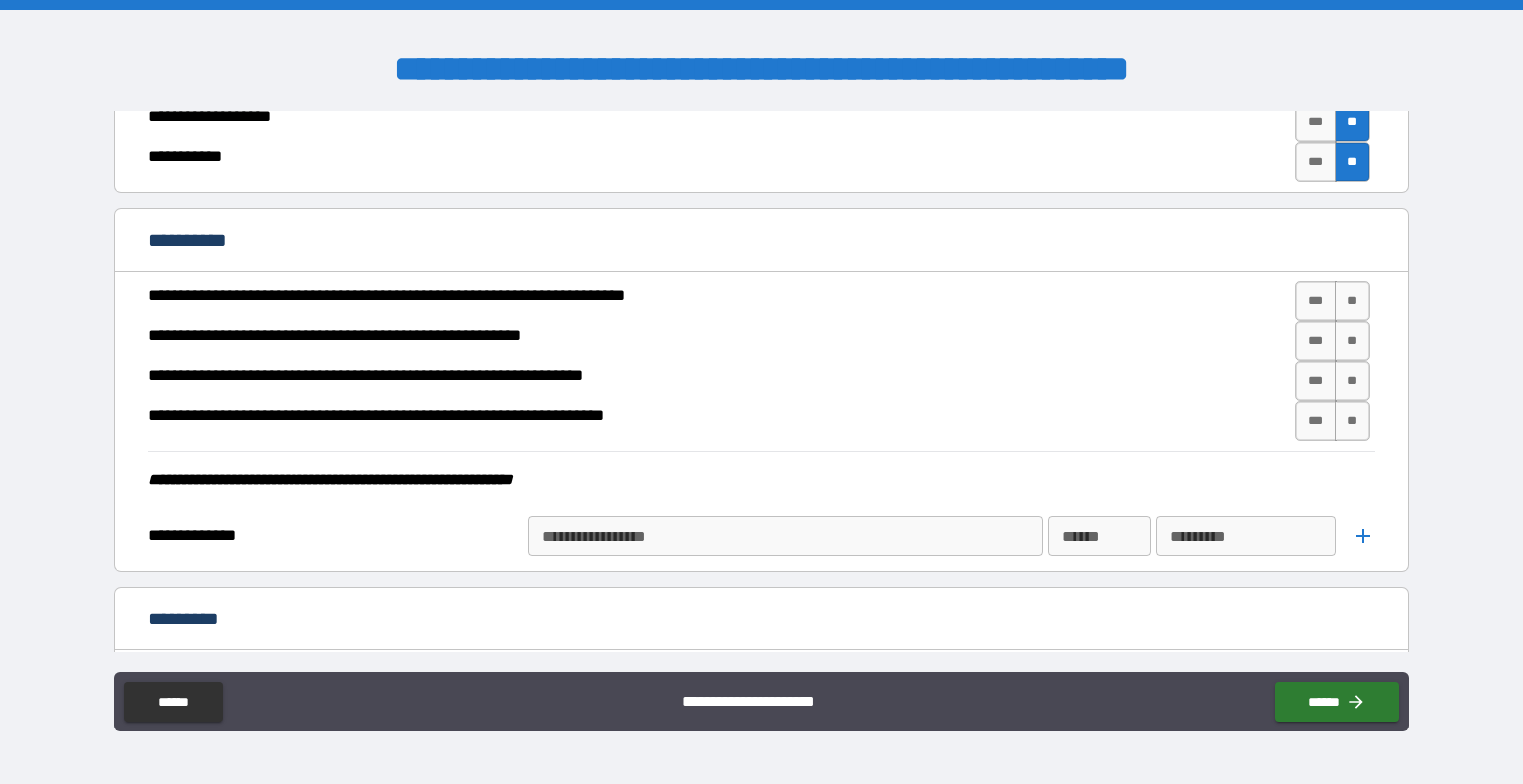 scroll, scrollTop: 3865, scrollLeft: 0, axis: vertical 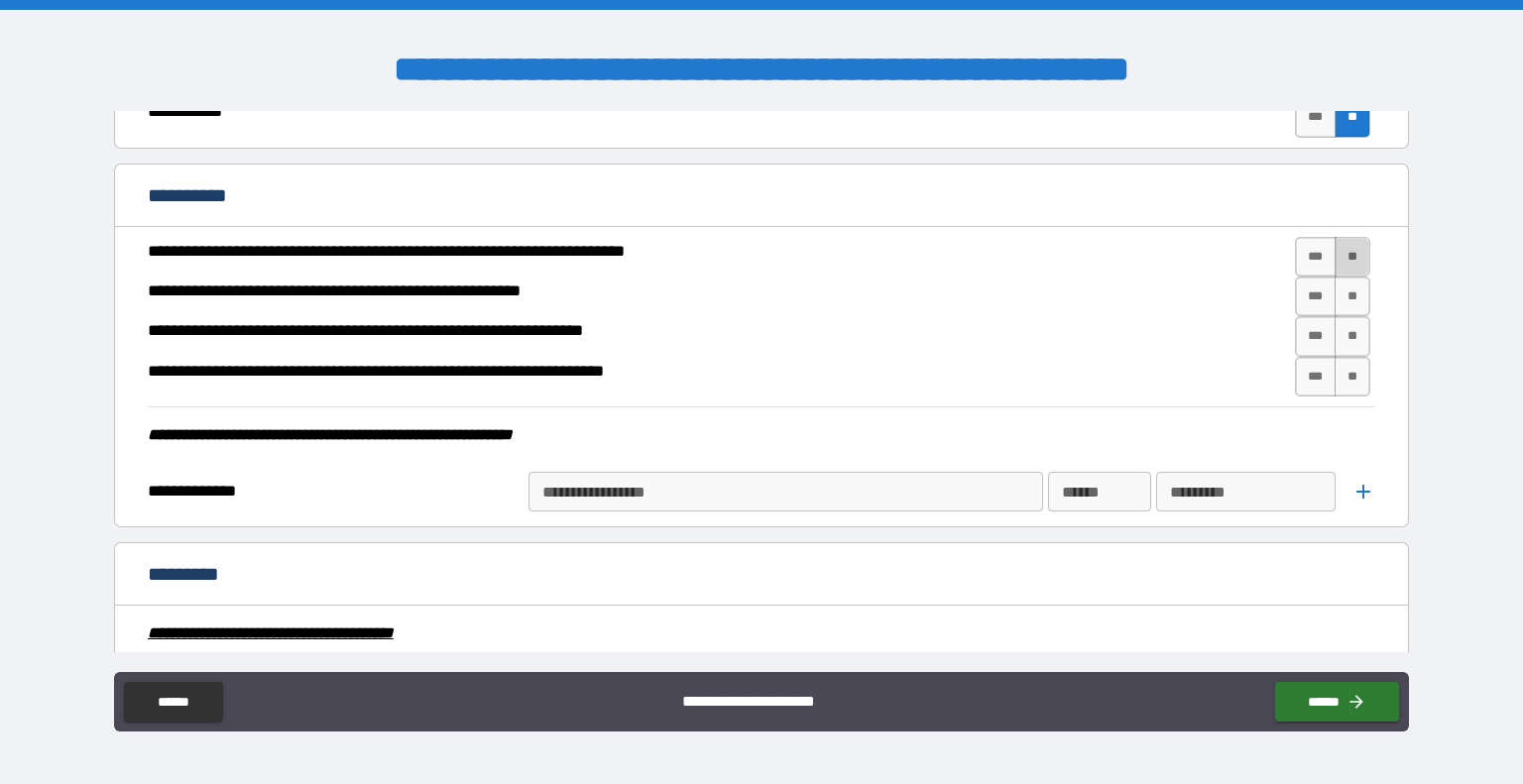 click on "**" at bounding box center [1352, 257] 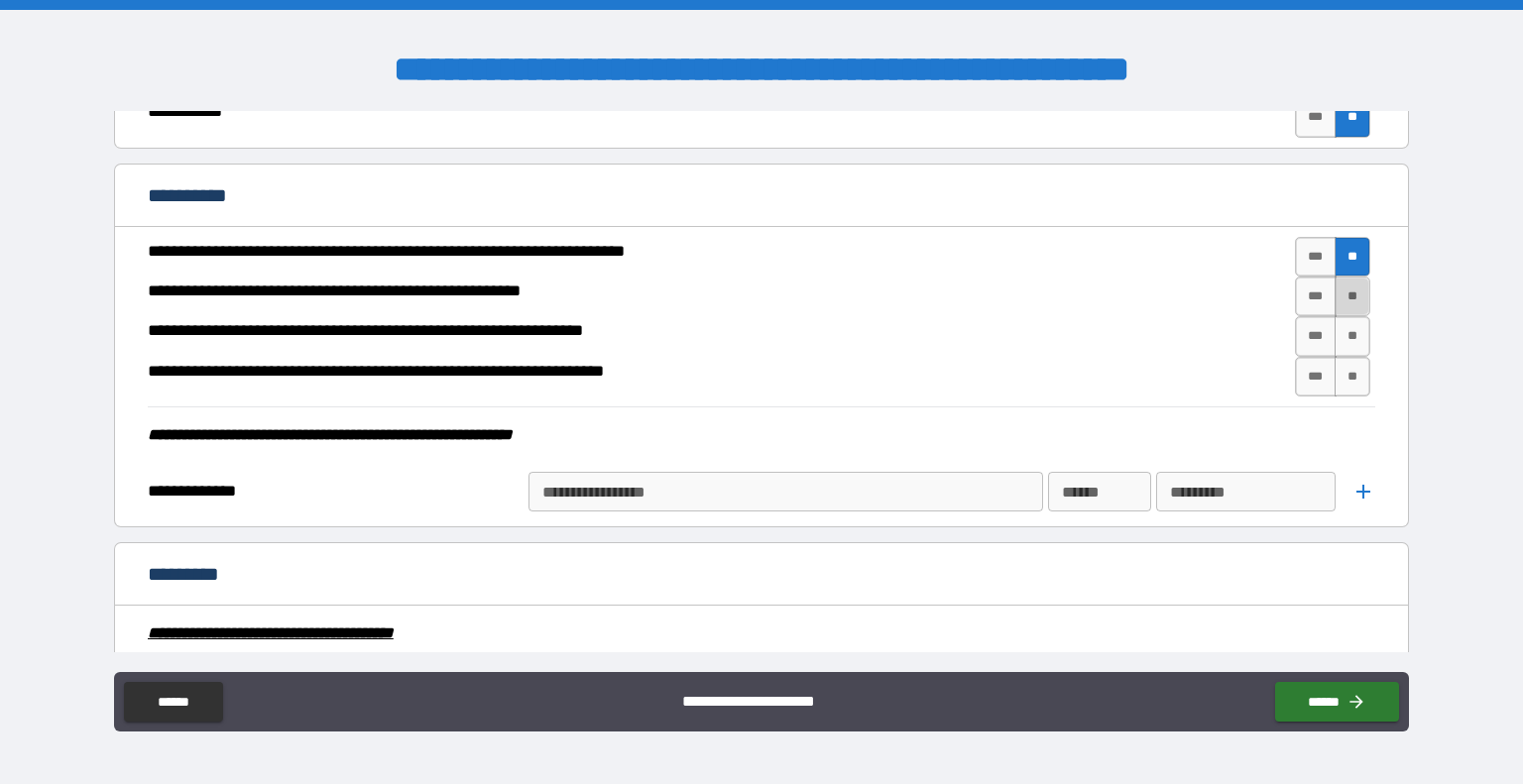 click on "**" at bounding box center [1352, 296] 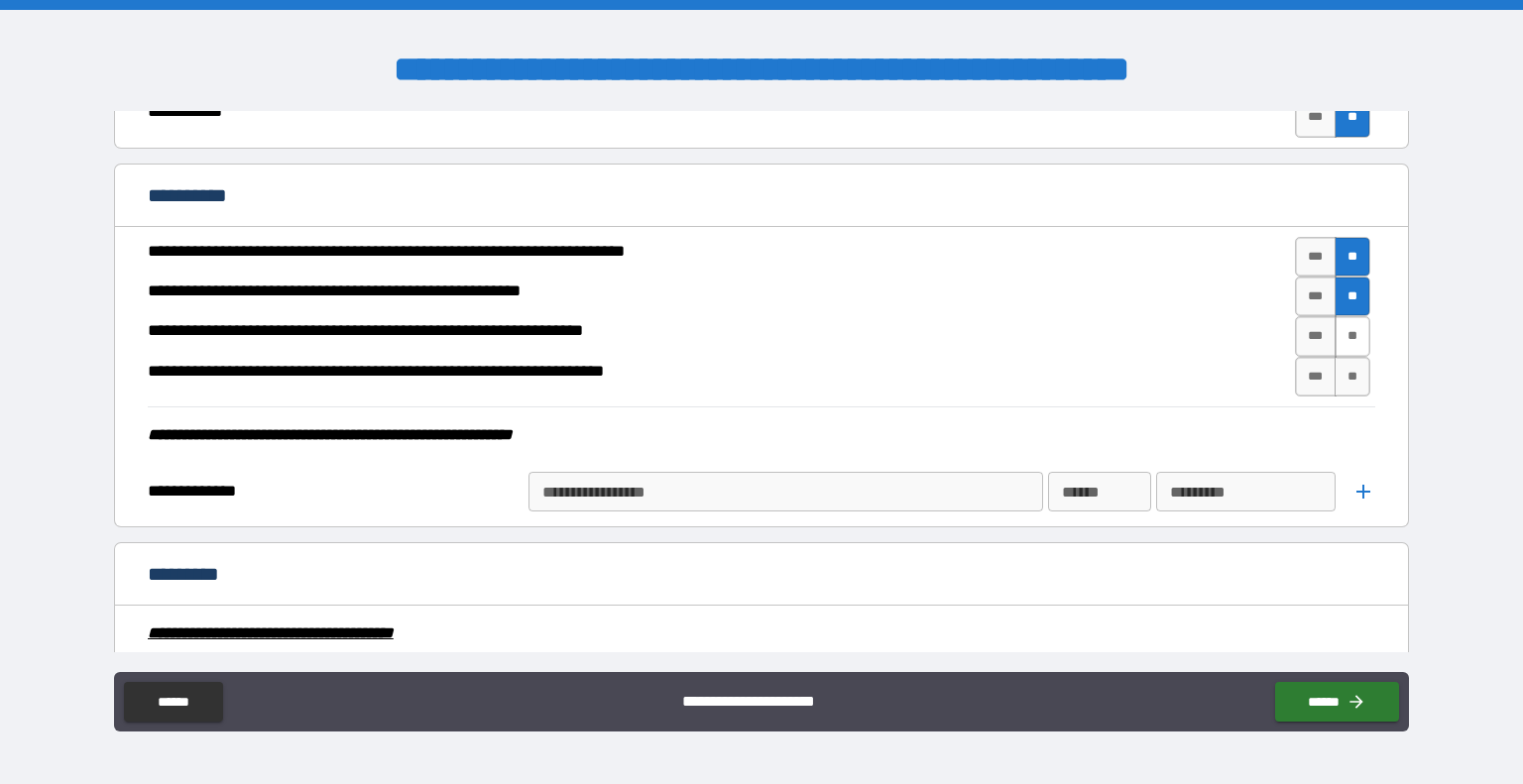 click on "**" at bounding box center (1352, 336) 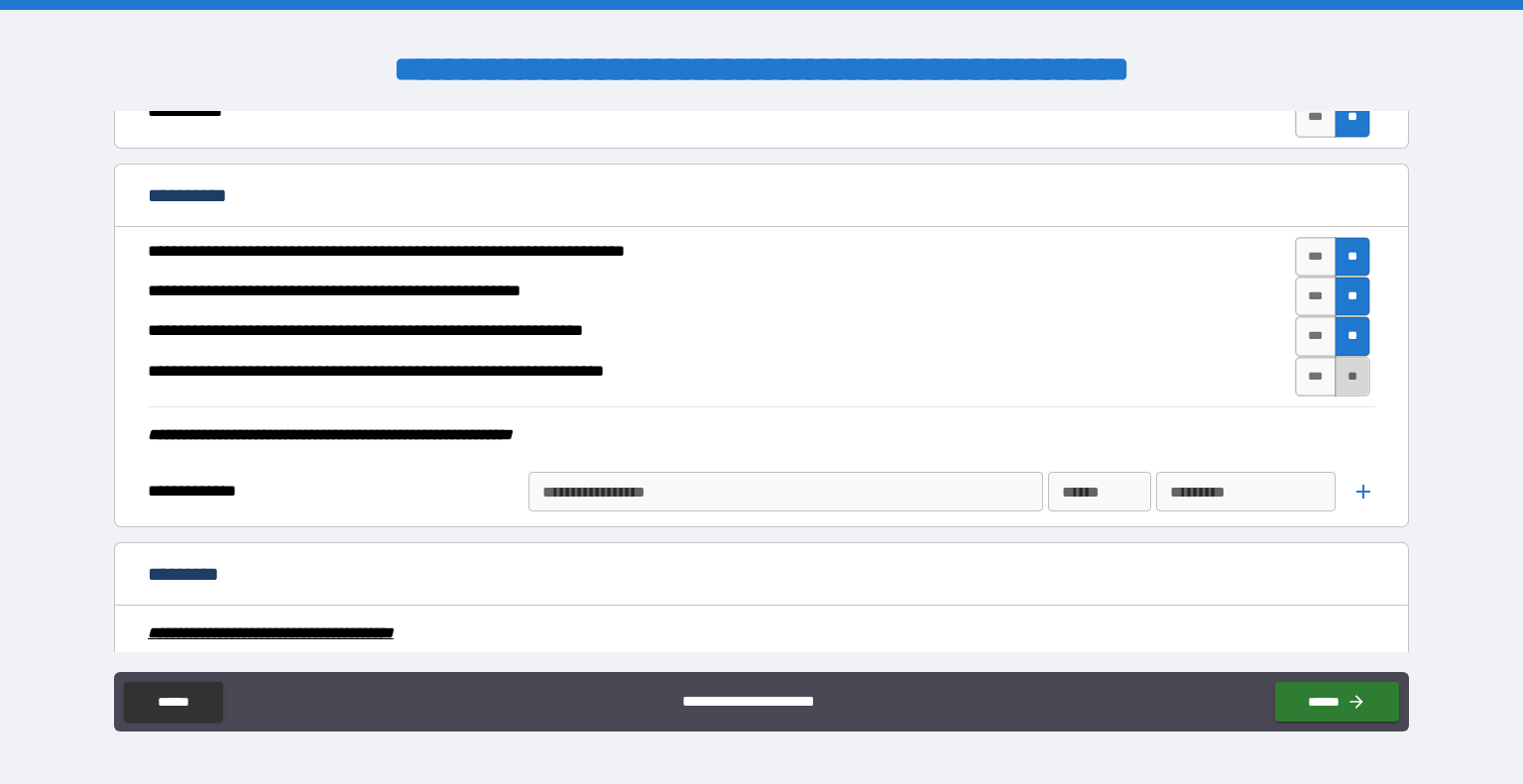 click on "**" at bounding box center (1352, 377) 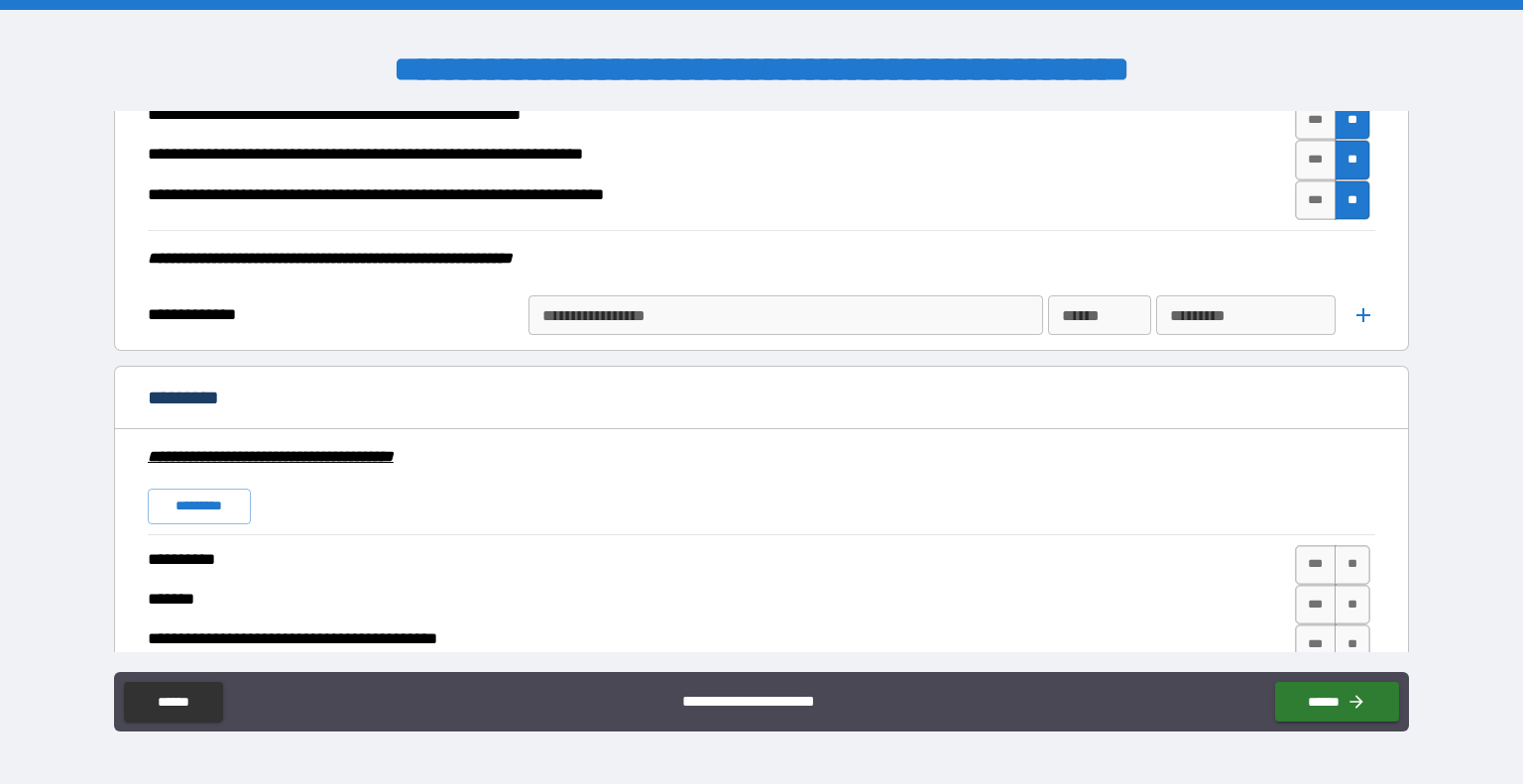 scroll, scrollTop: 4163, scrollLeft: 0, axis: vertical 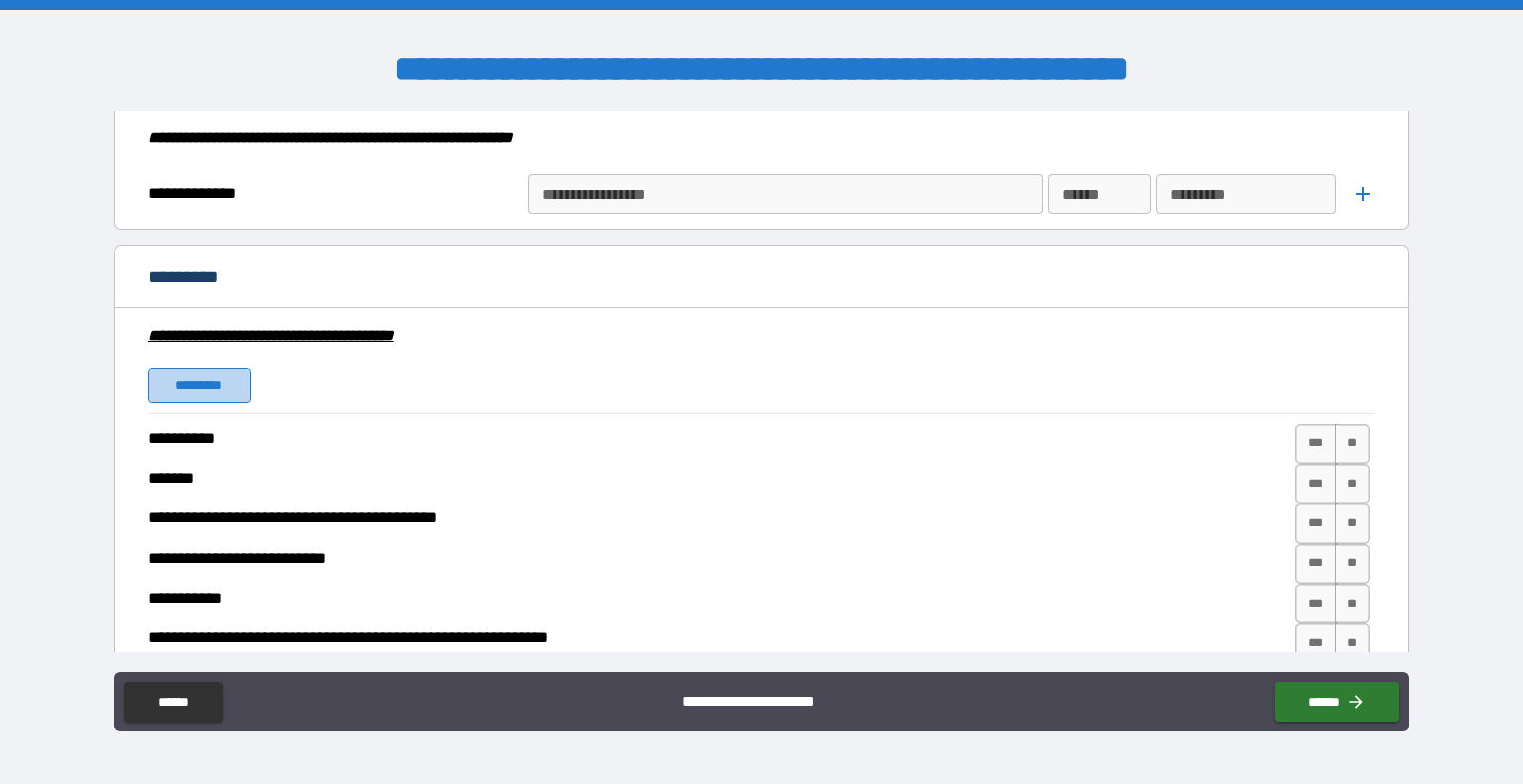 click on "*********" at bounding box center [199, 386] 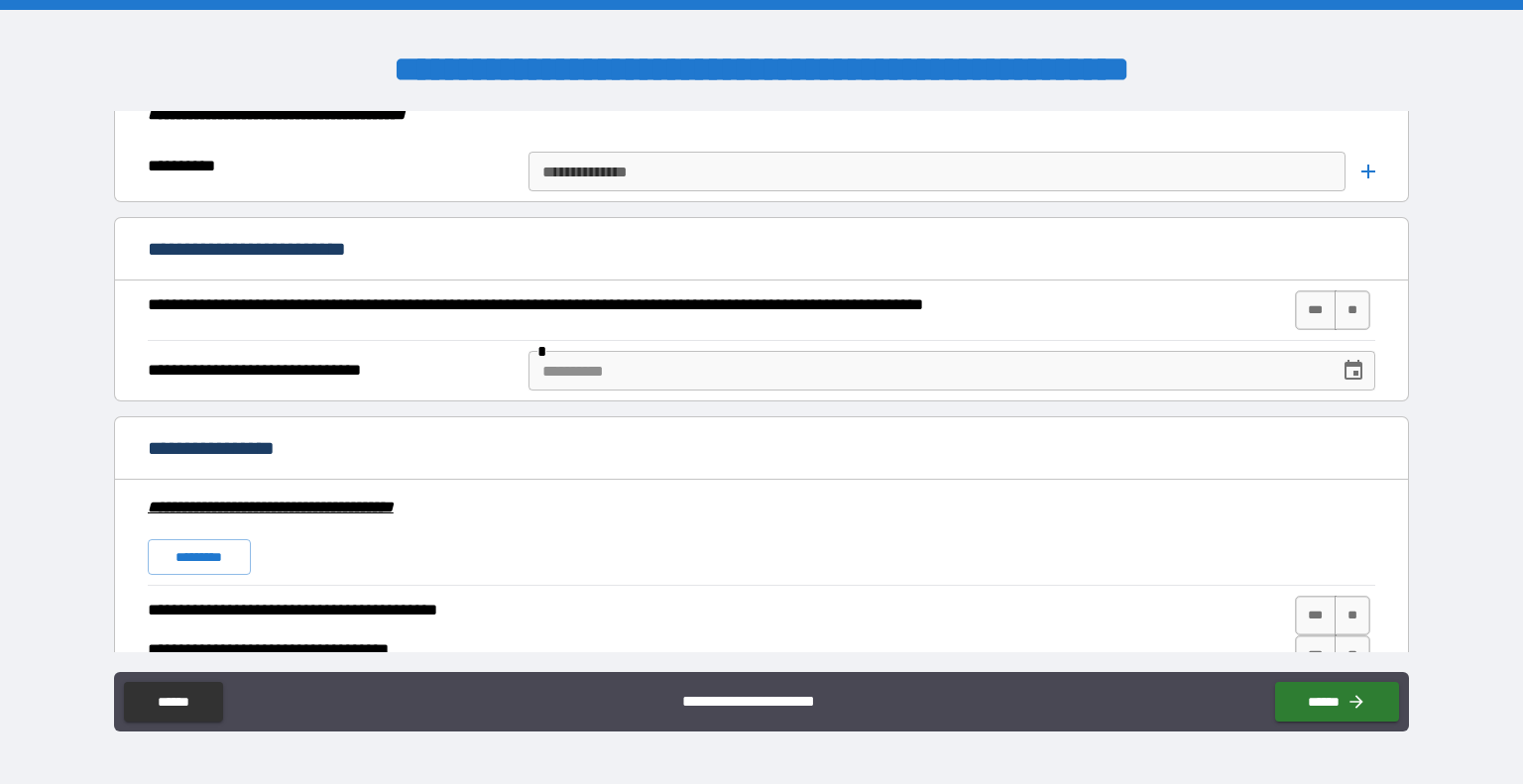 scroll, scrollTop: 4956, scrollLeft: 0, axis: vertical 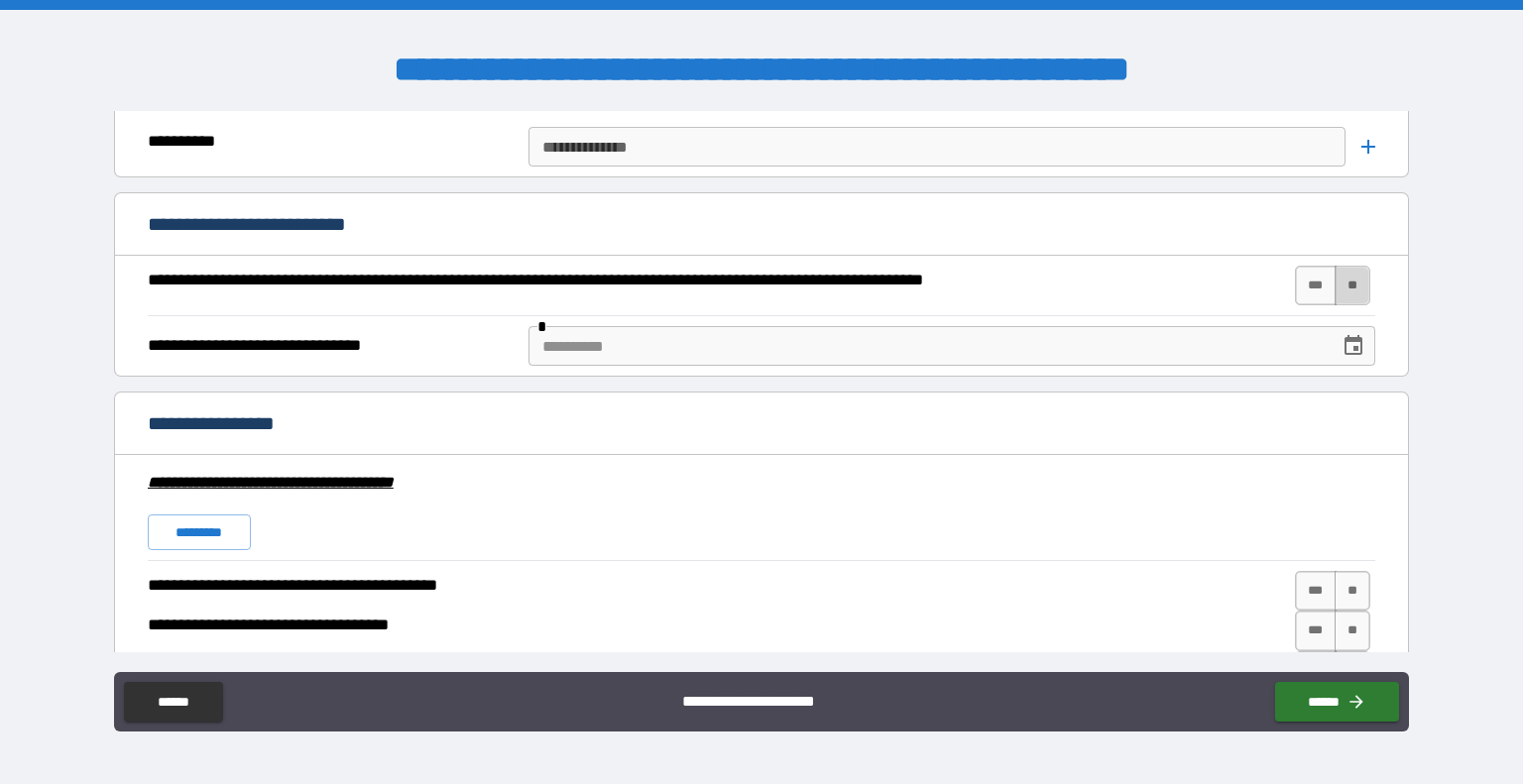 click on "**" at bounding box center (1352, 285) 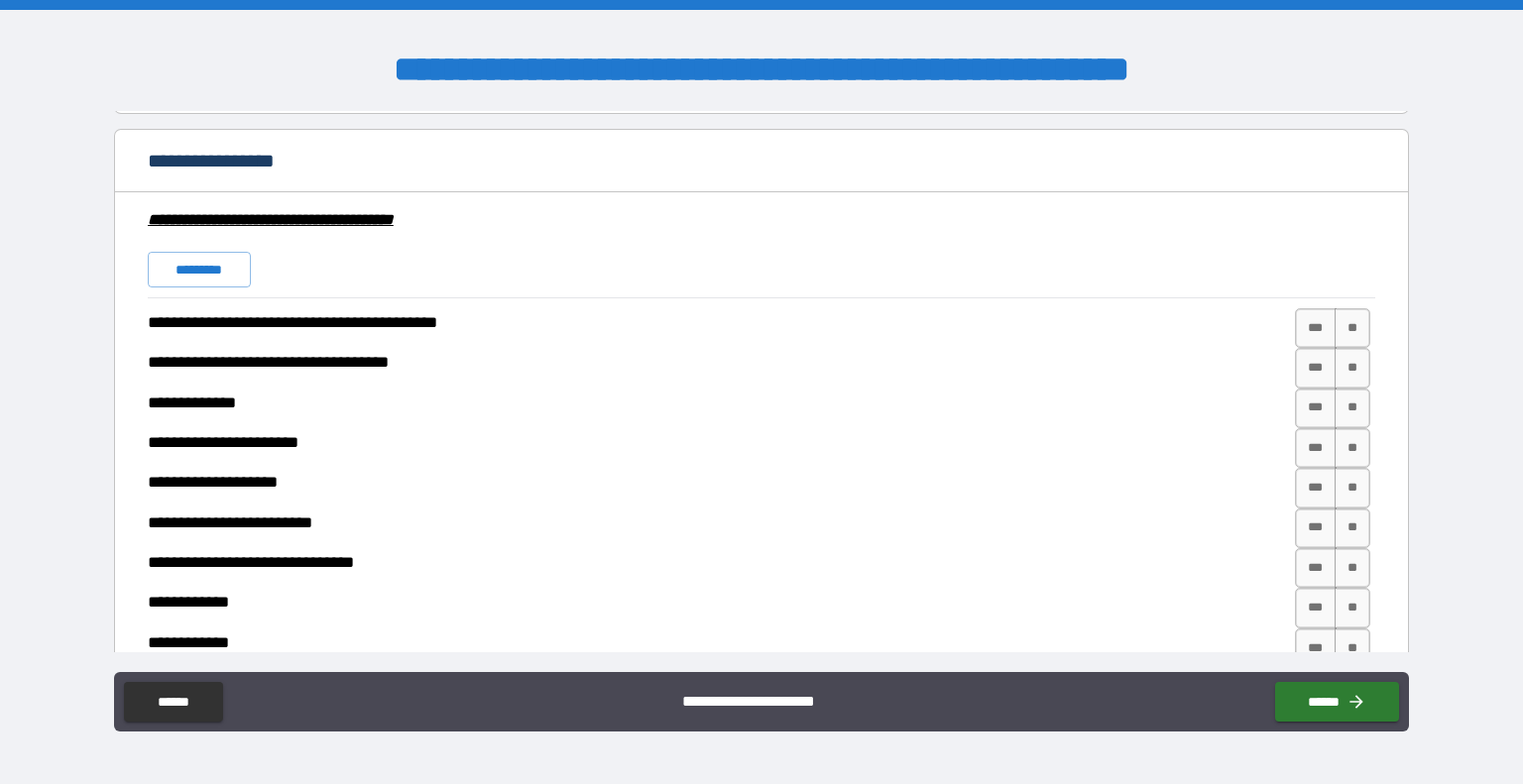 scroll, scrollTop: 5253, scrollLeft: 0, axis: vertical 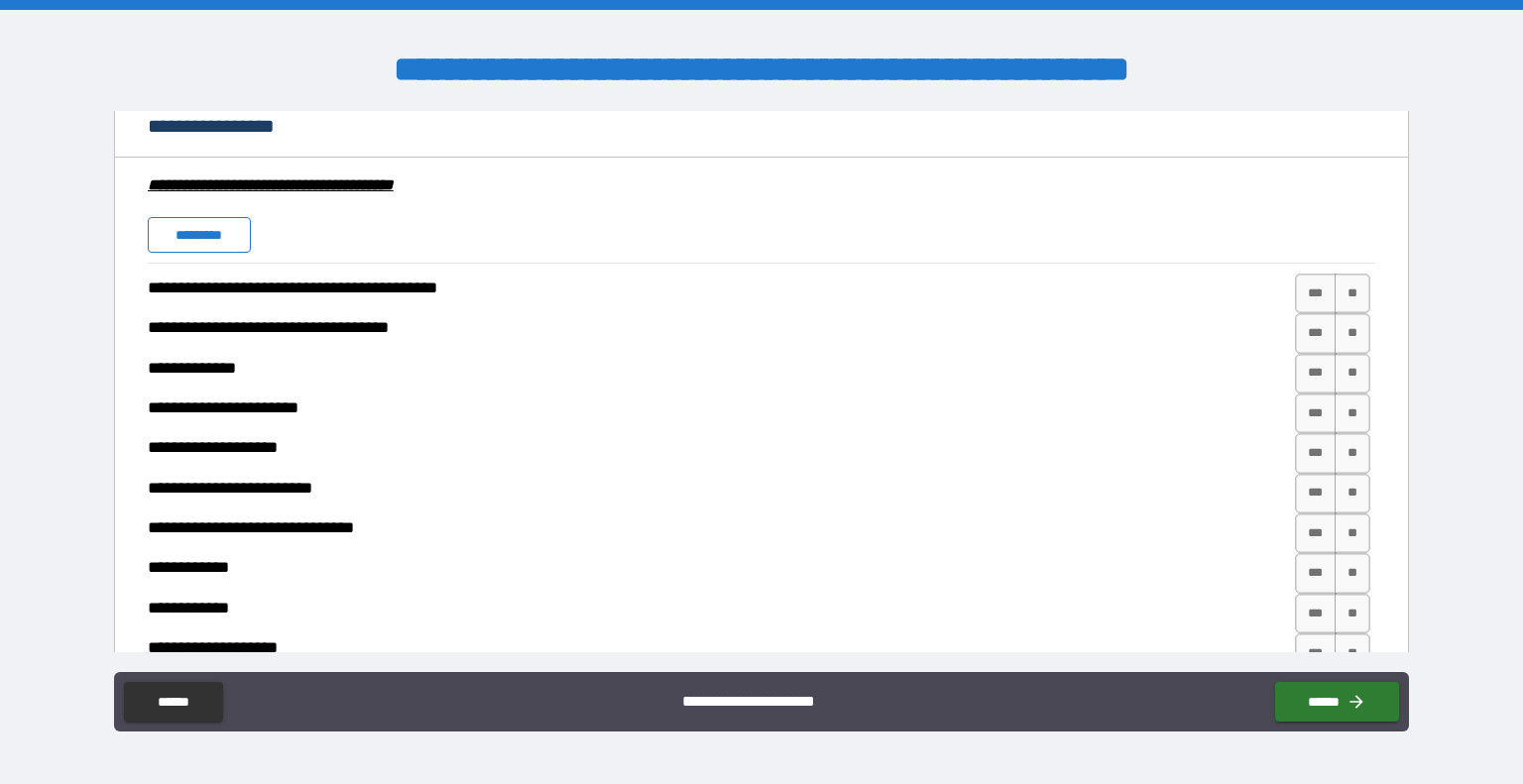 click on "*********" at bounding box center [199, 235] 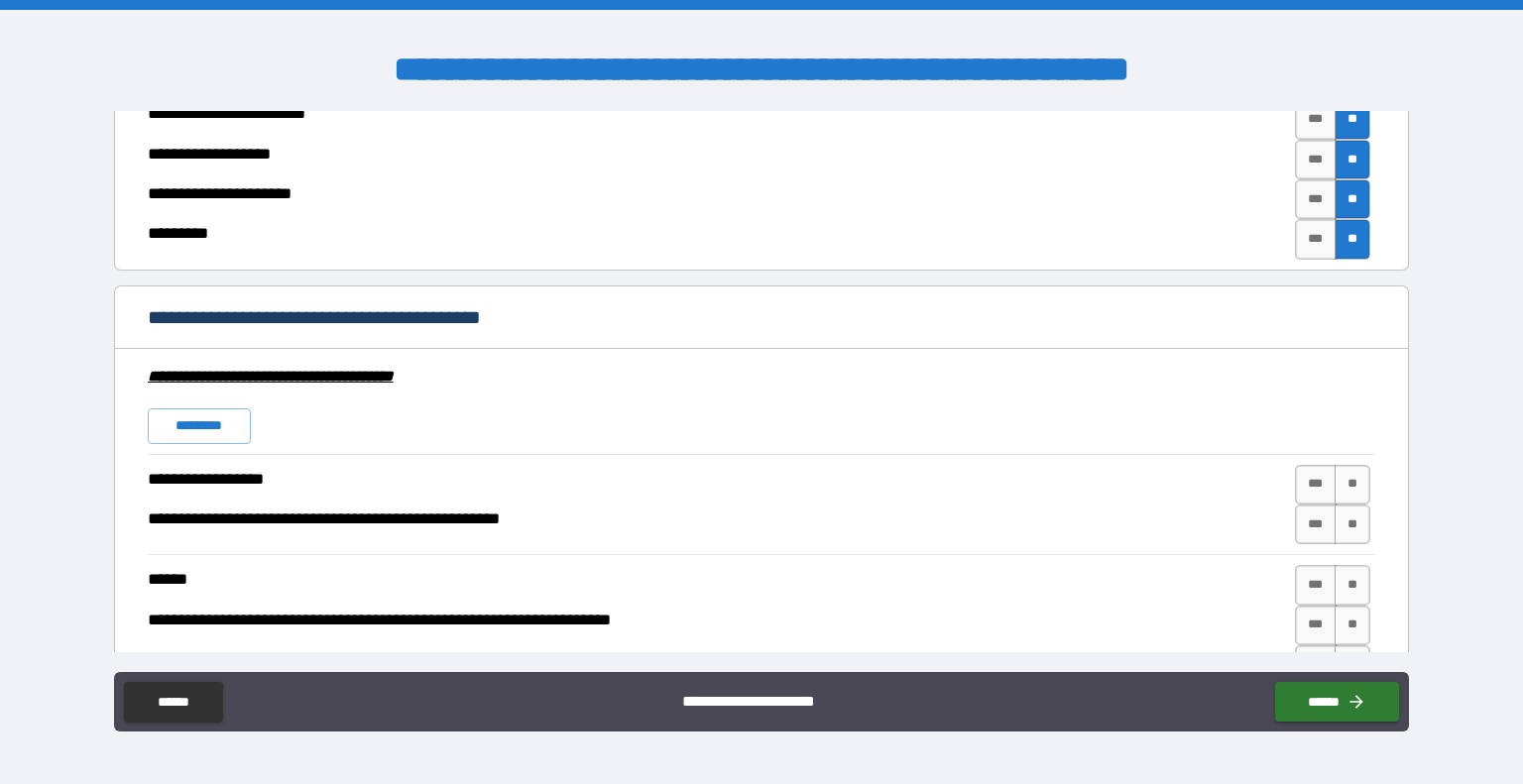 scroll, scrollTop: 5947, scrollLeft: 0, axis: vertical 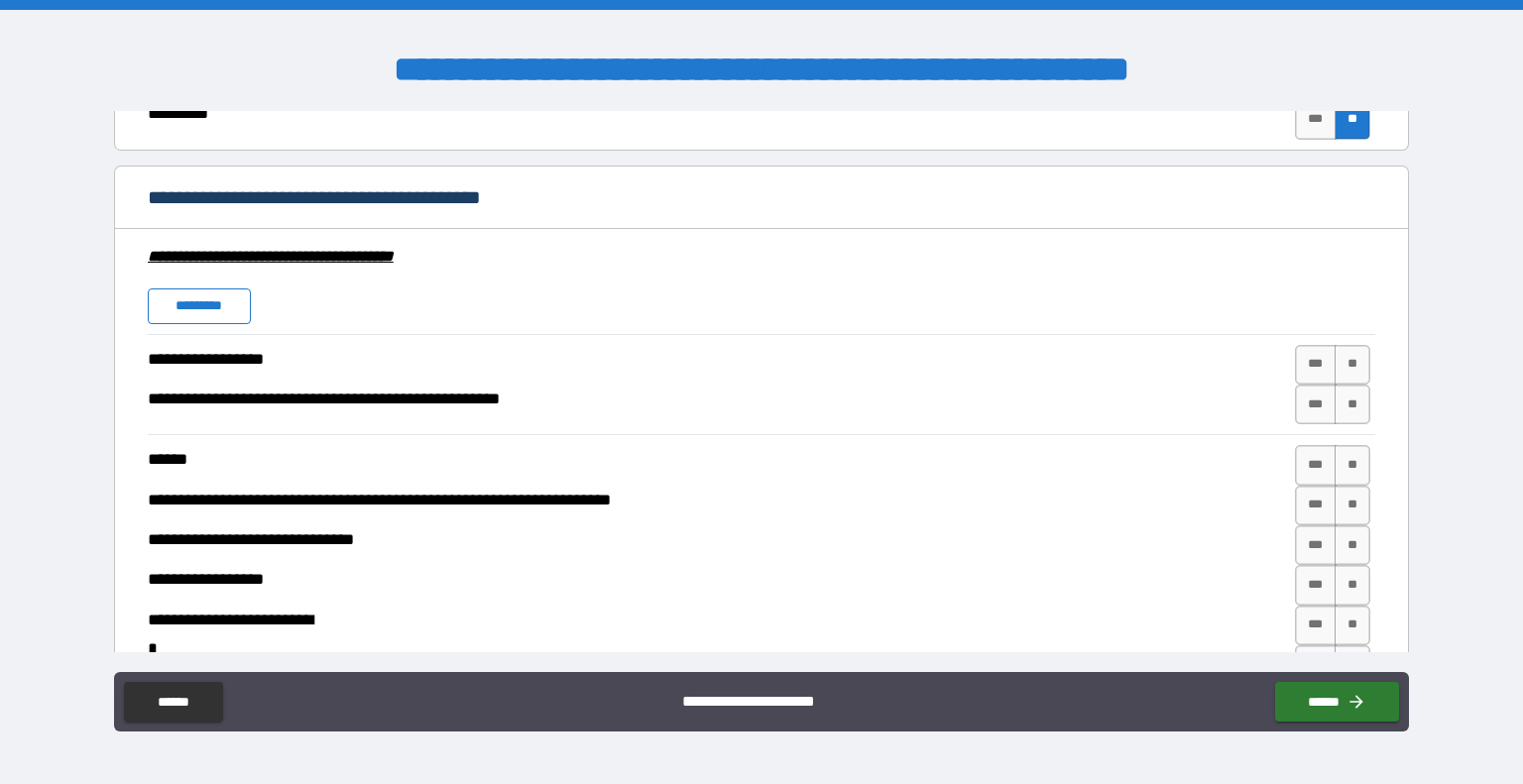 click on "*********" at bounding box center [199, 306] 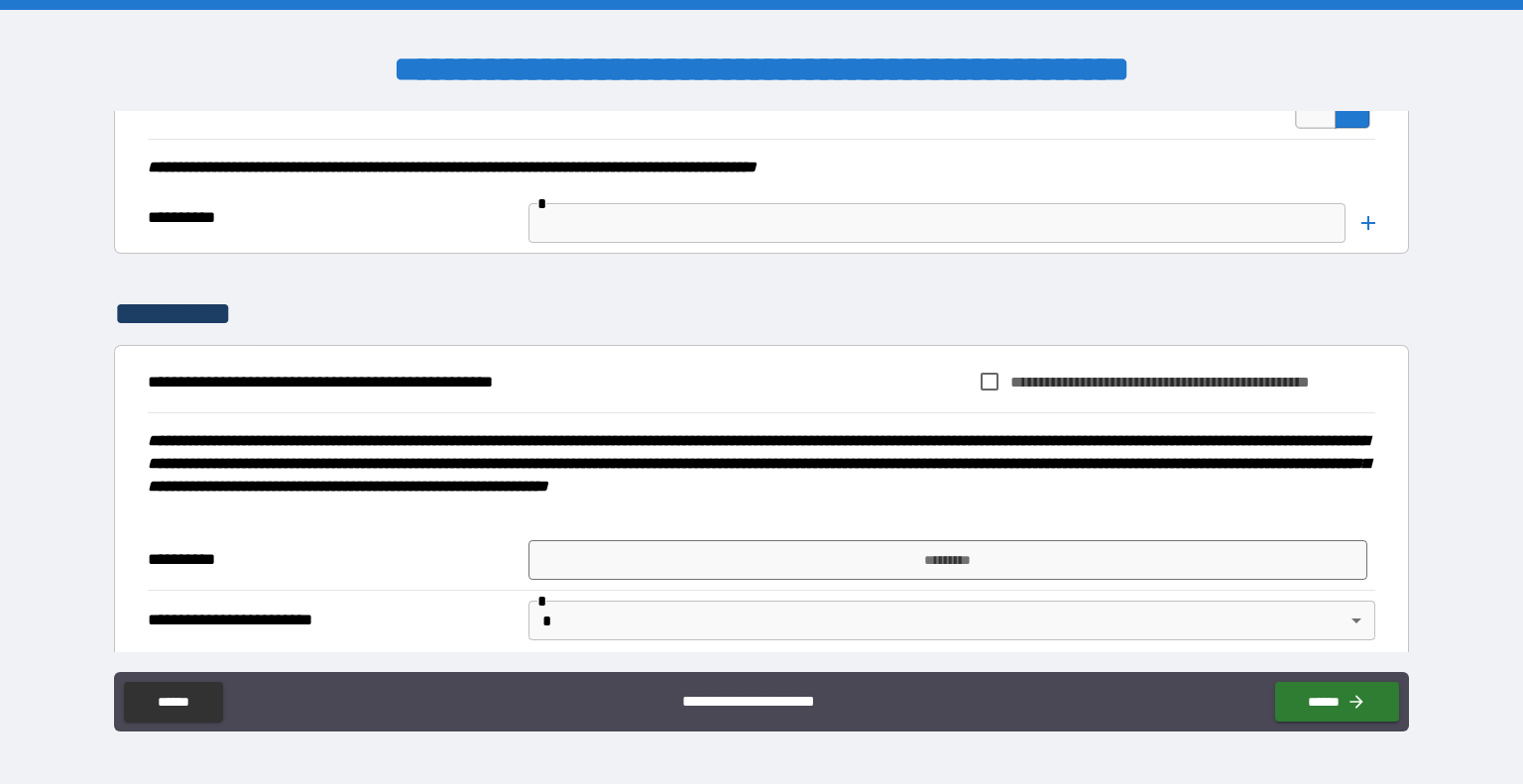 scroll, scrollTop: 7850, scrollLeft: 0, axis: vertical 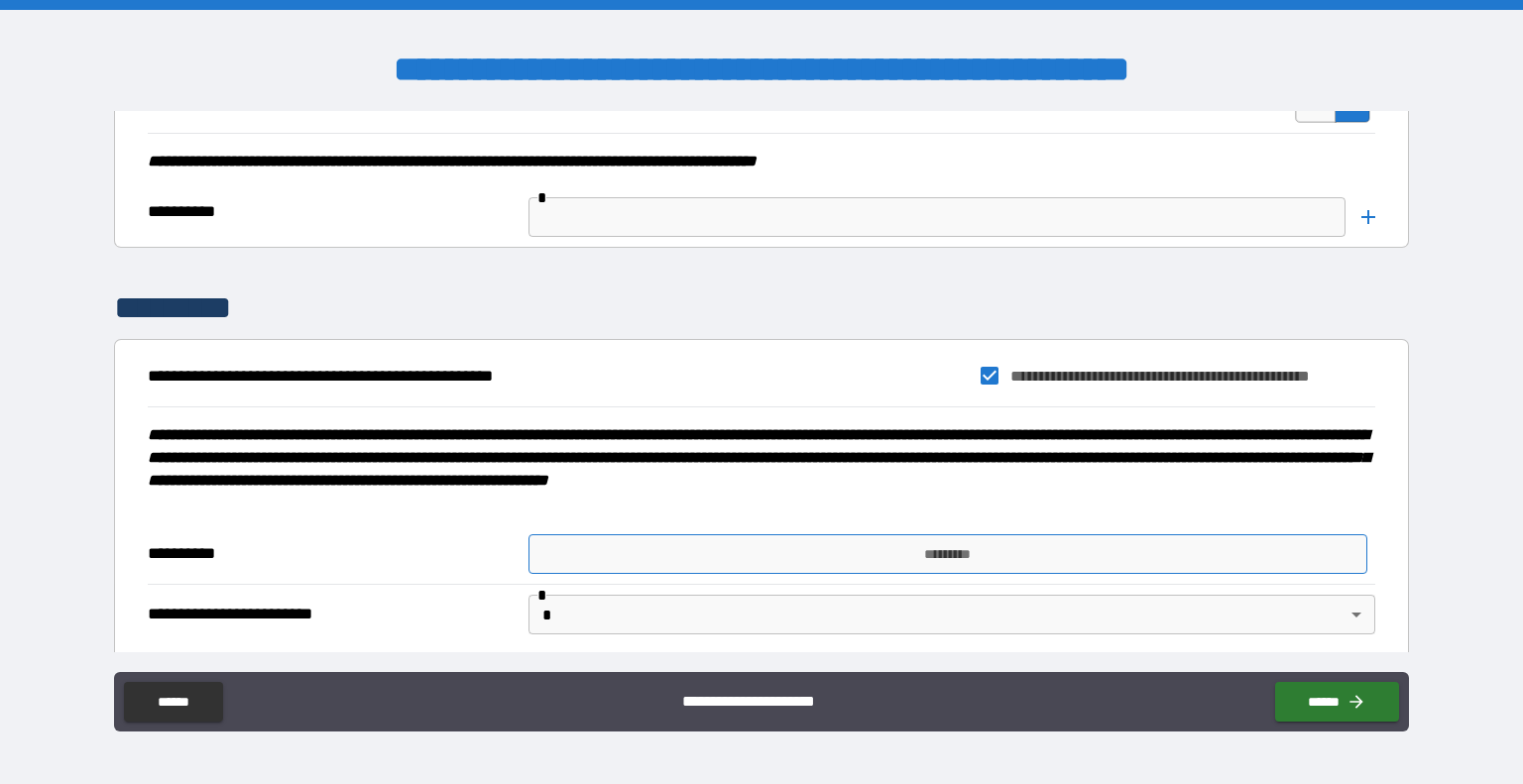 click on "*********" at bounding box center [948, 554] 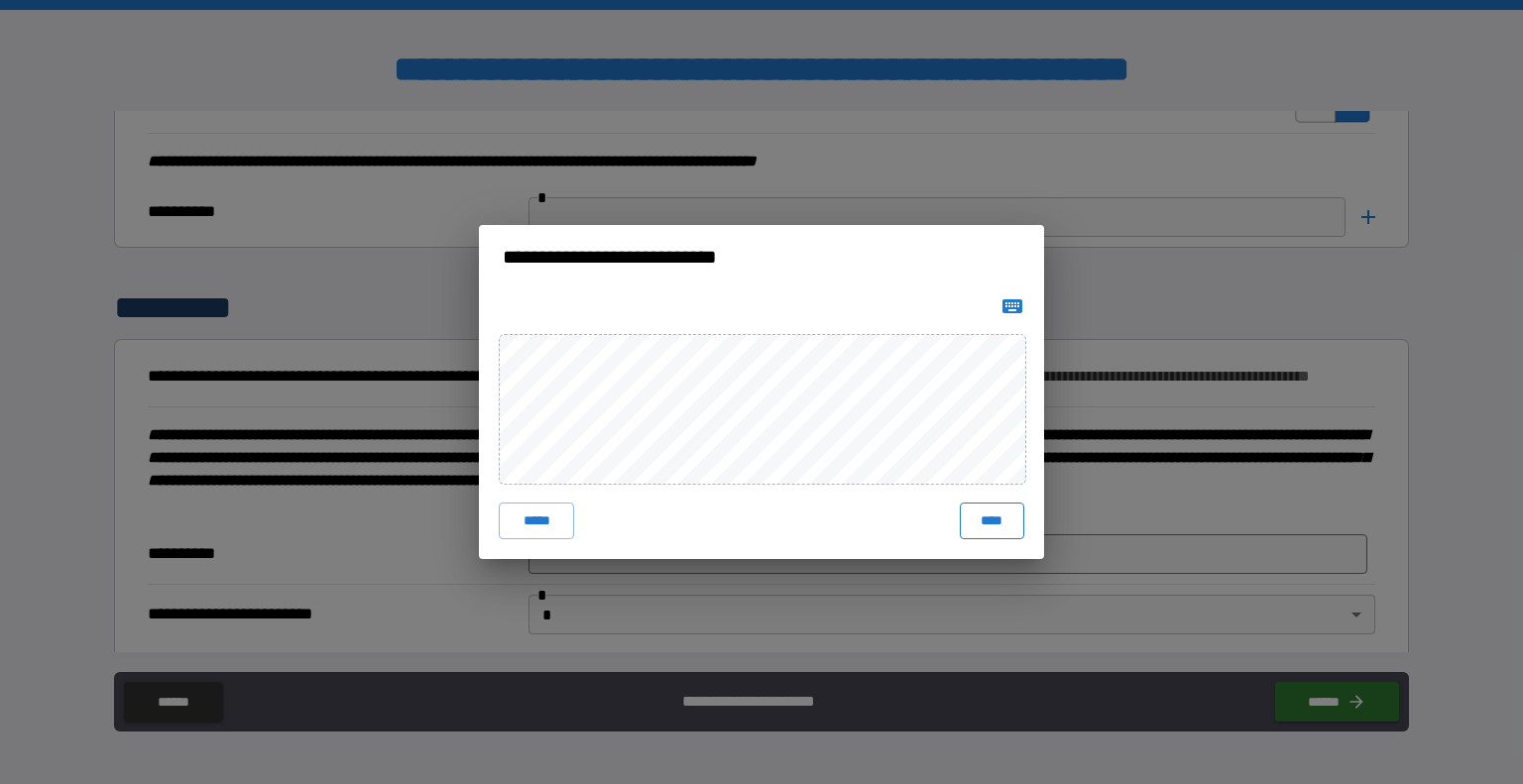 click on "****" at bounding box center (992, 520) 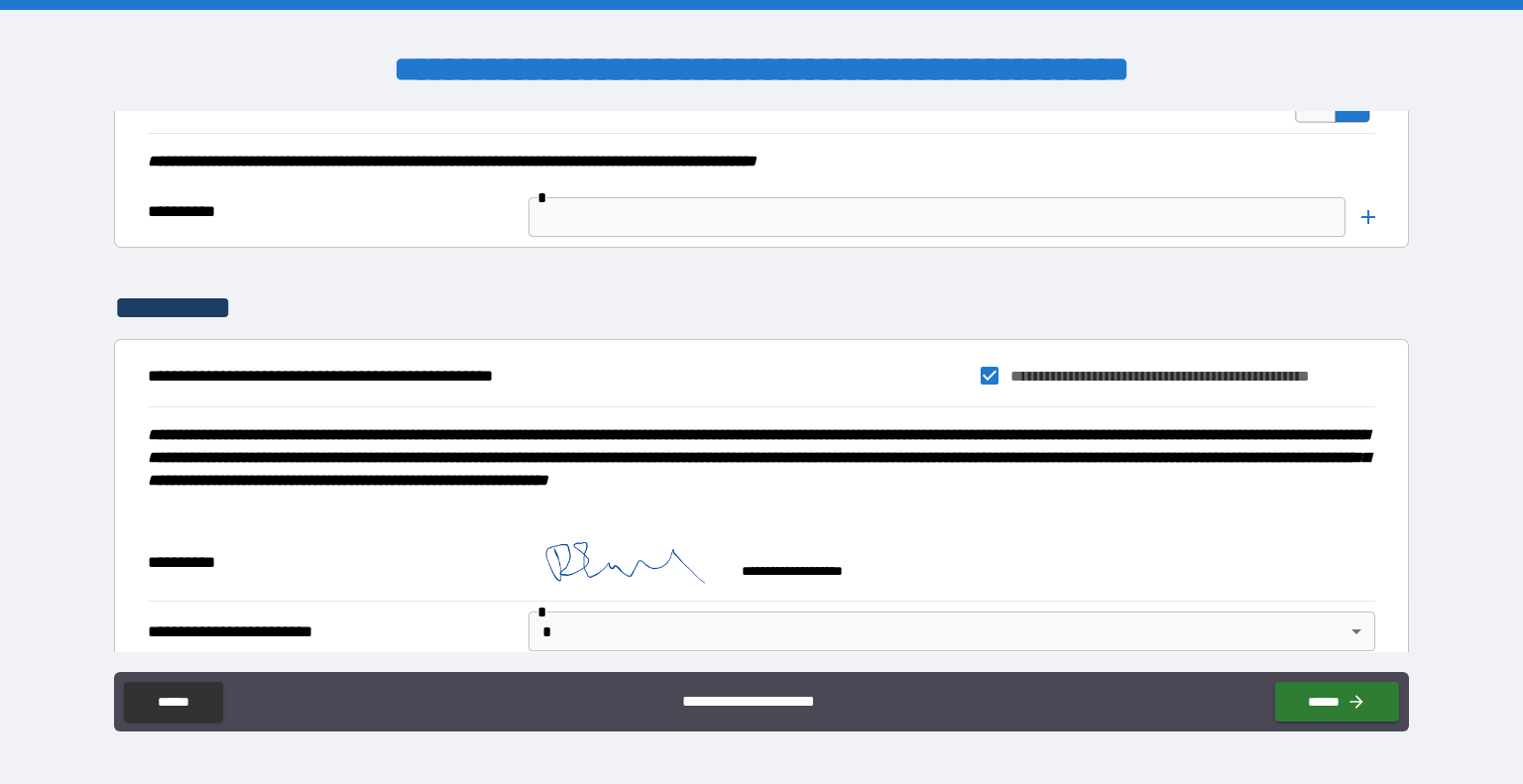 scroll, scrollTop: 7866, scrollLeft: 0, axis: vertical 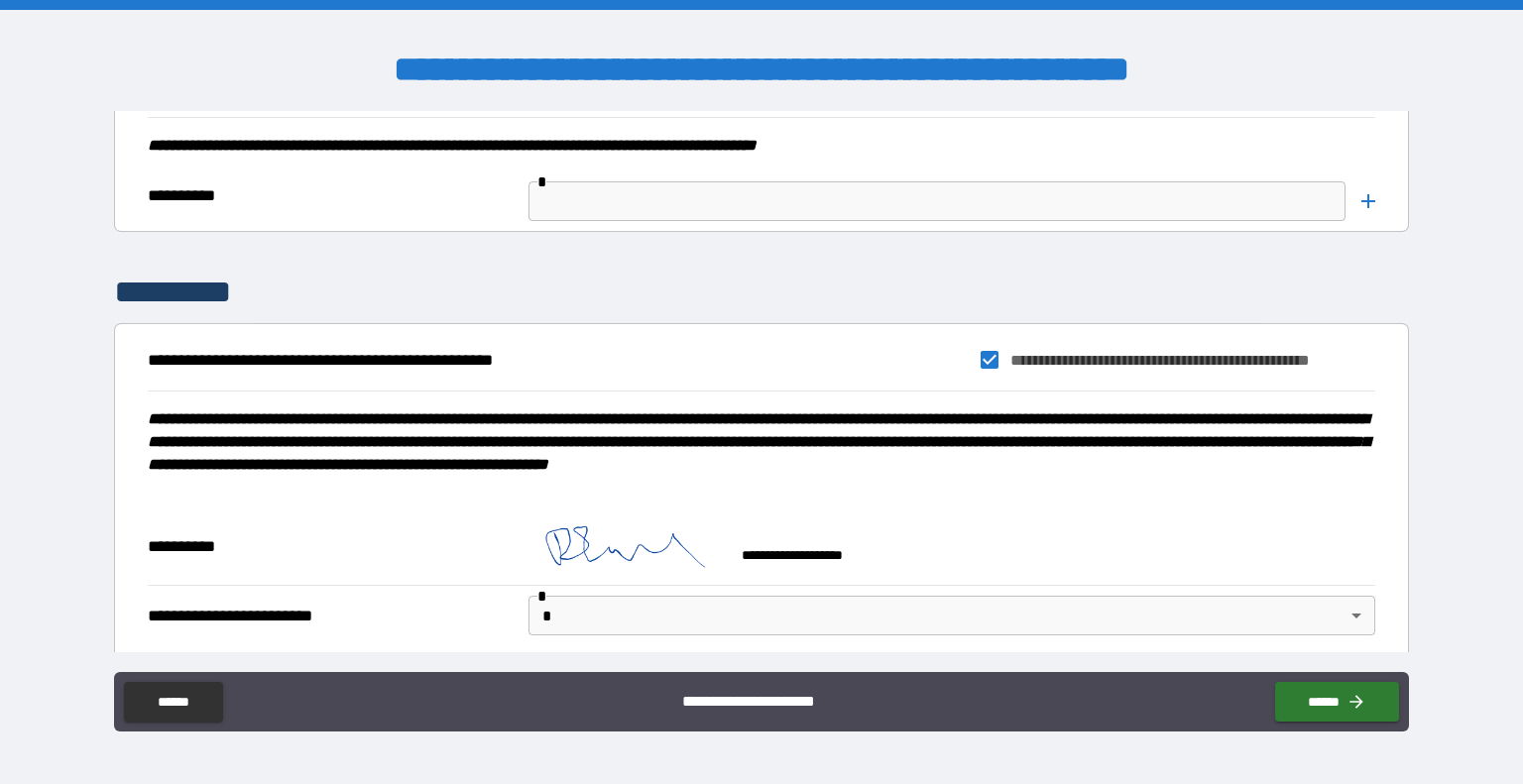 click on "**********" at bounding box center [762, 392] 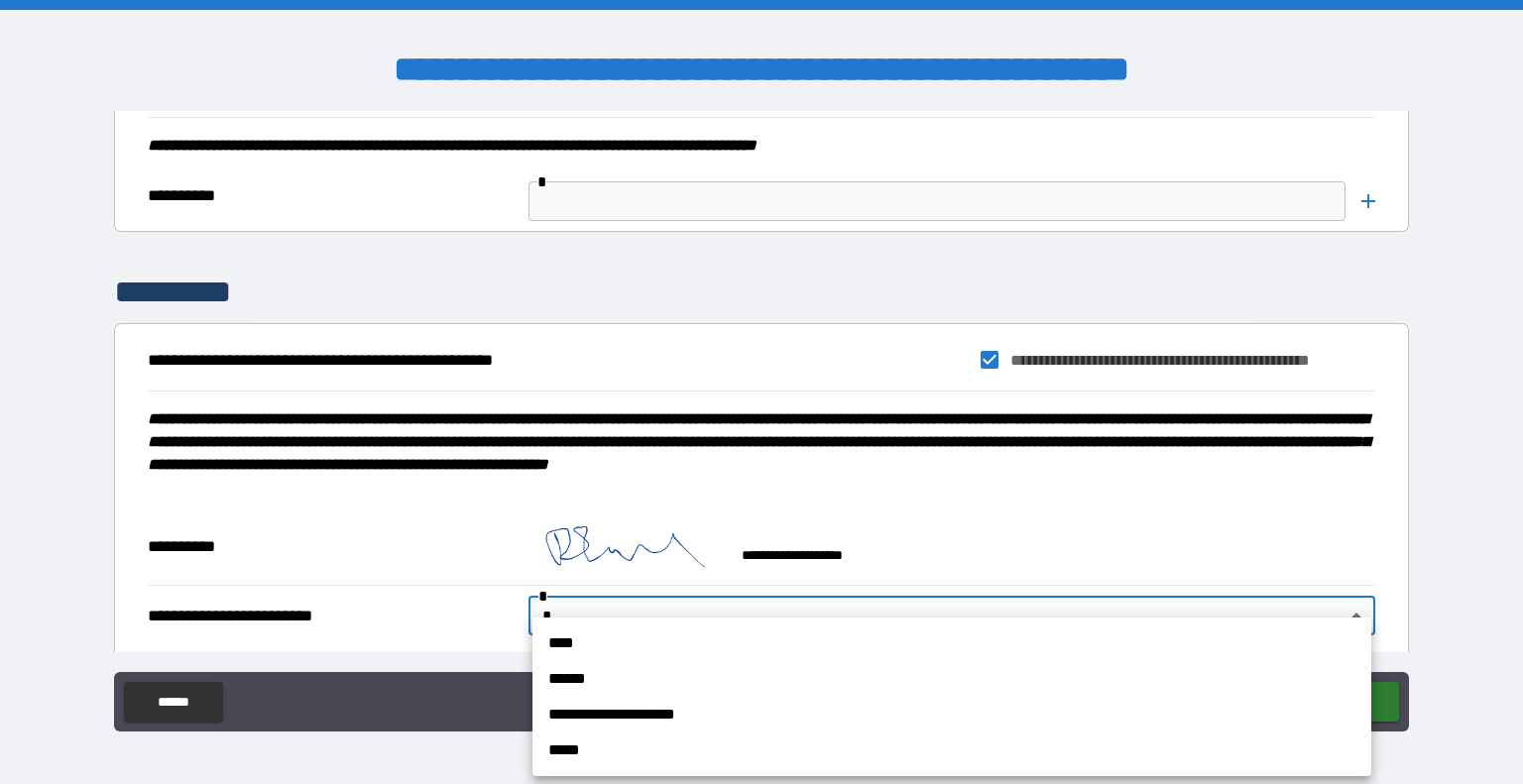 click at bounding box center [762, 392] 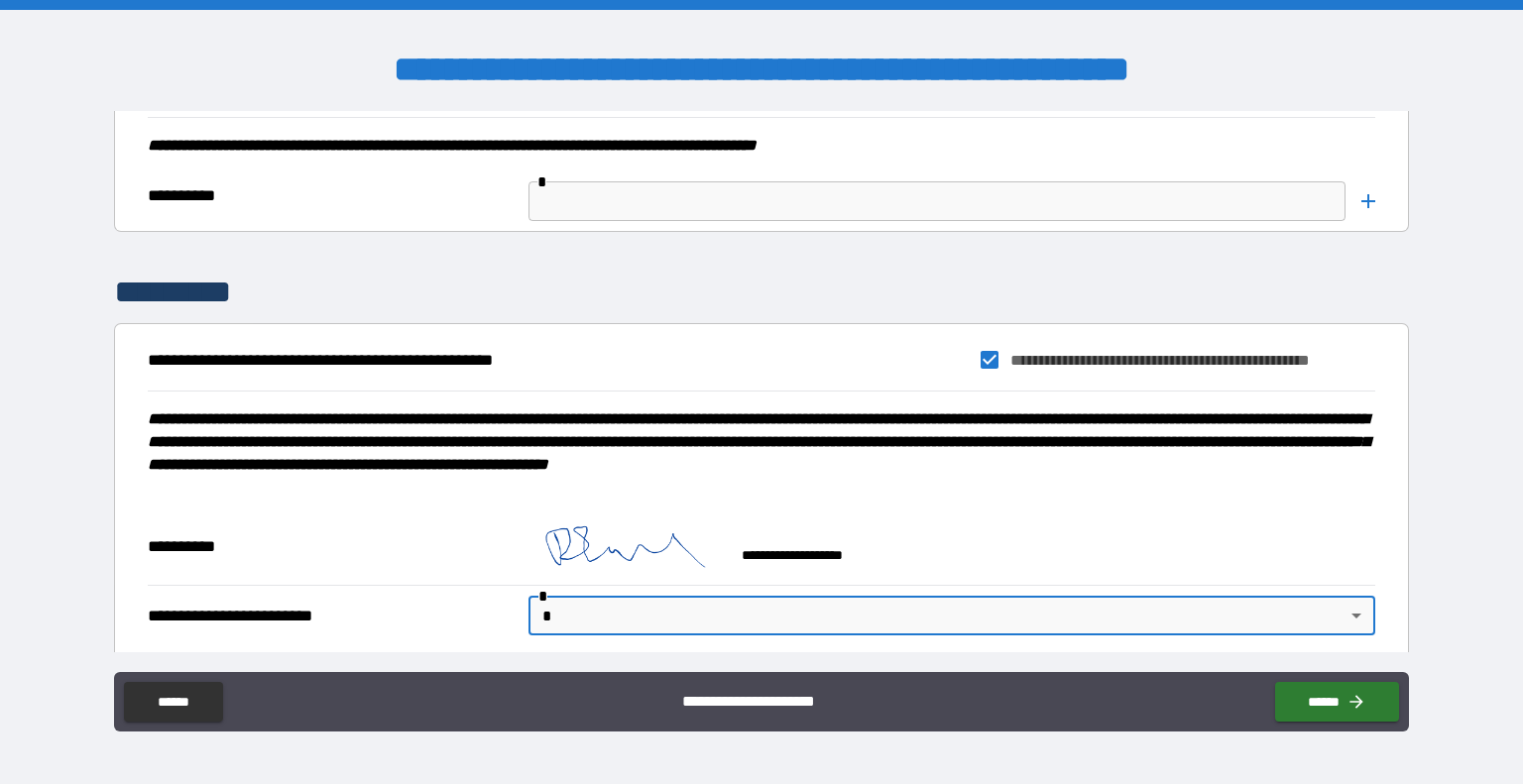 click on "**********" at bounding box center [762, 392] 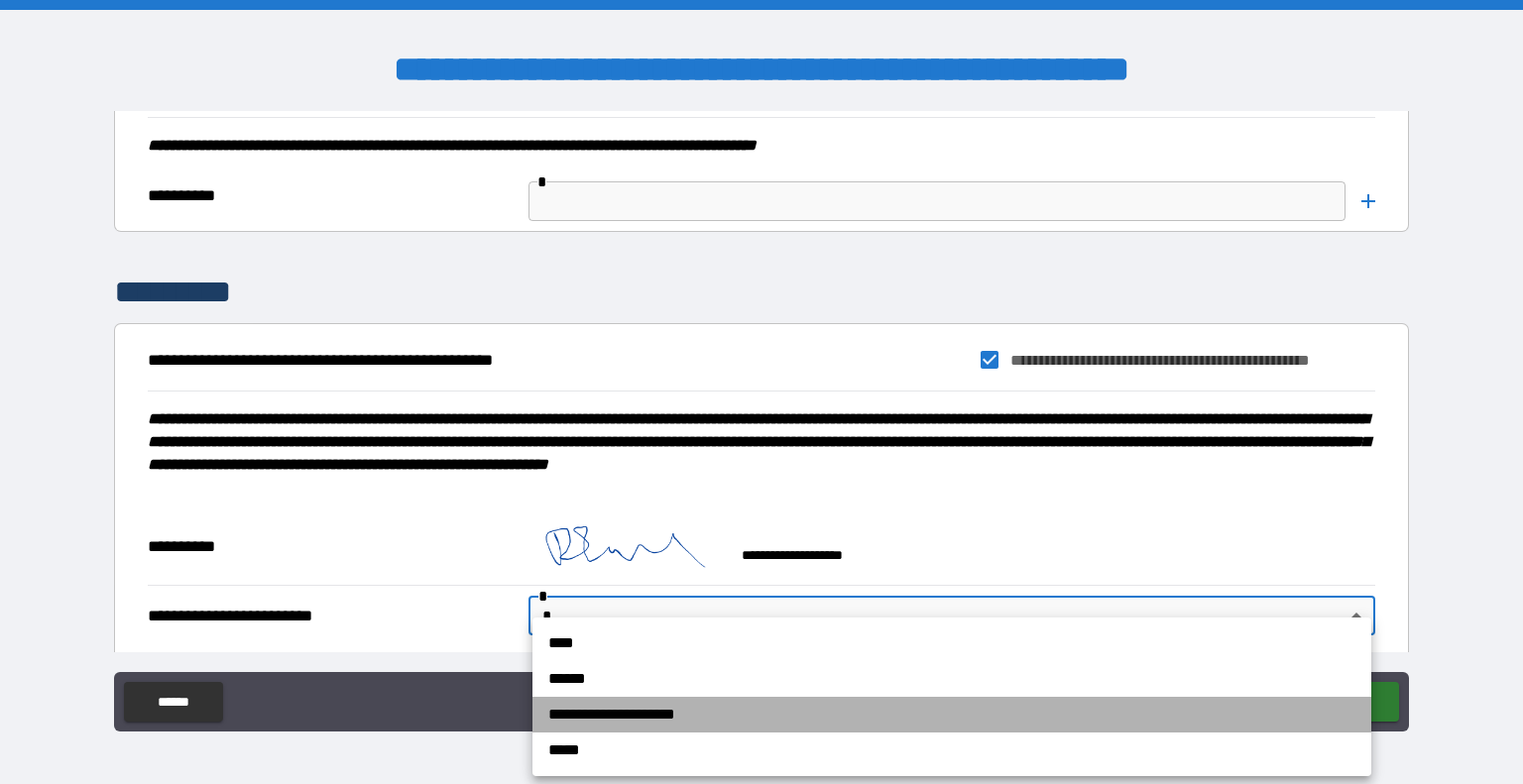 click on "**********" at bounding box center (952, 715) 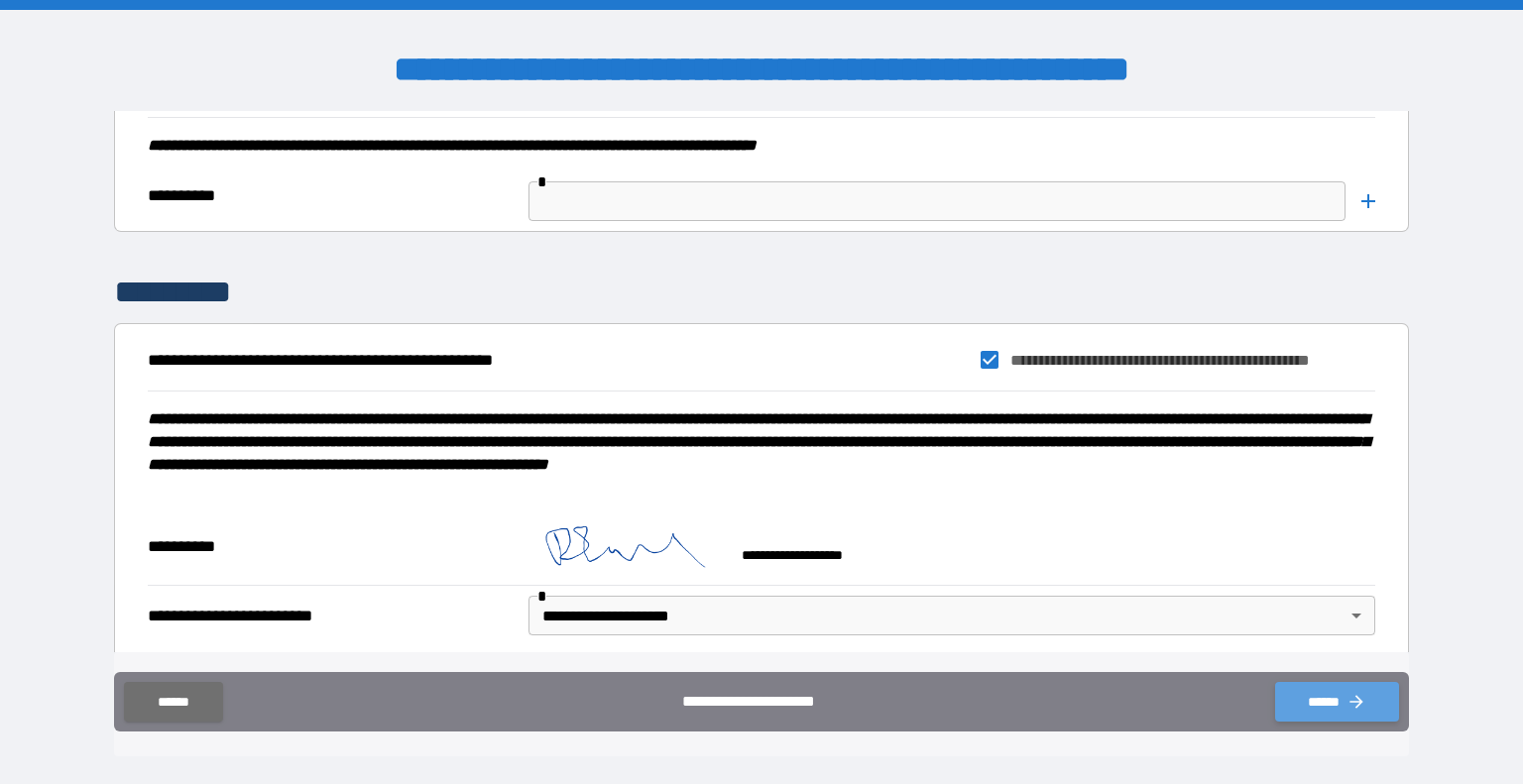 click on "******" at bounding box center (1337, 702) 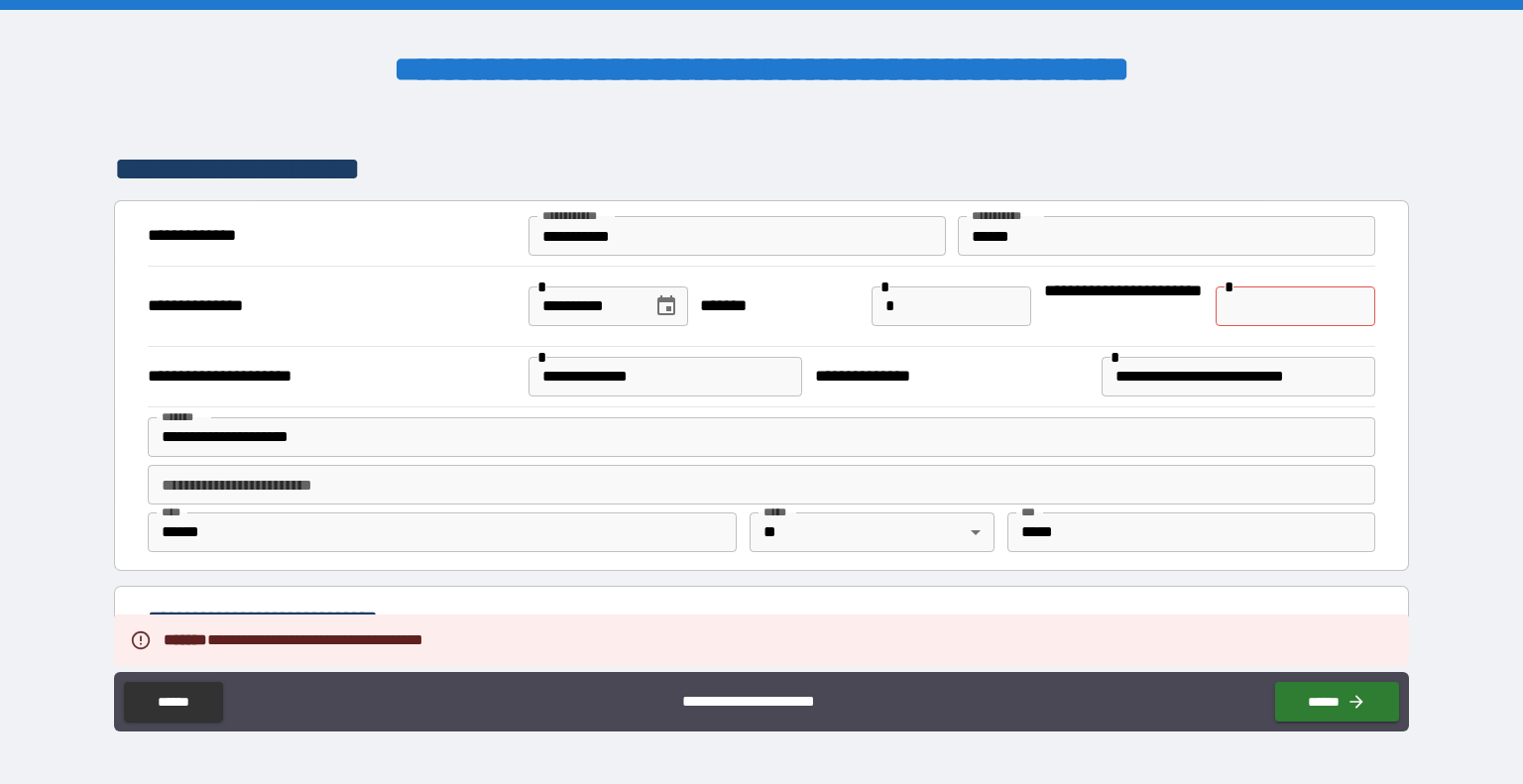 scroll, scrollTop: 0, scrollLeft: 0, axis: both 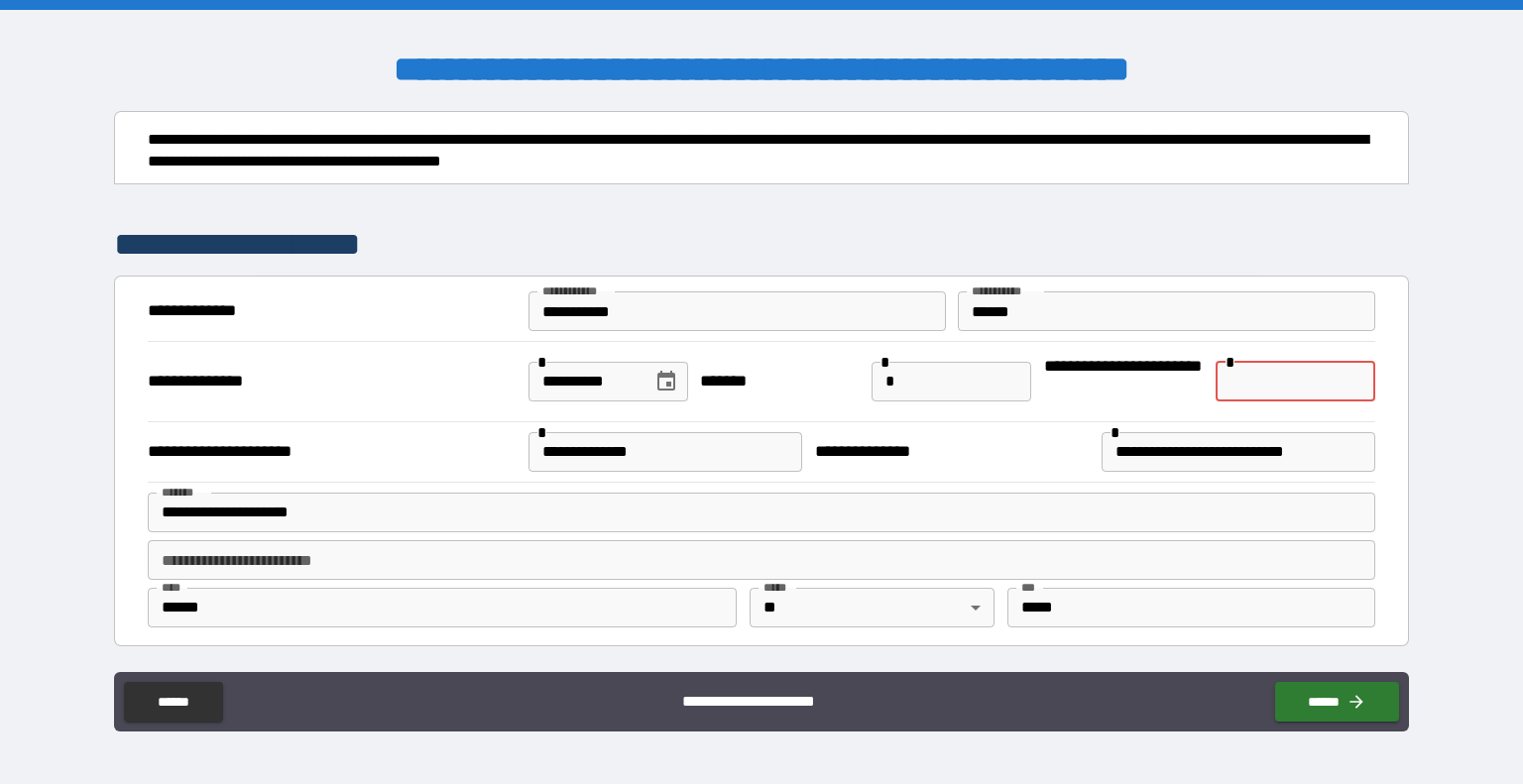 click at bounding box center [1295, 382] 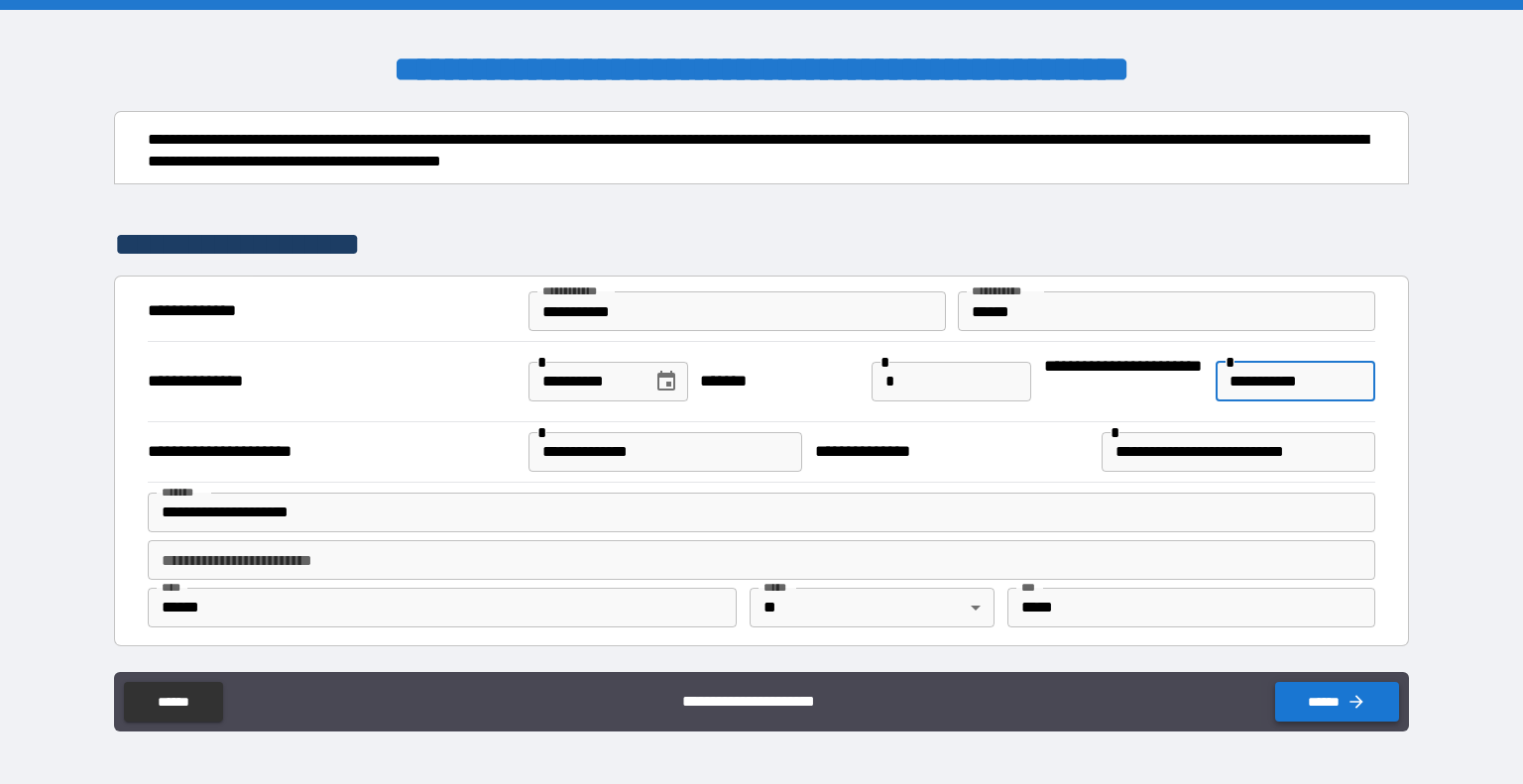type on "**********" 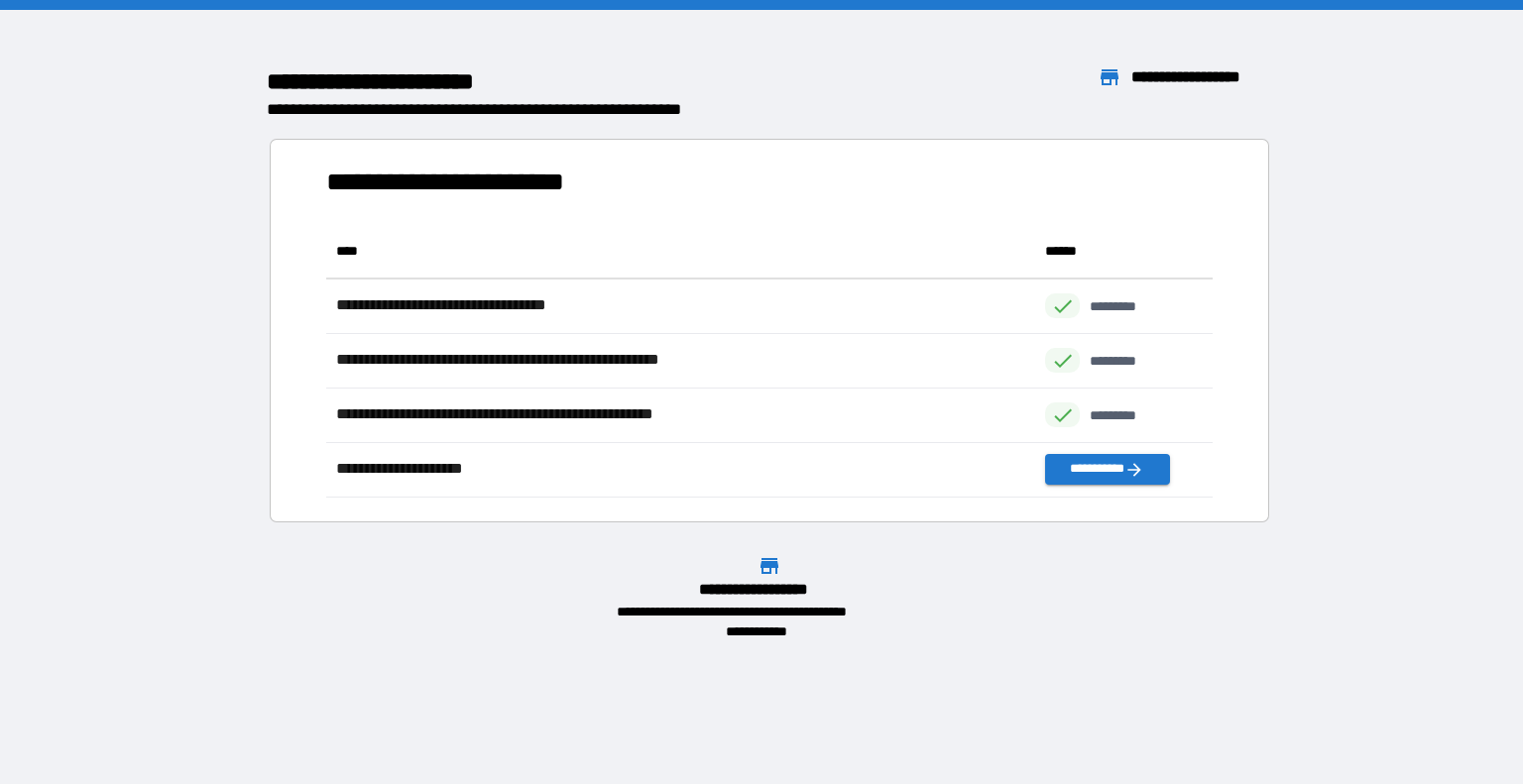 scroll, scrollTop: 16, scrollLeft: 16, axis: both 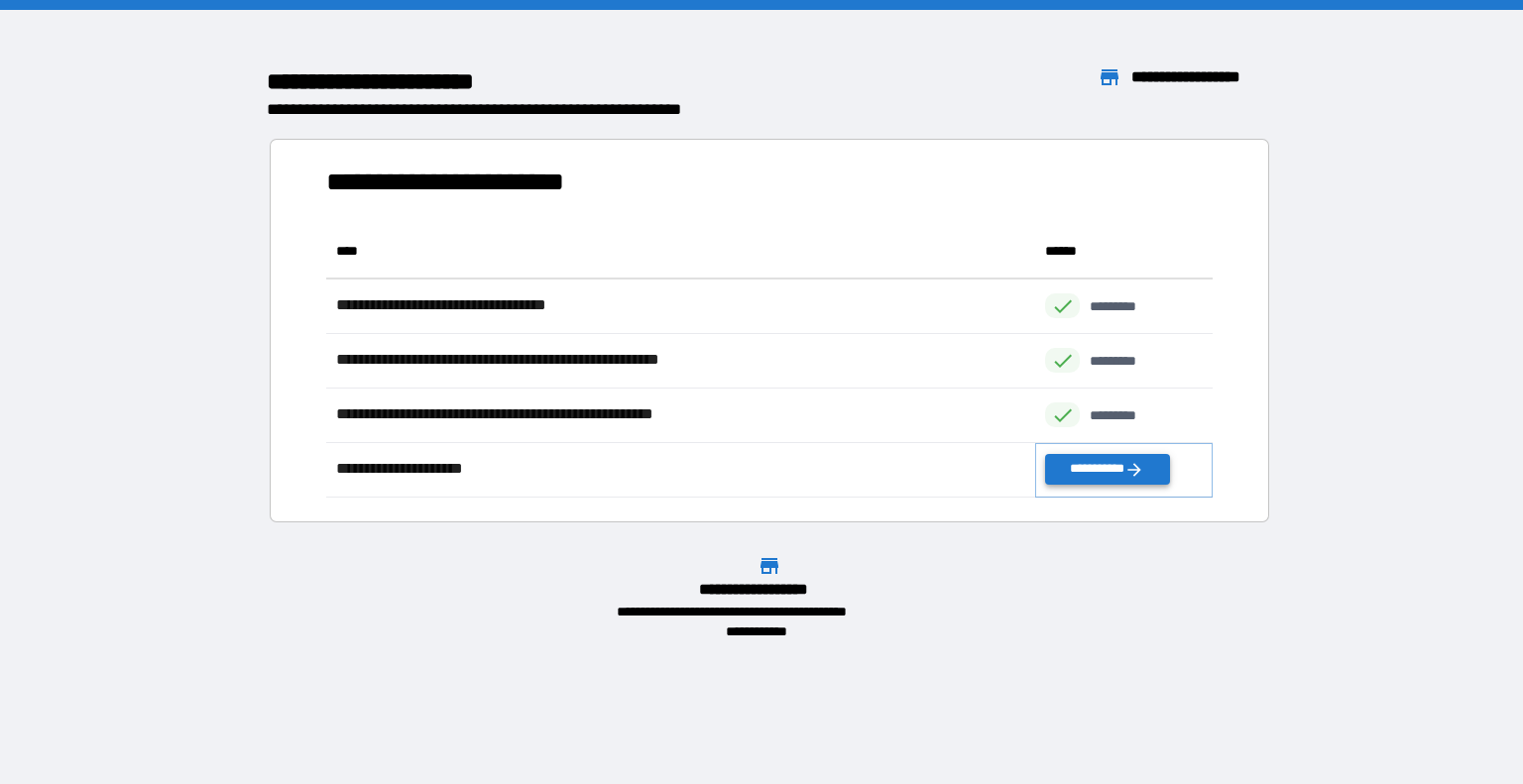 click on "**********" at bounding box center (1107, 469) 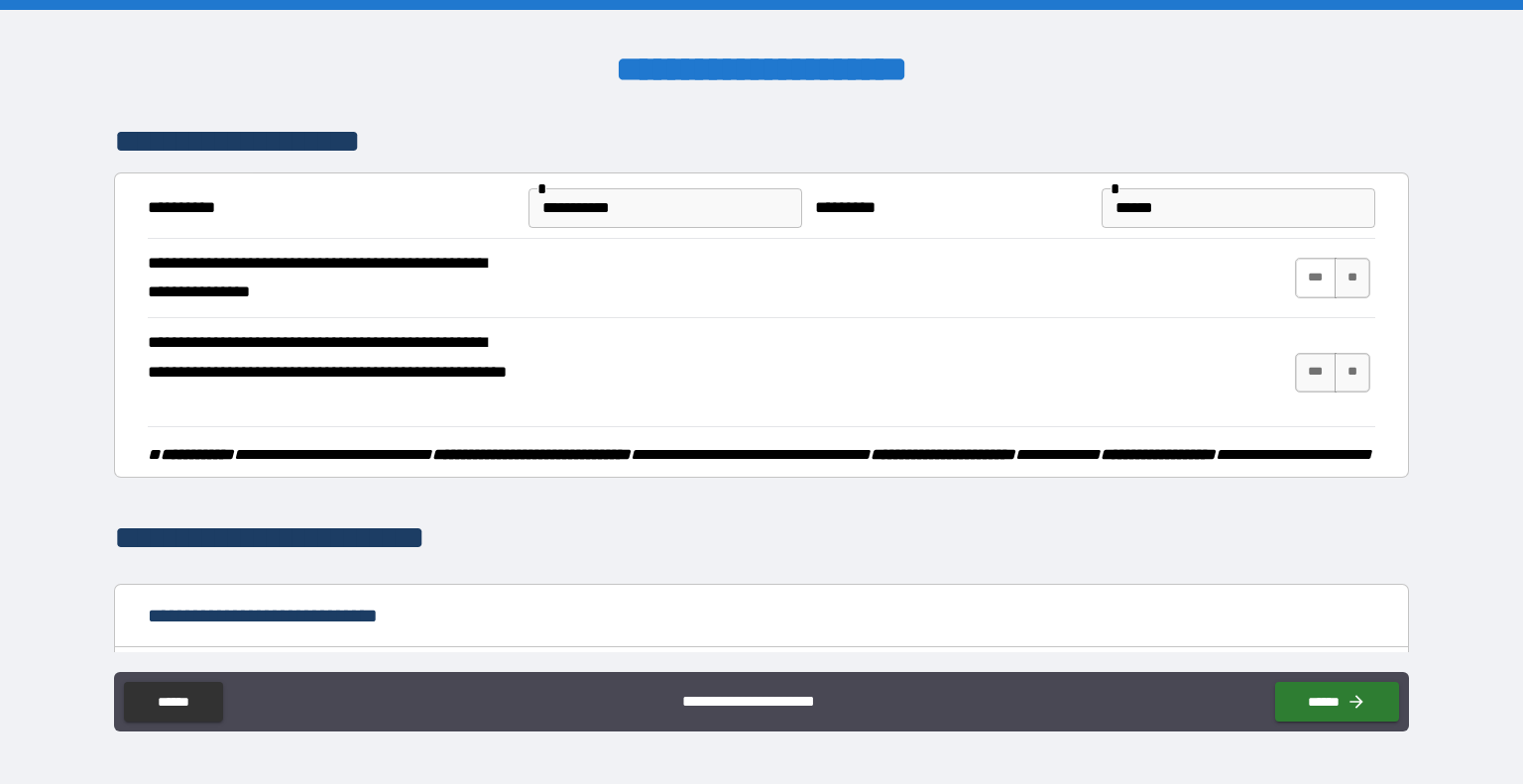 click on "***" at bounding box center [1316, 278] 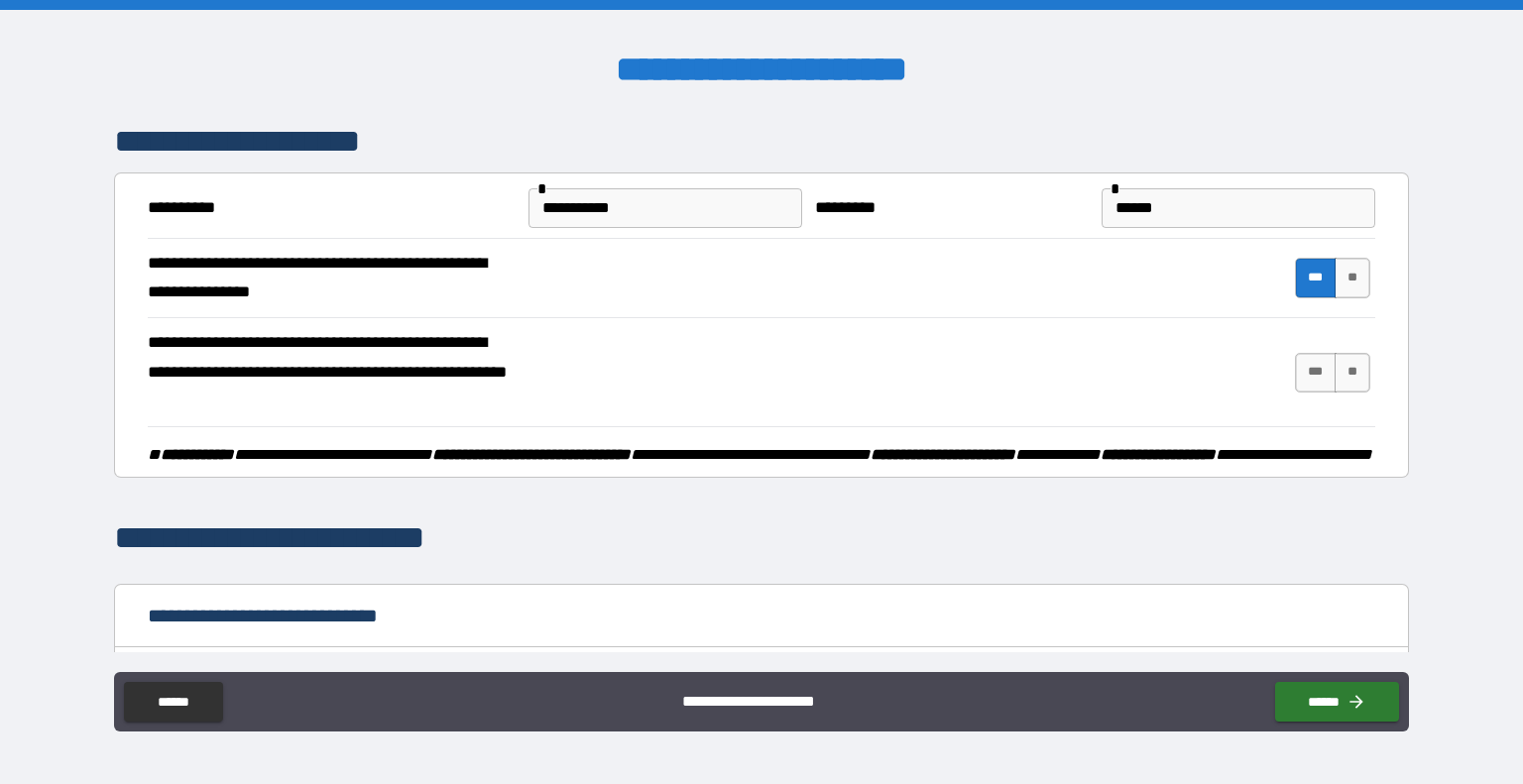 click on "***" at bounding box center (1316, 278) 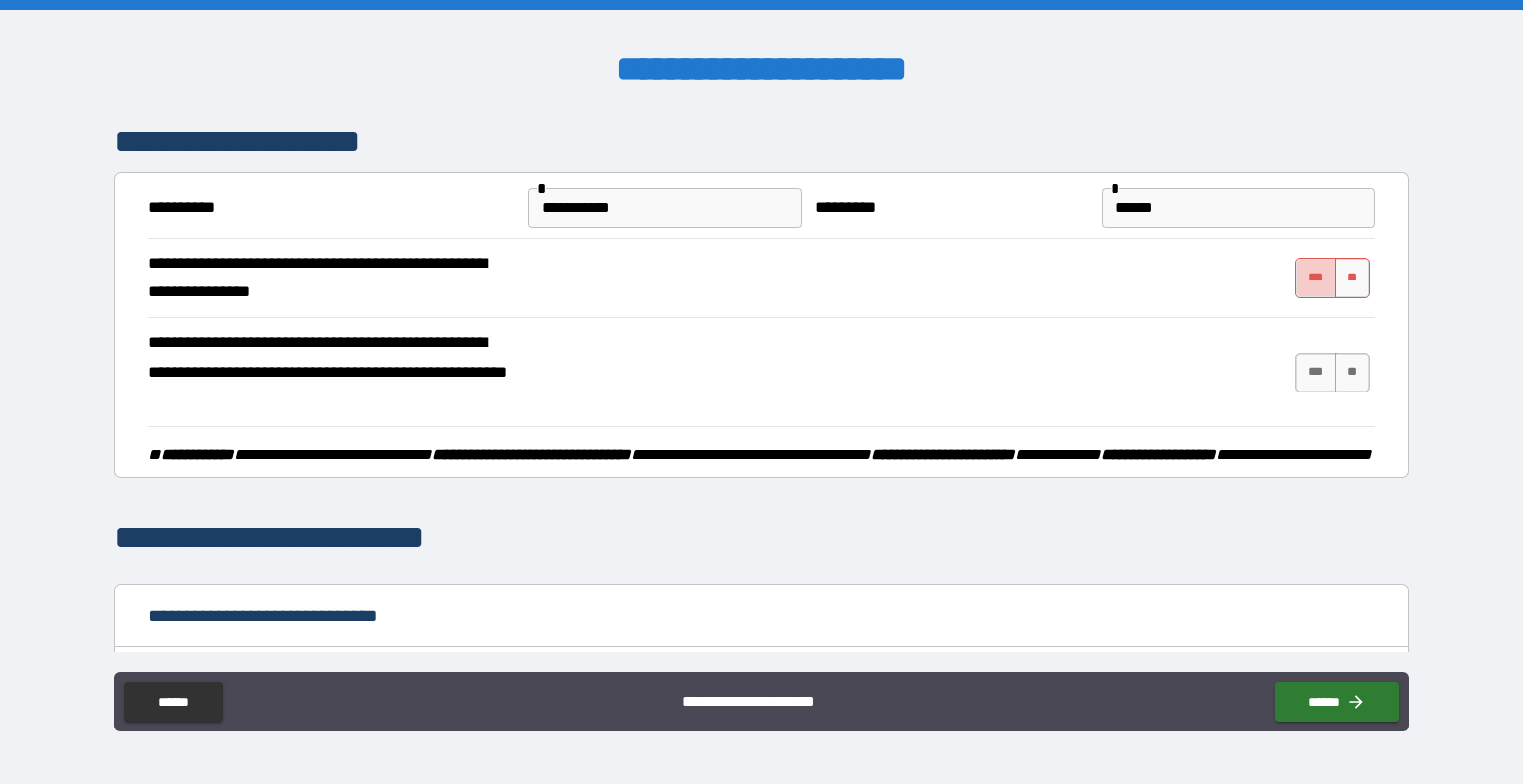 click on "***" at bounding box center [1316, 278] 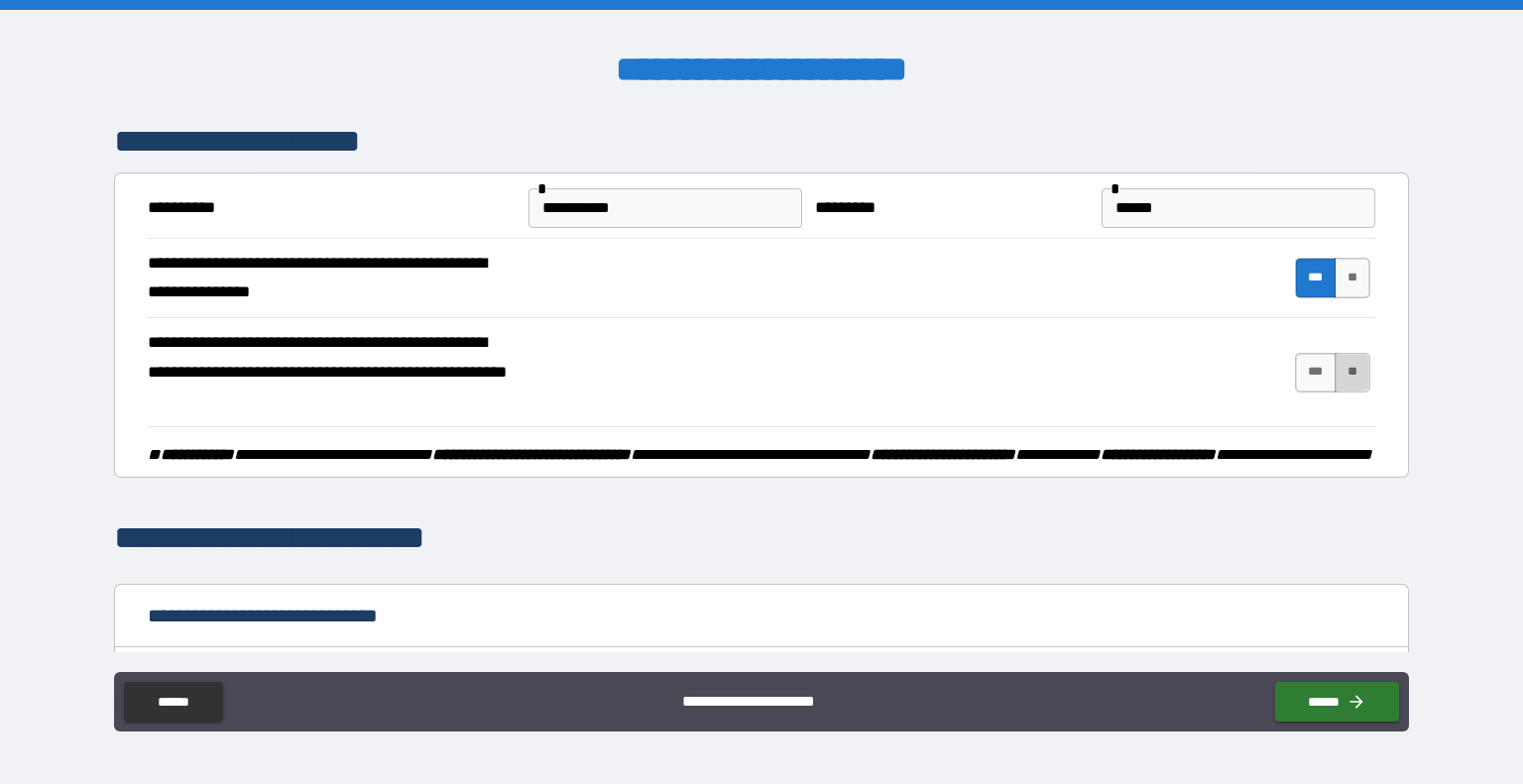 click on "**" at bounding box center (1352, 373) 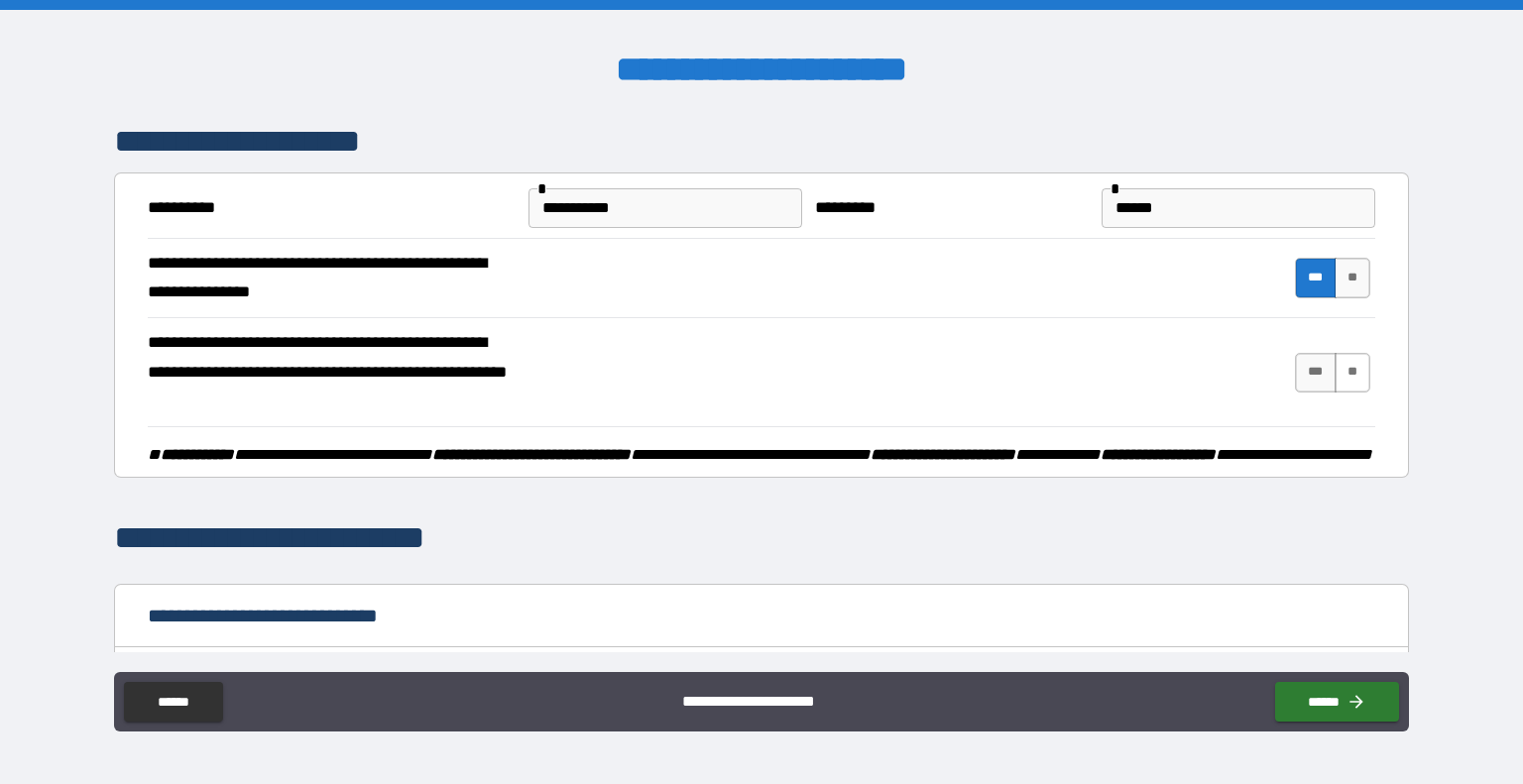 click on "**" at bounding box center (1352, 373) 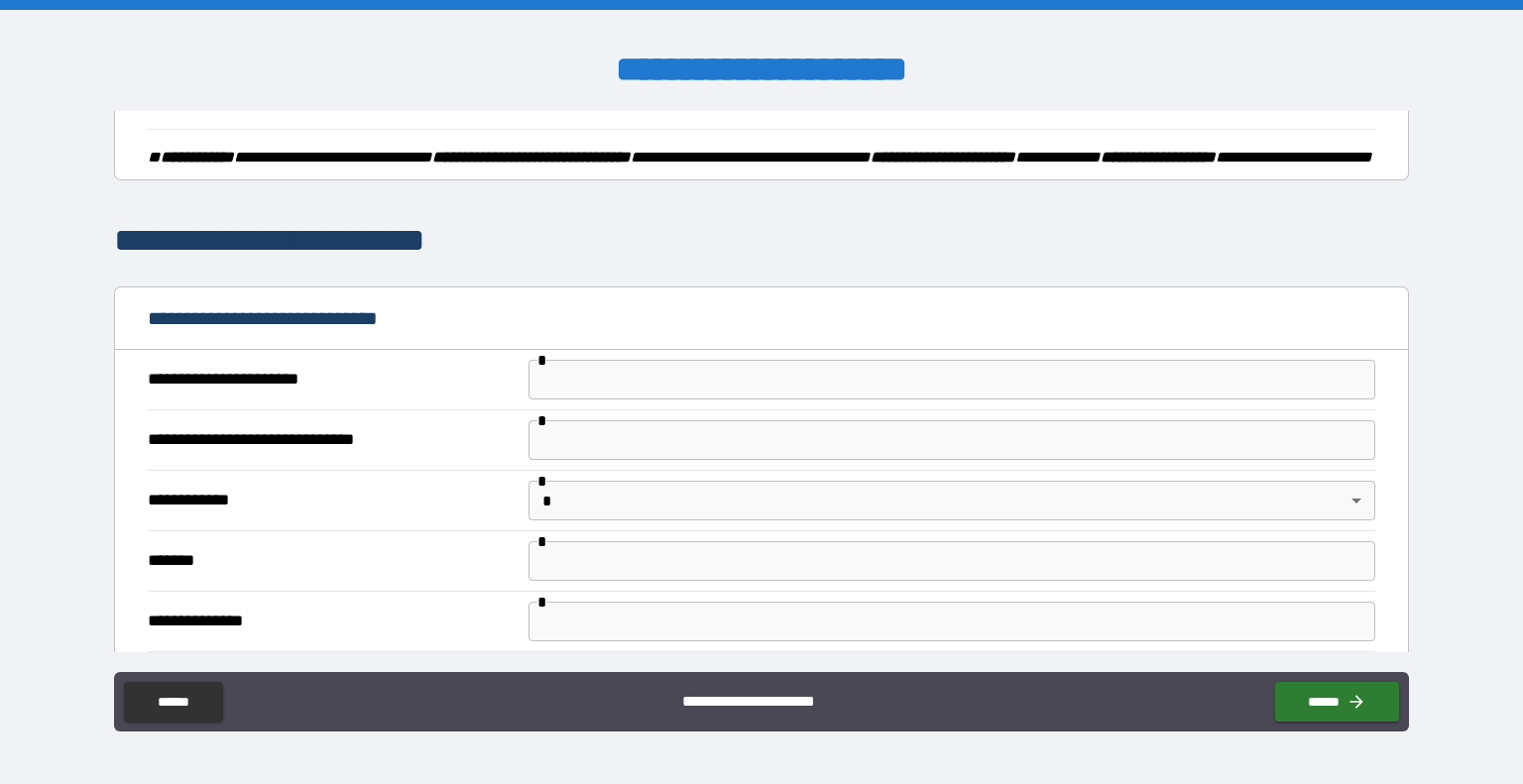 scroll, scrollTop: 396, scrollLeft: 0, axis: vertical 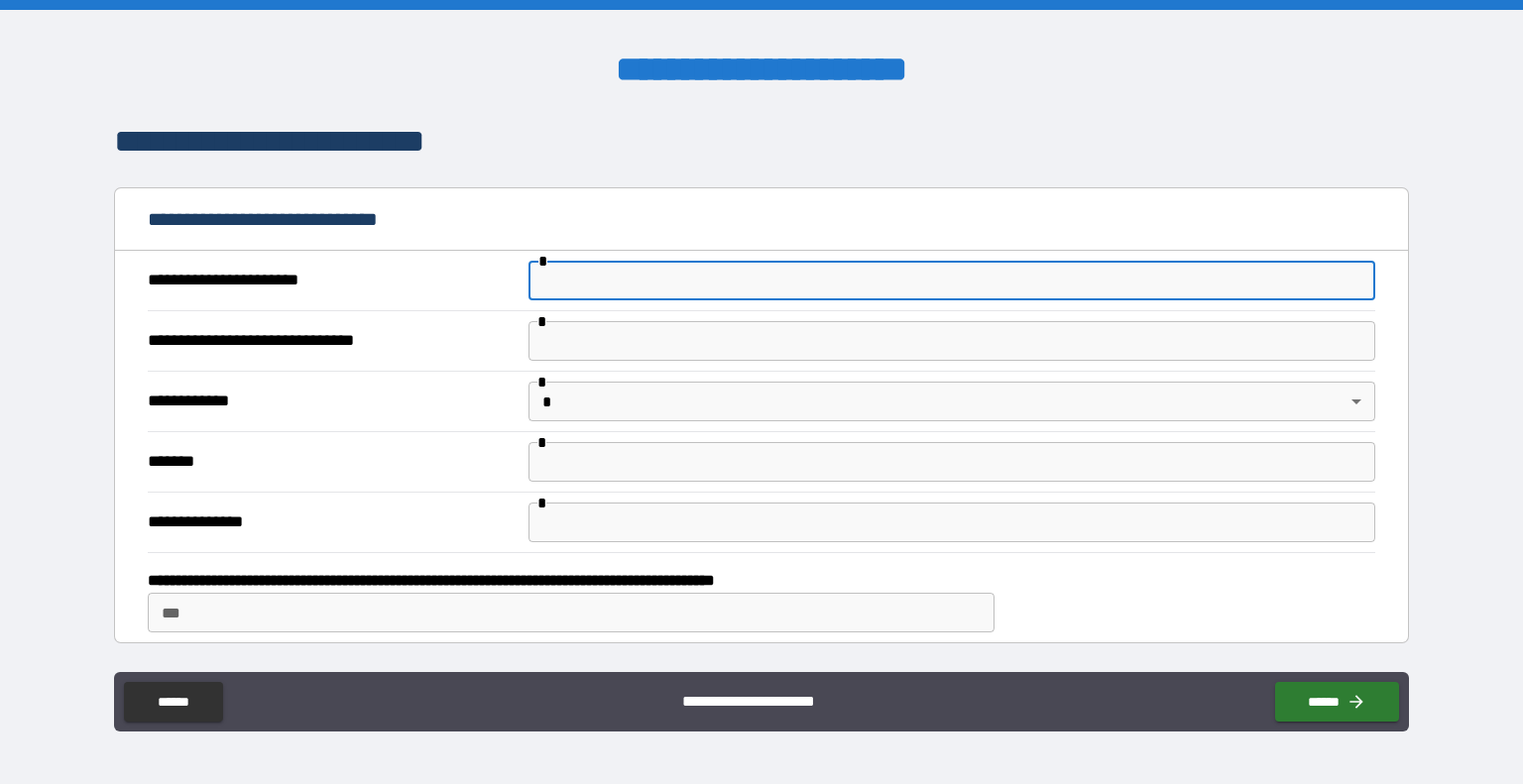 click at bounding box center (952, 280) 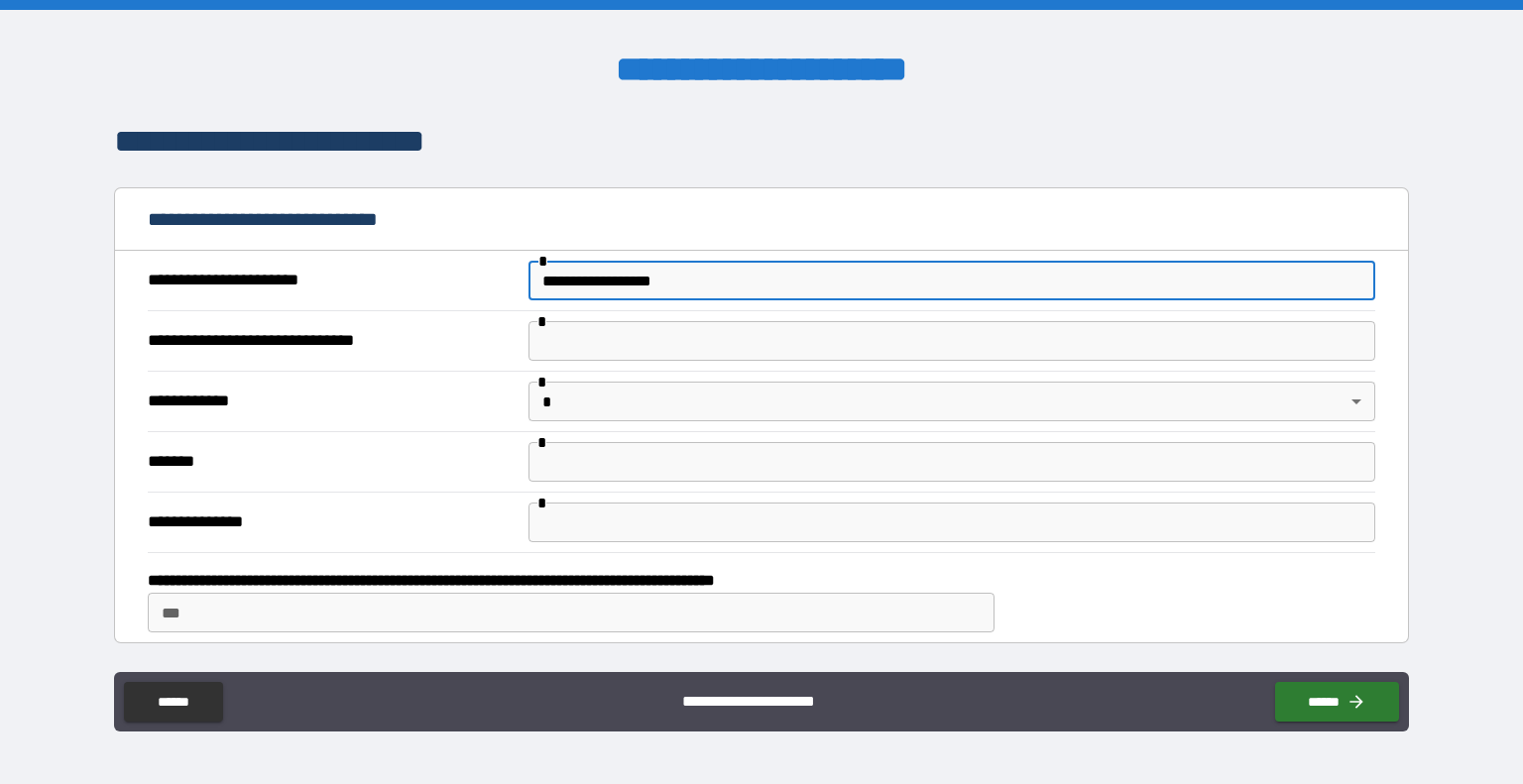 type on "**********" 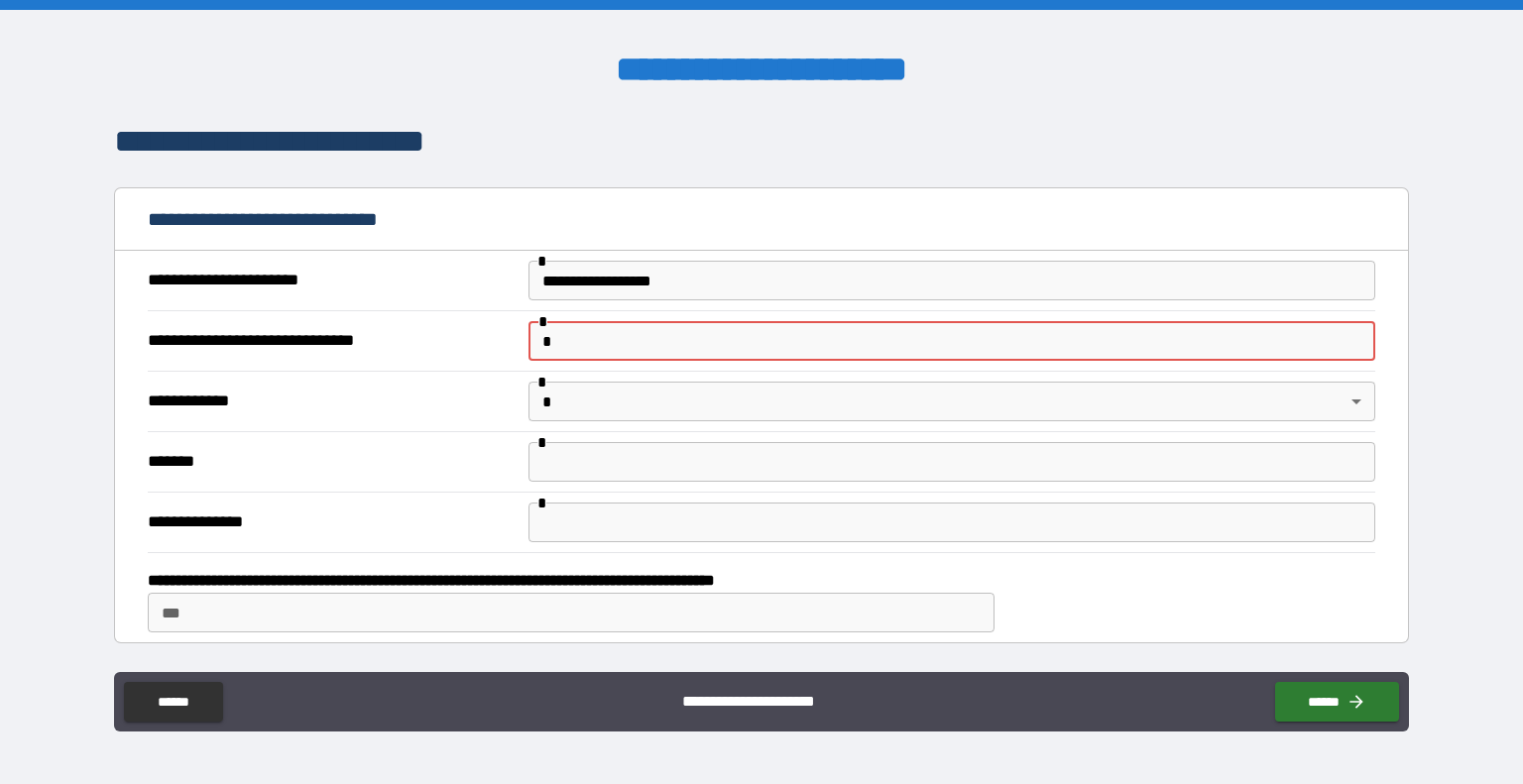 click on "*" at bounding box center [952, 341] 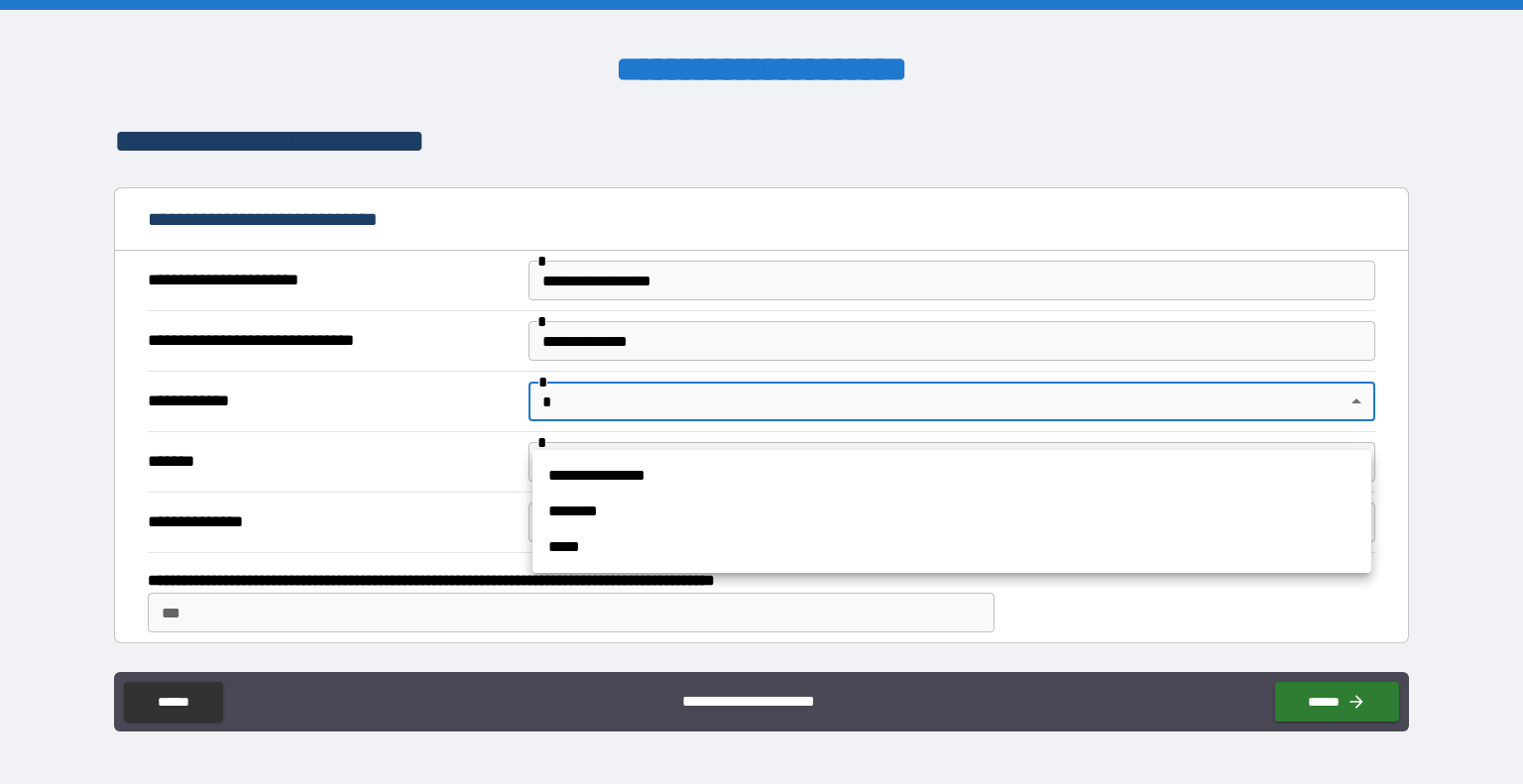 click on "**********" at bounding box center (762, 392) 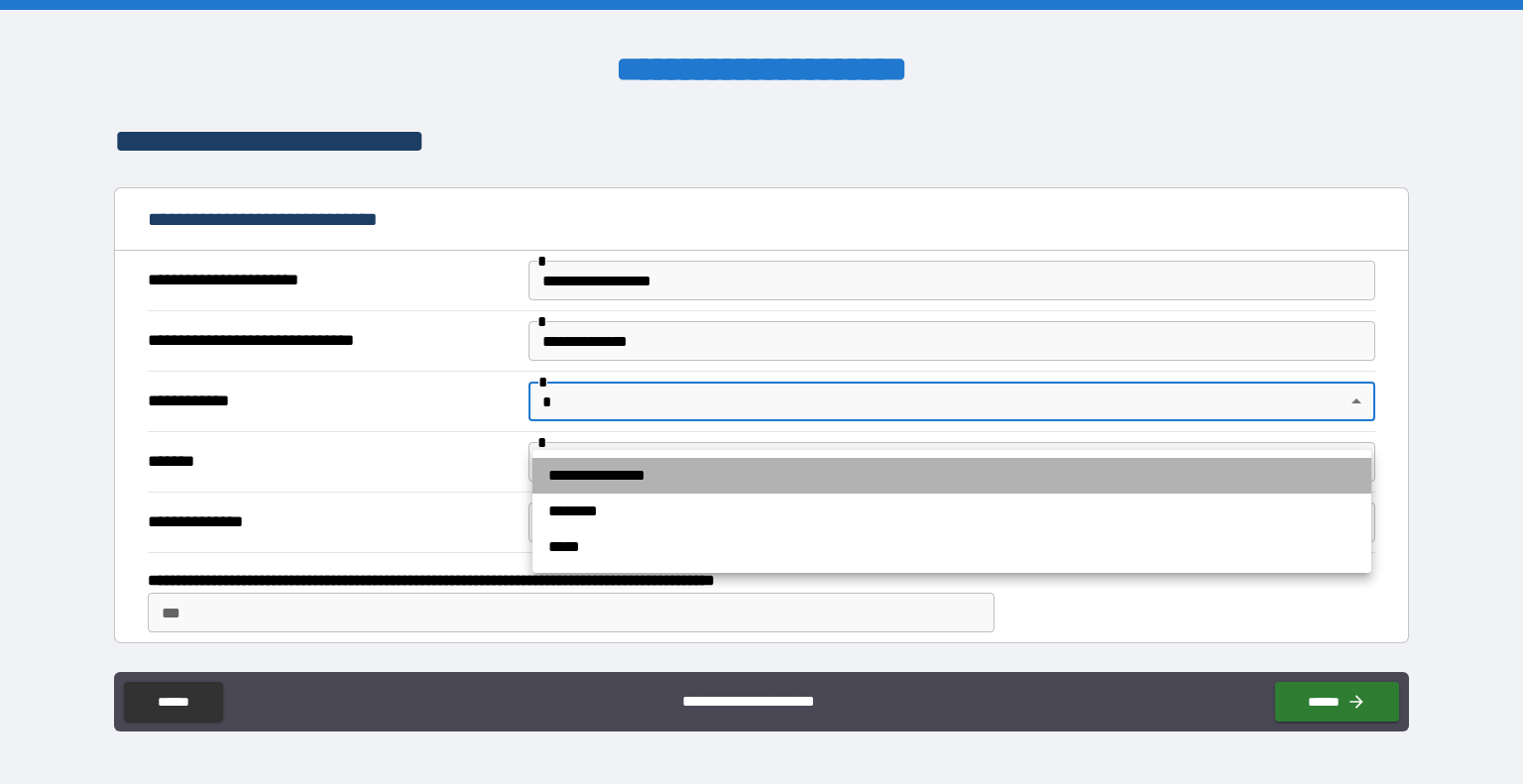 click on "**********" at bounding box center (952, 476) 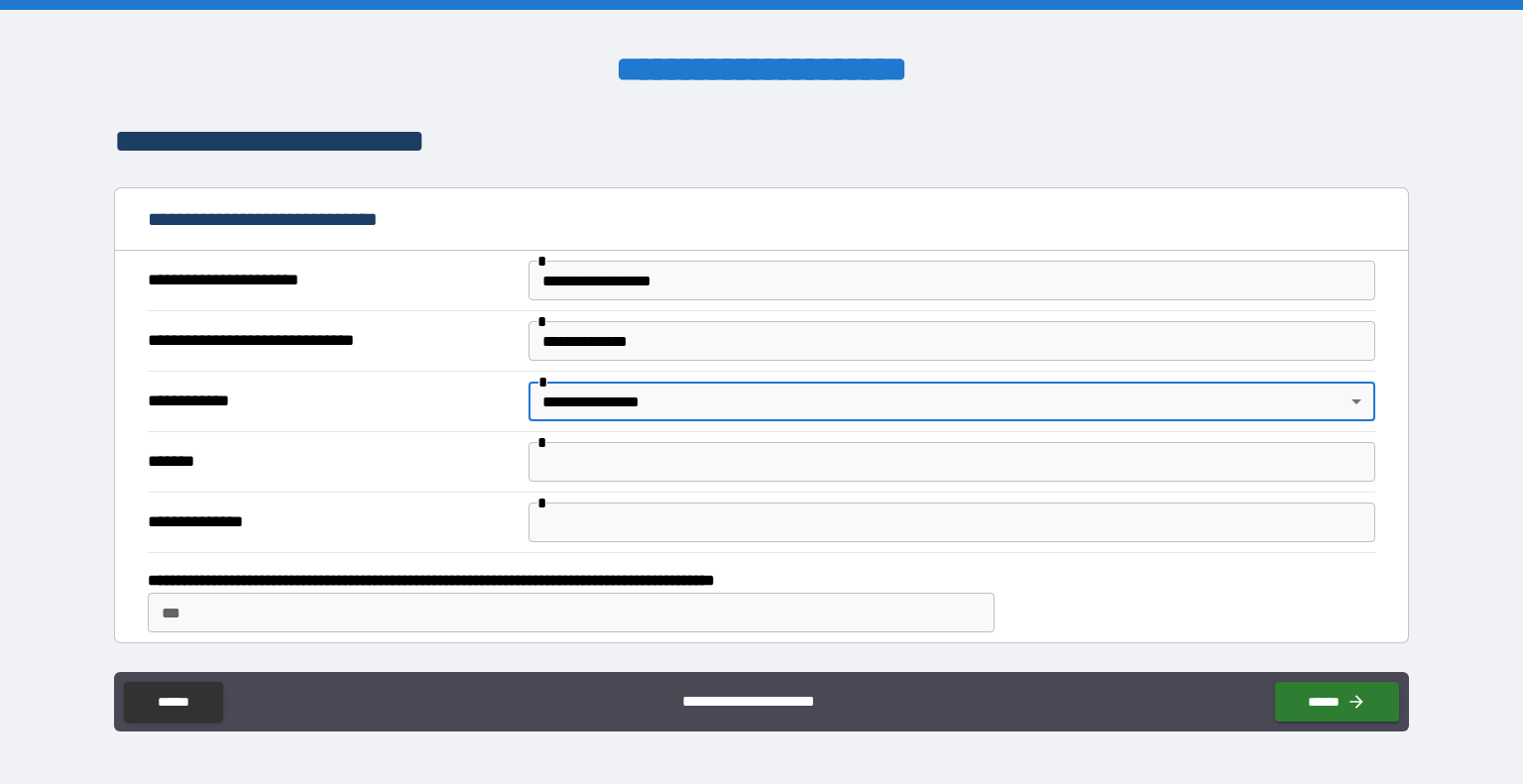 click at bounding box center [952, 462] 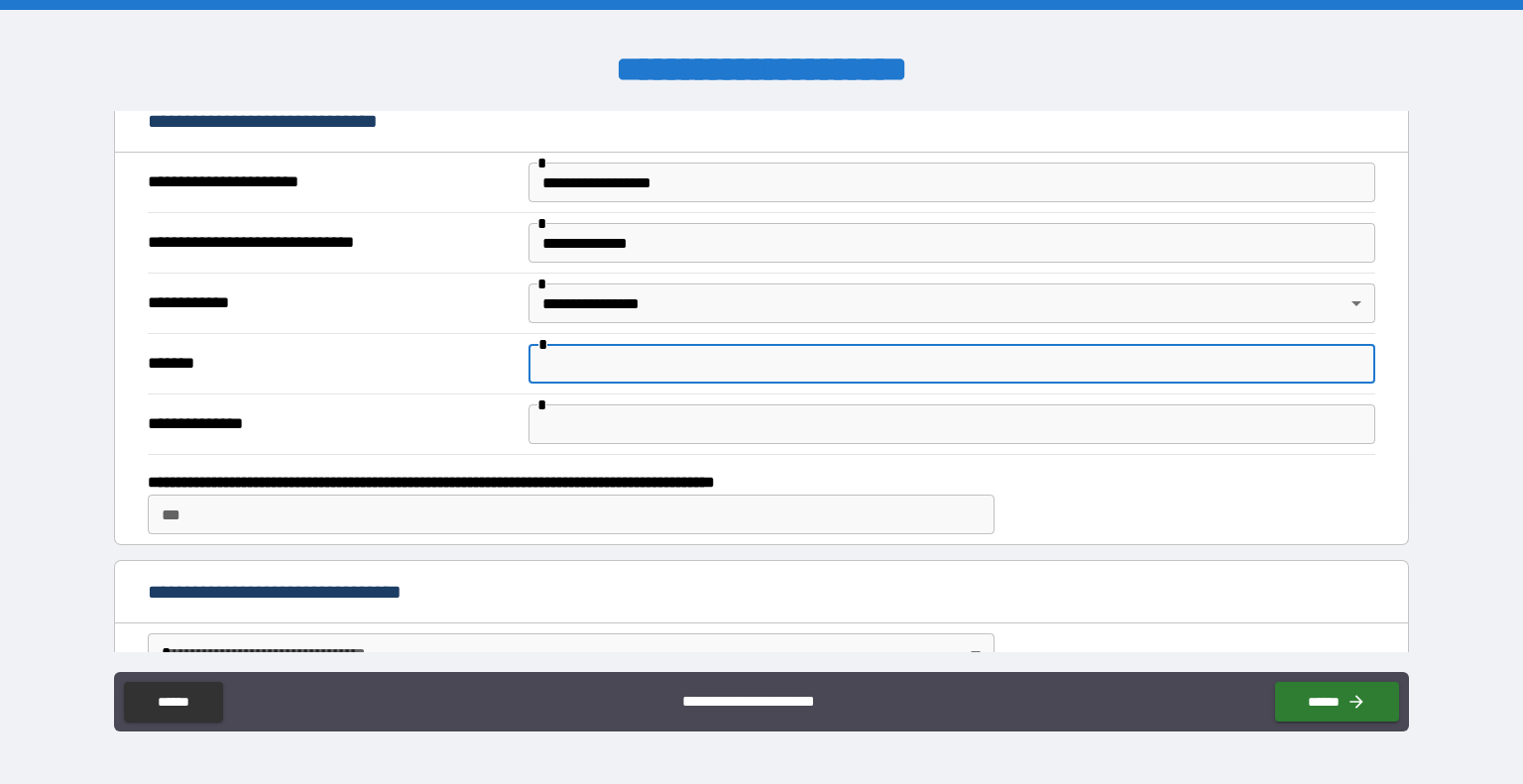 scroll, scrollTop: 496, scrollLeft: 0, axis: vertical 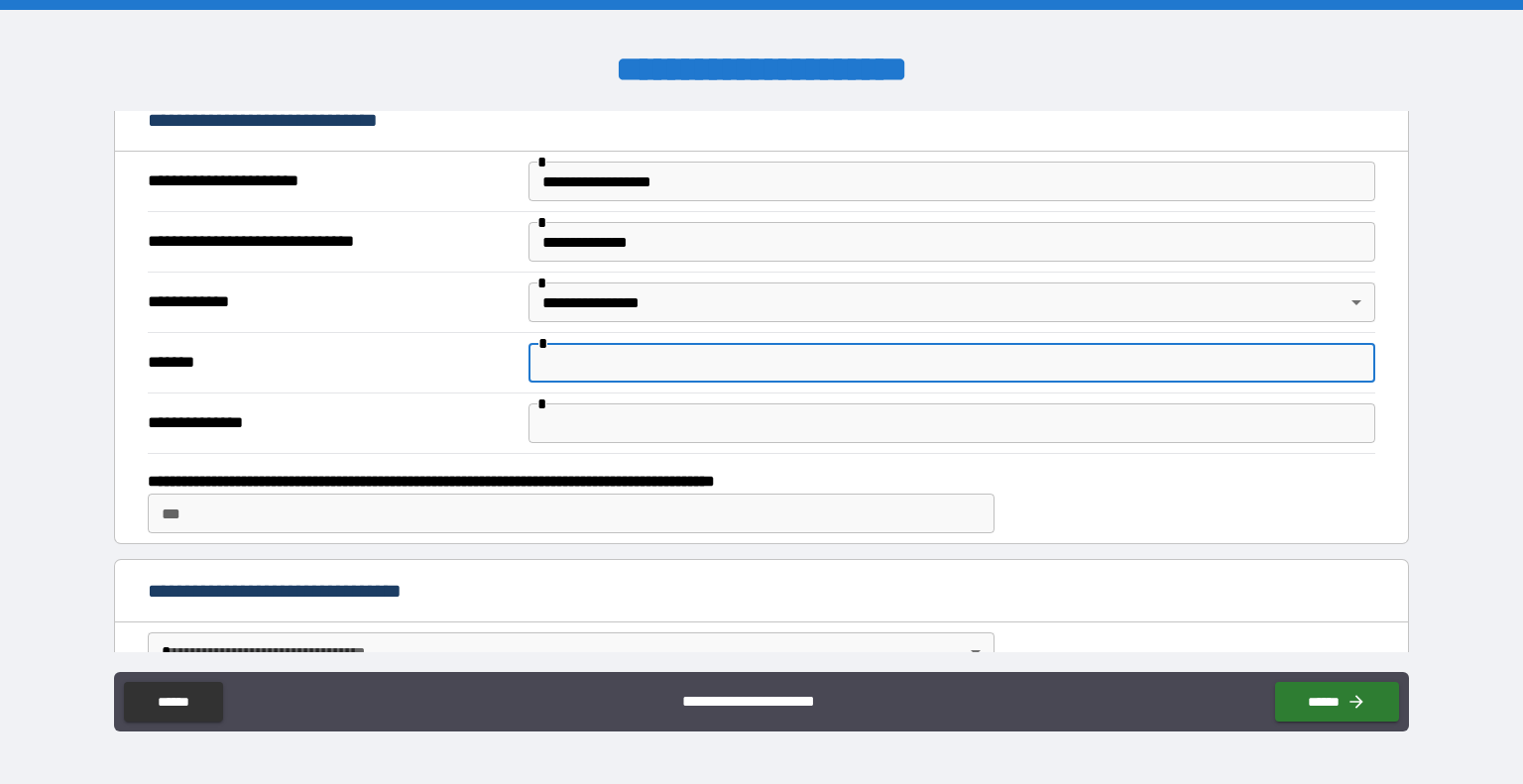 type on "*******" 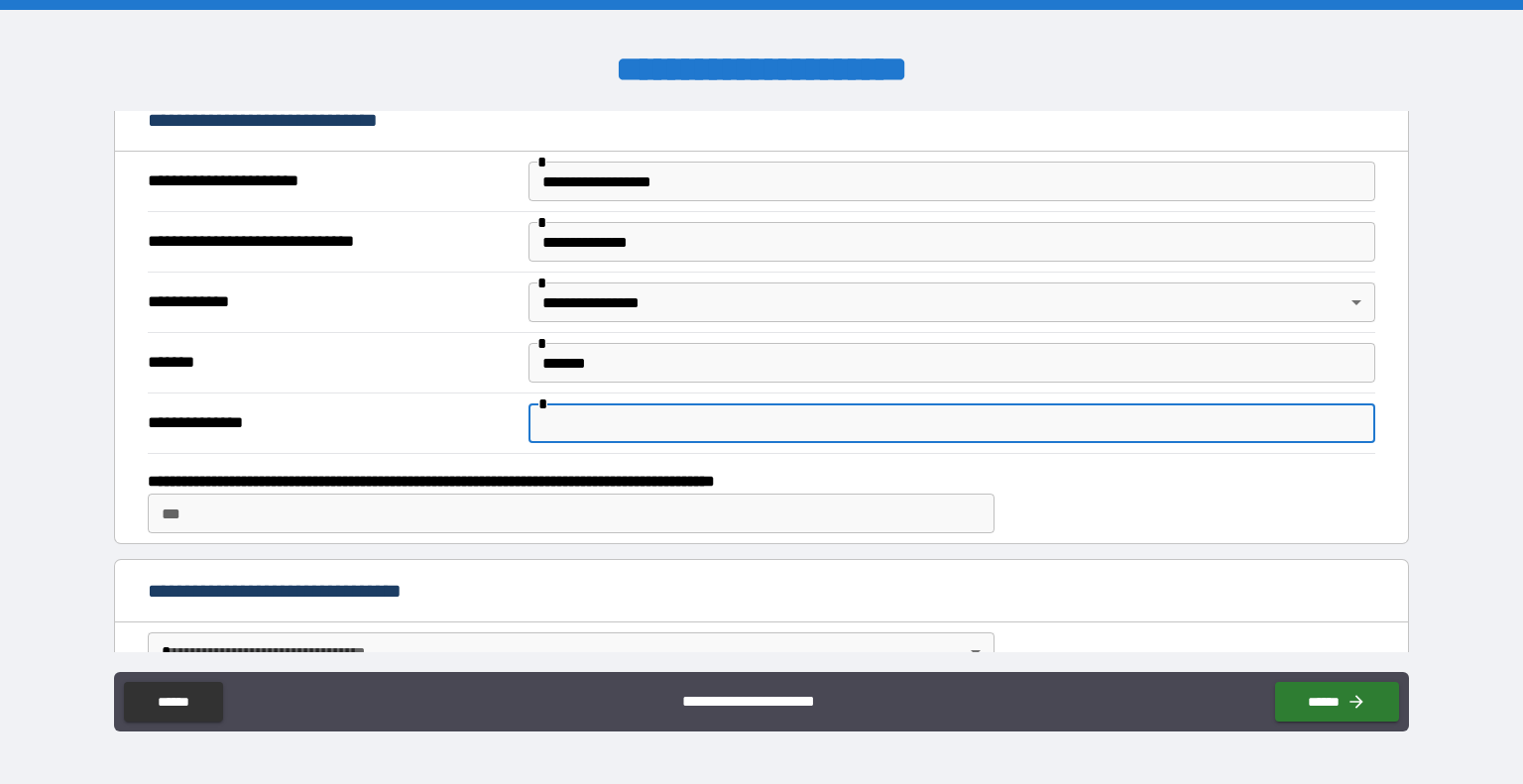 click at bounding box center [952, 423] 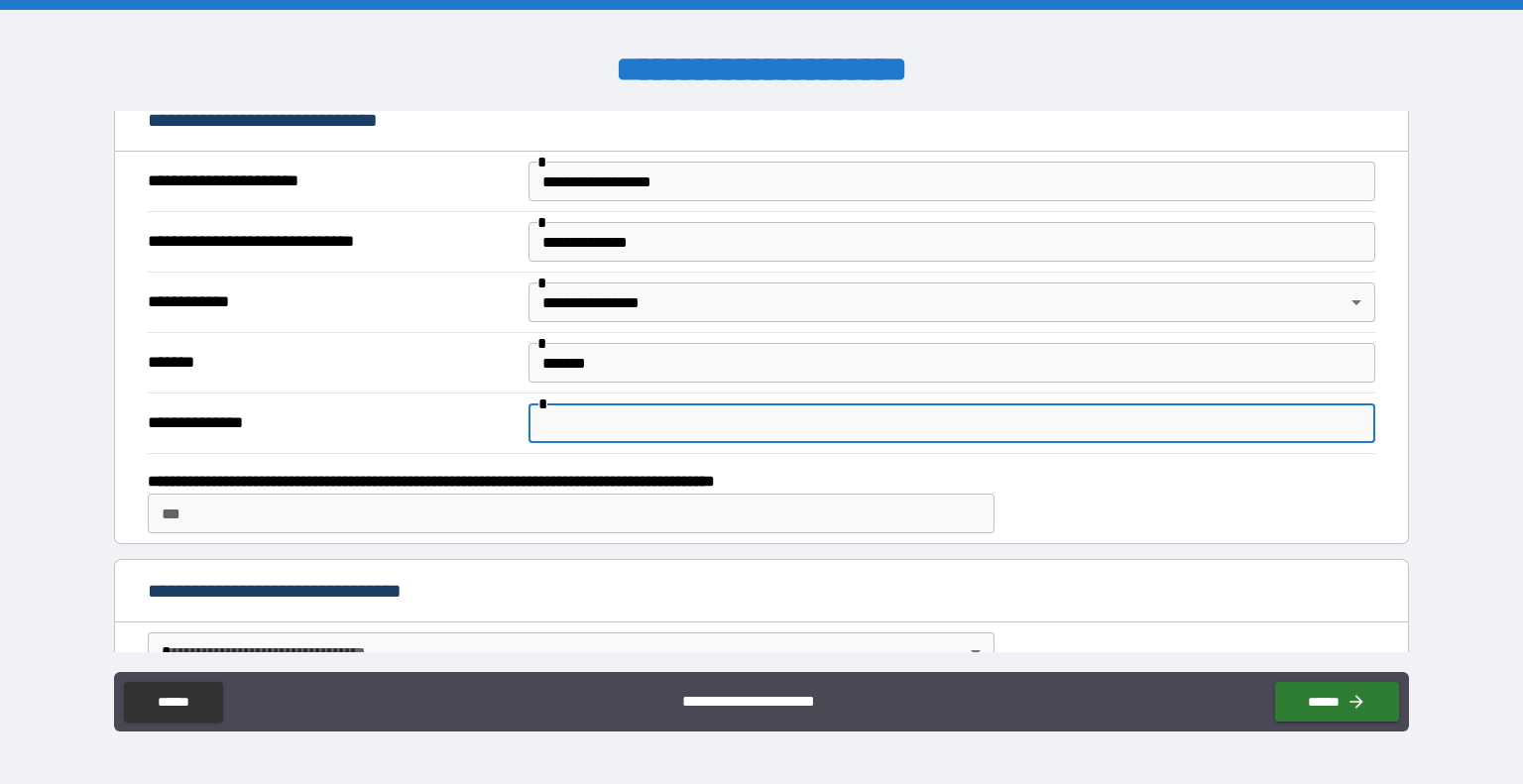 click at bounding box center [952, 423] 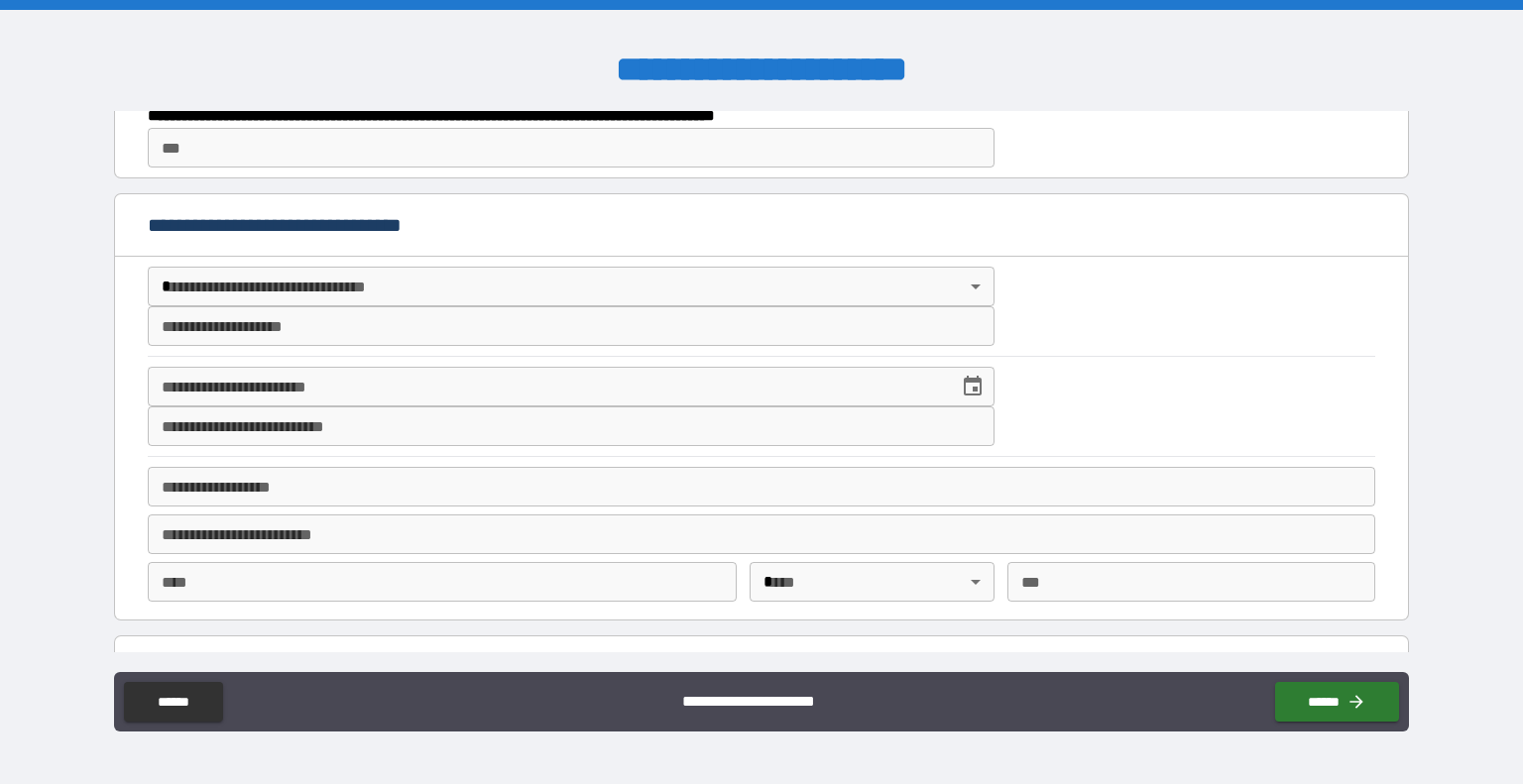 scroll, scrollTop: 892, scrollLeft: 0, axis: vertical 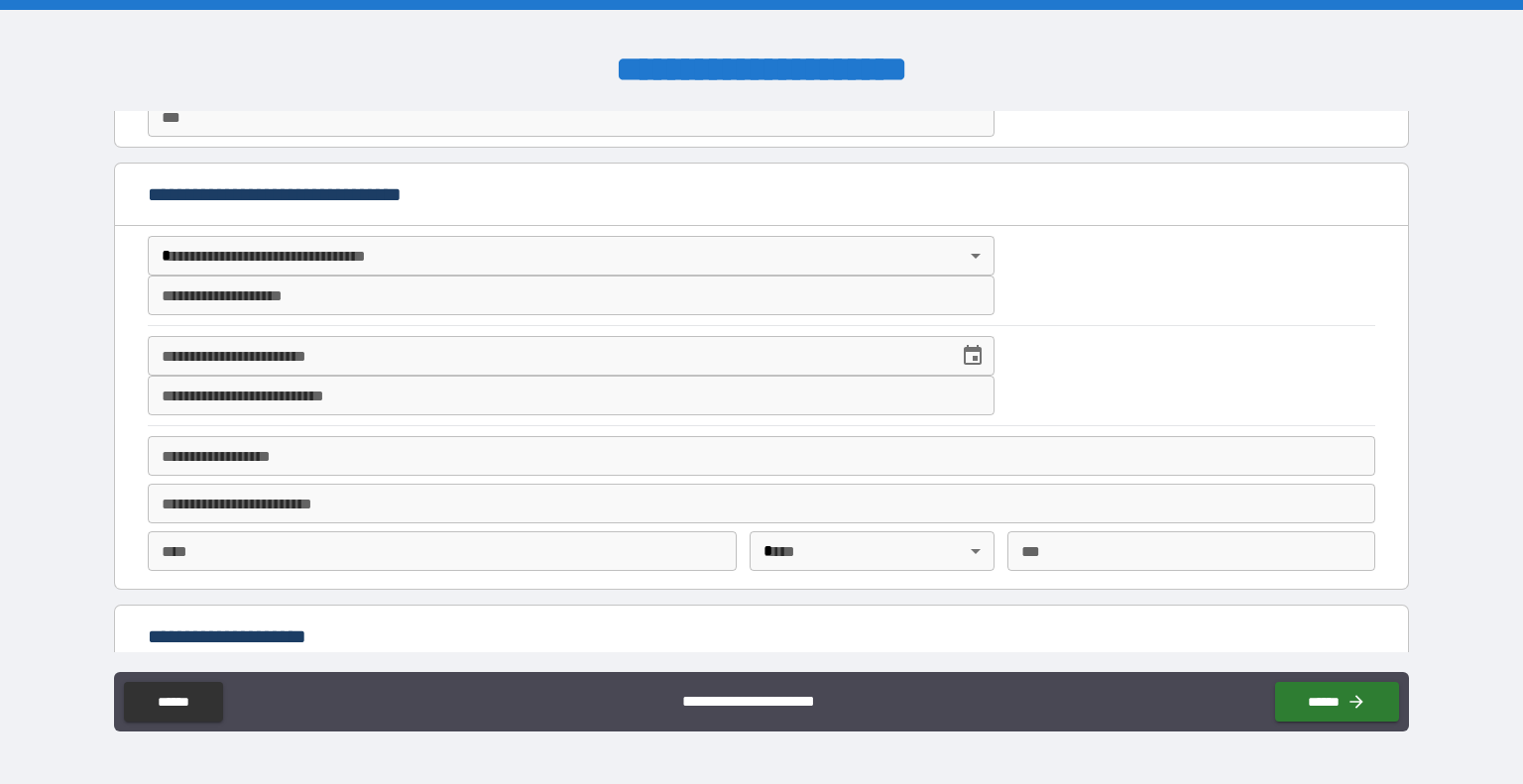 type on "*********" 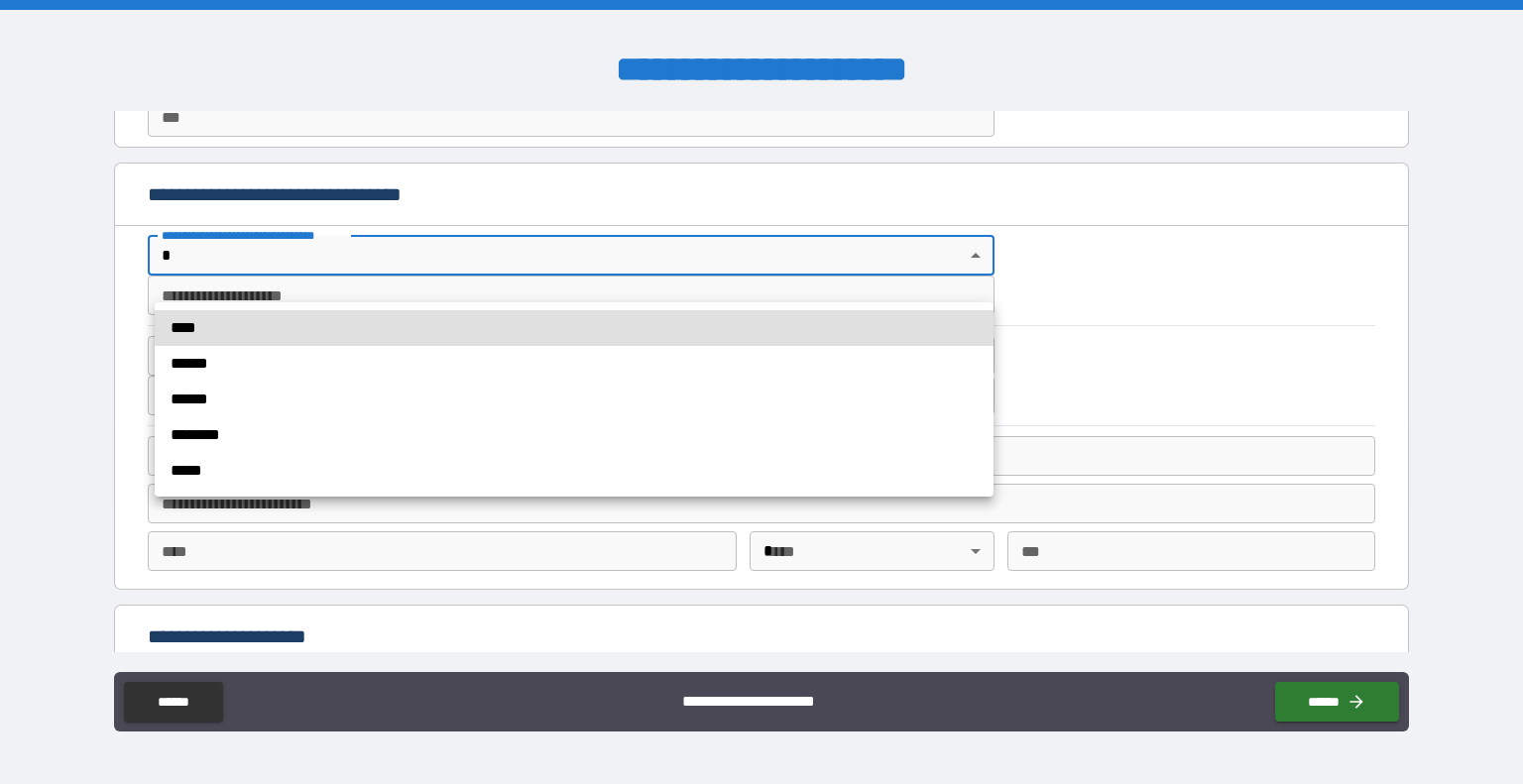 click on "******" at bounding box center (574, 364) 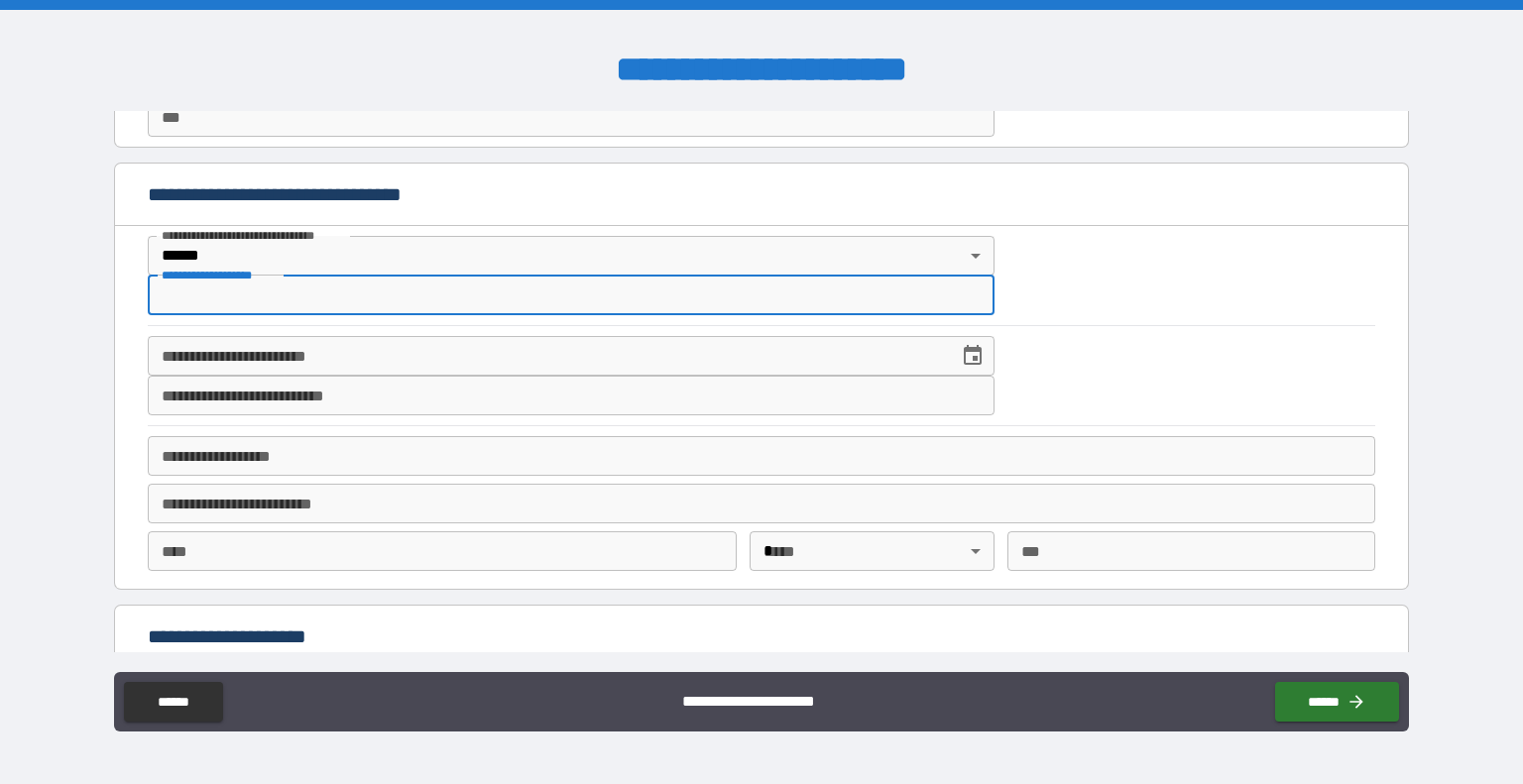 click on "**********" at bounding box center [571, 295] 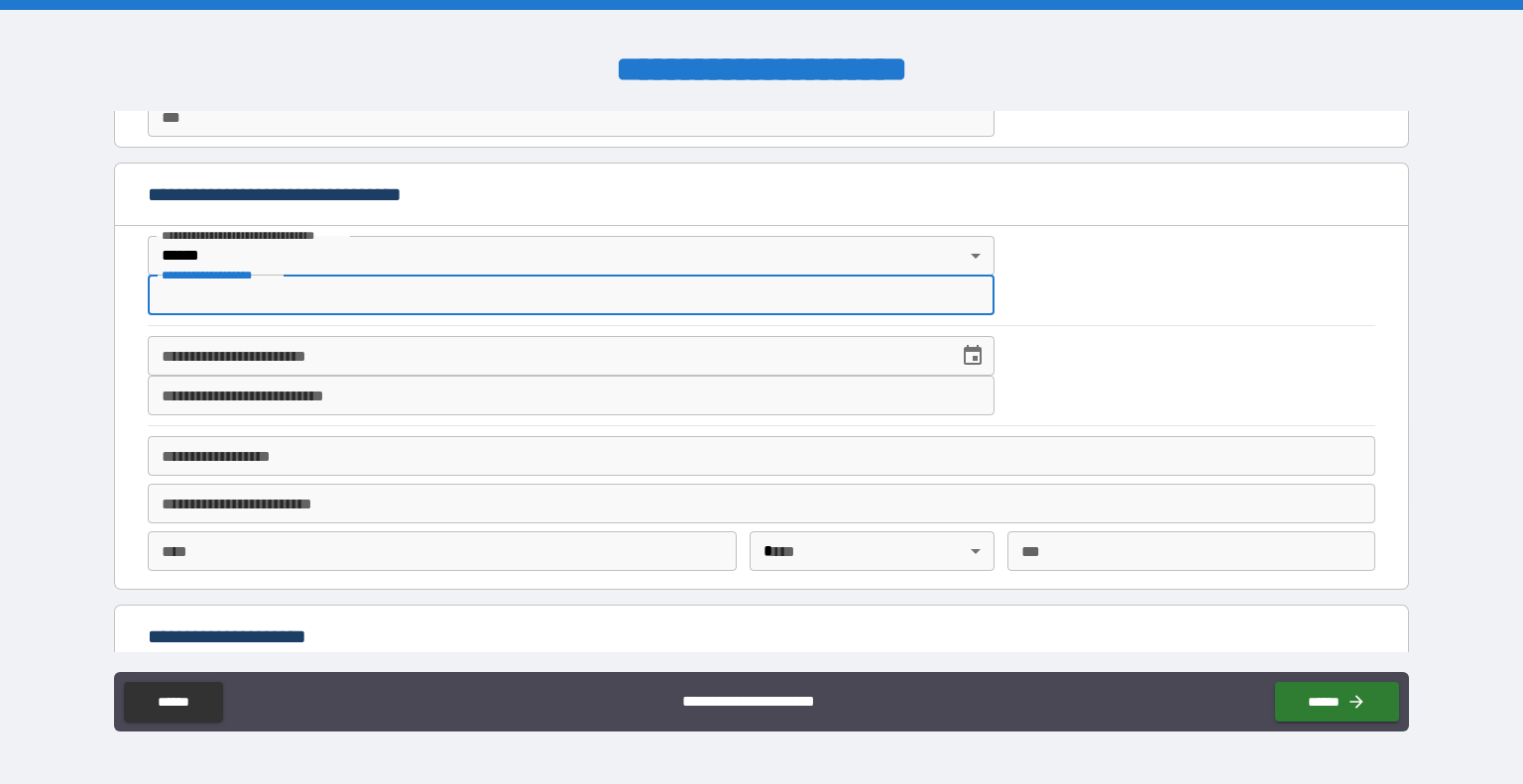type on "**********" 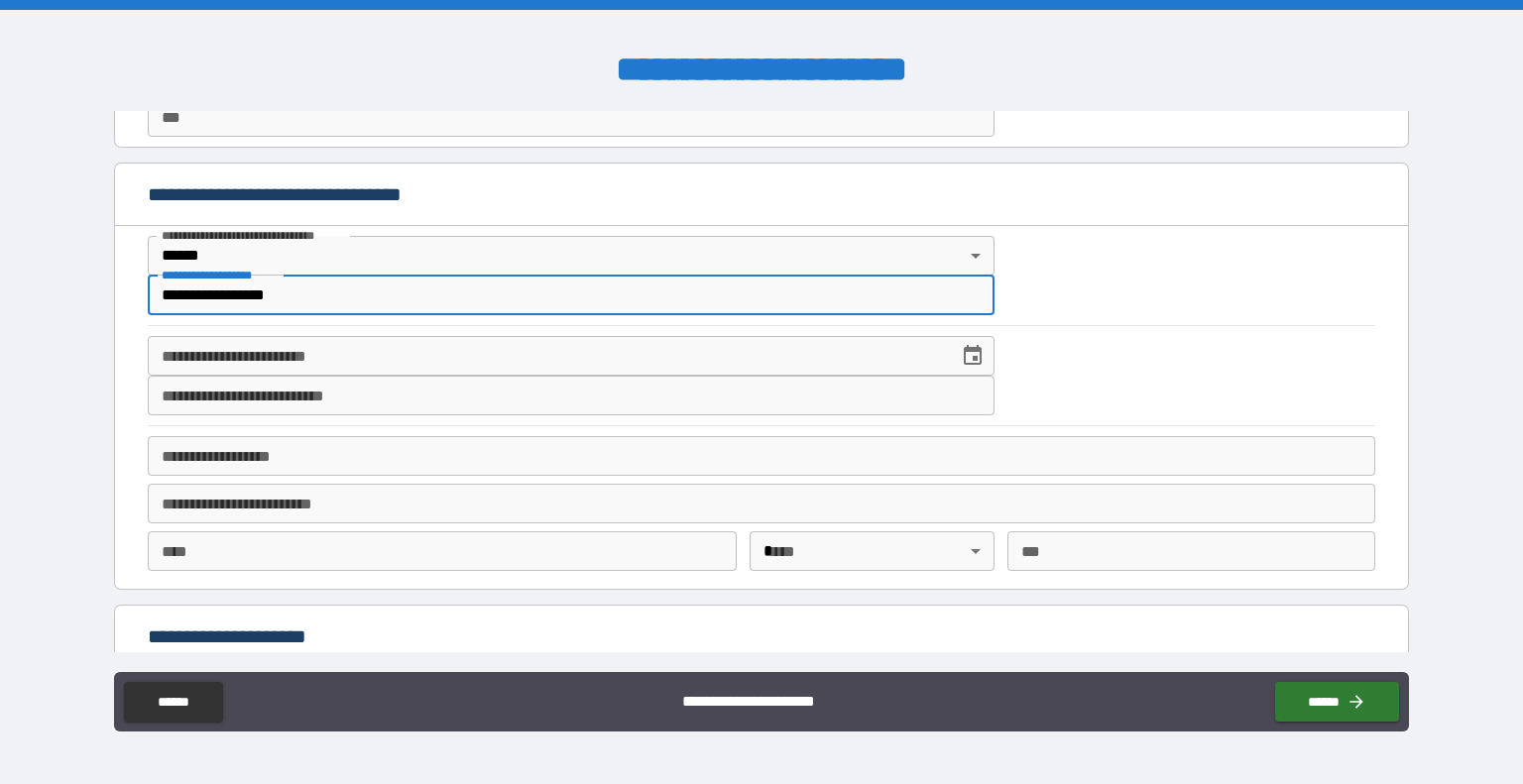 type on "**********" 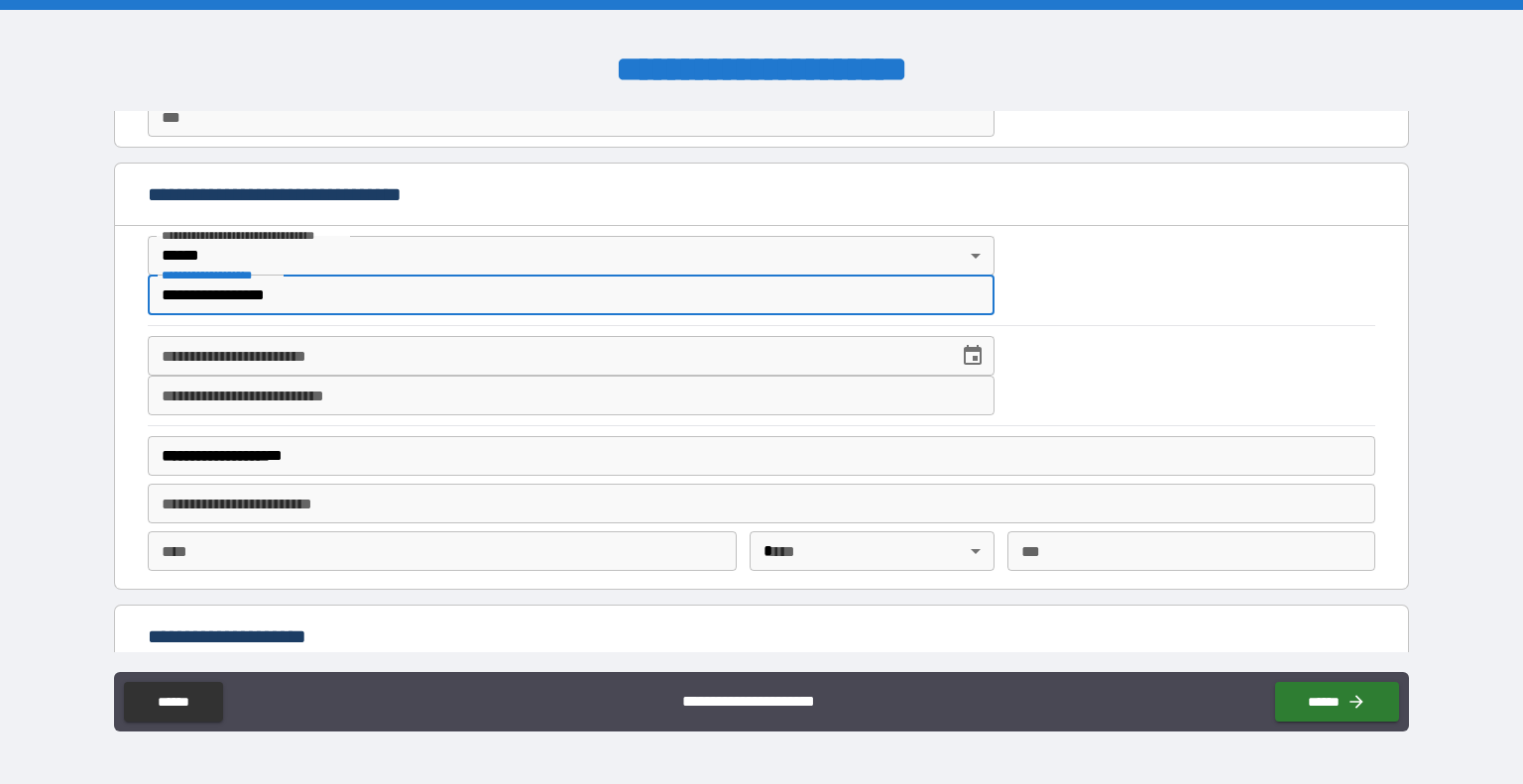 type on "*******" 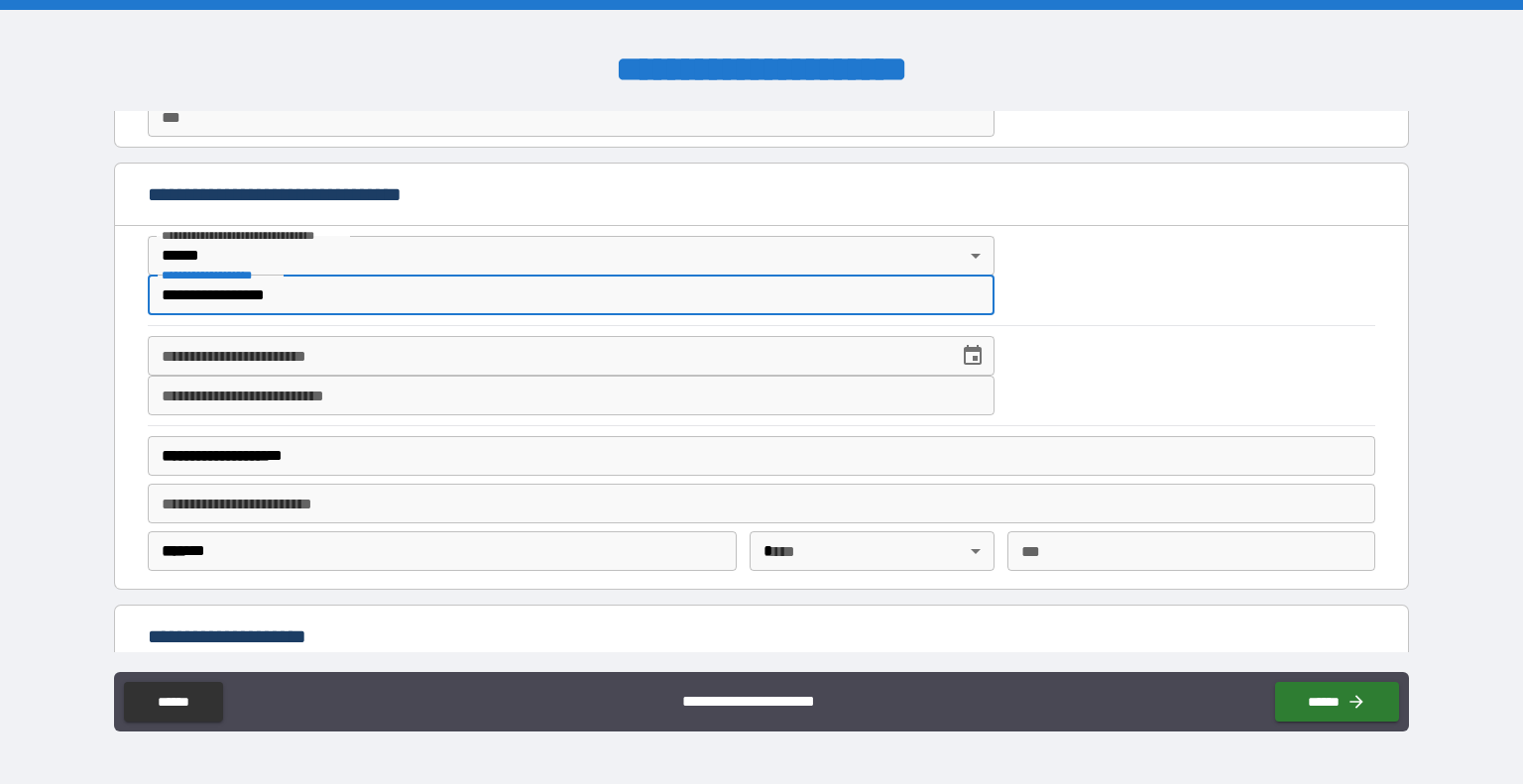 type on "**" 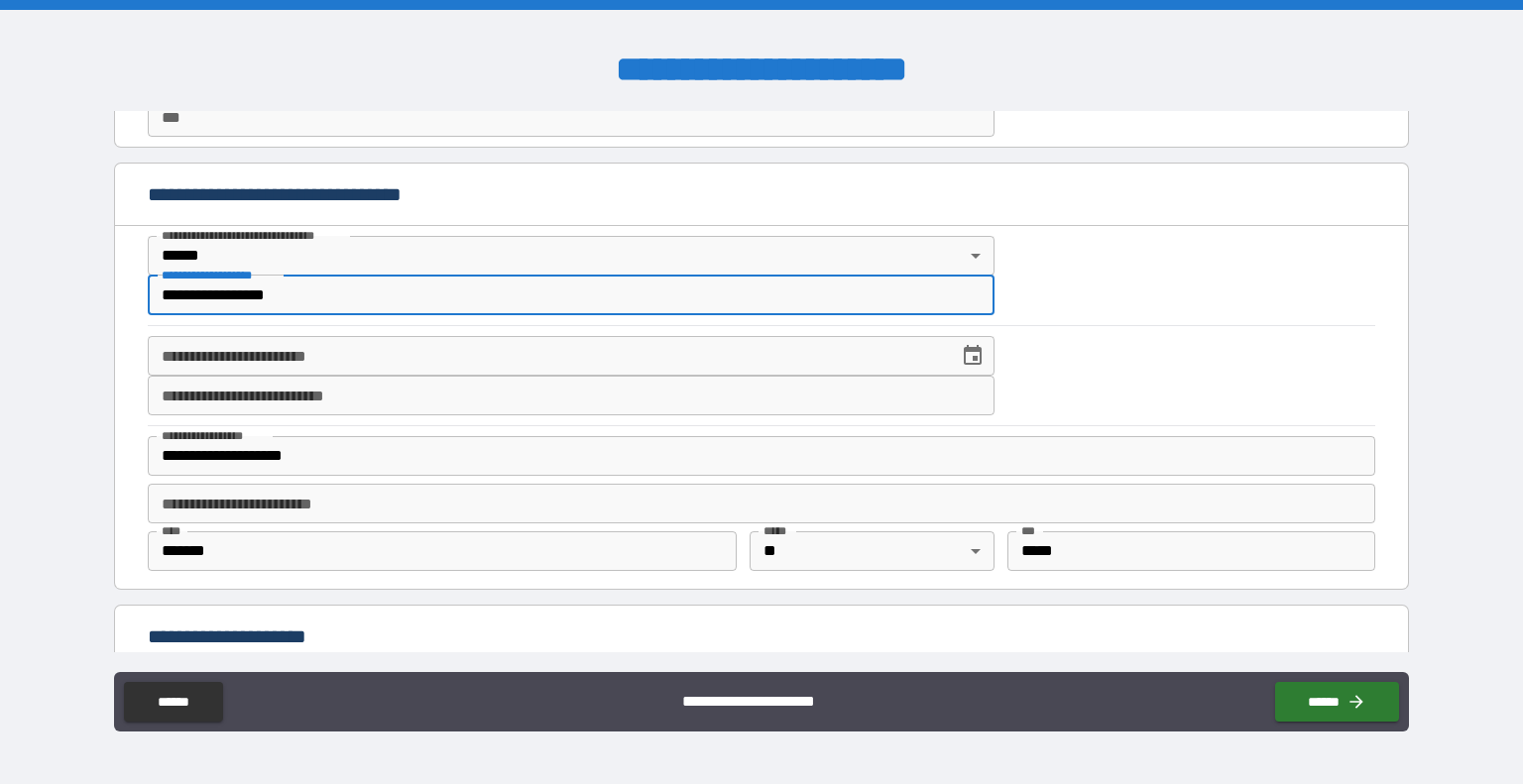 click on "**********" at bounding box center (762, 456) 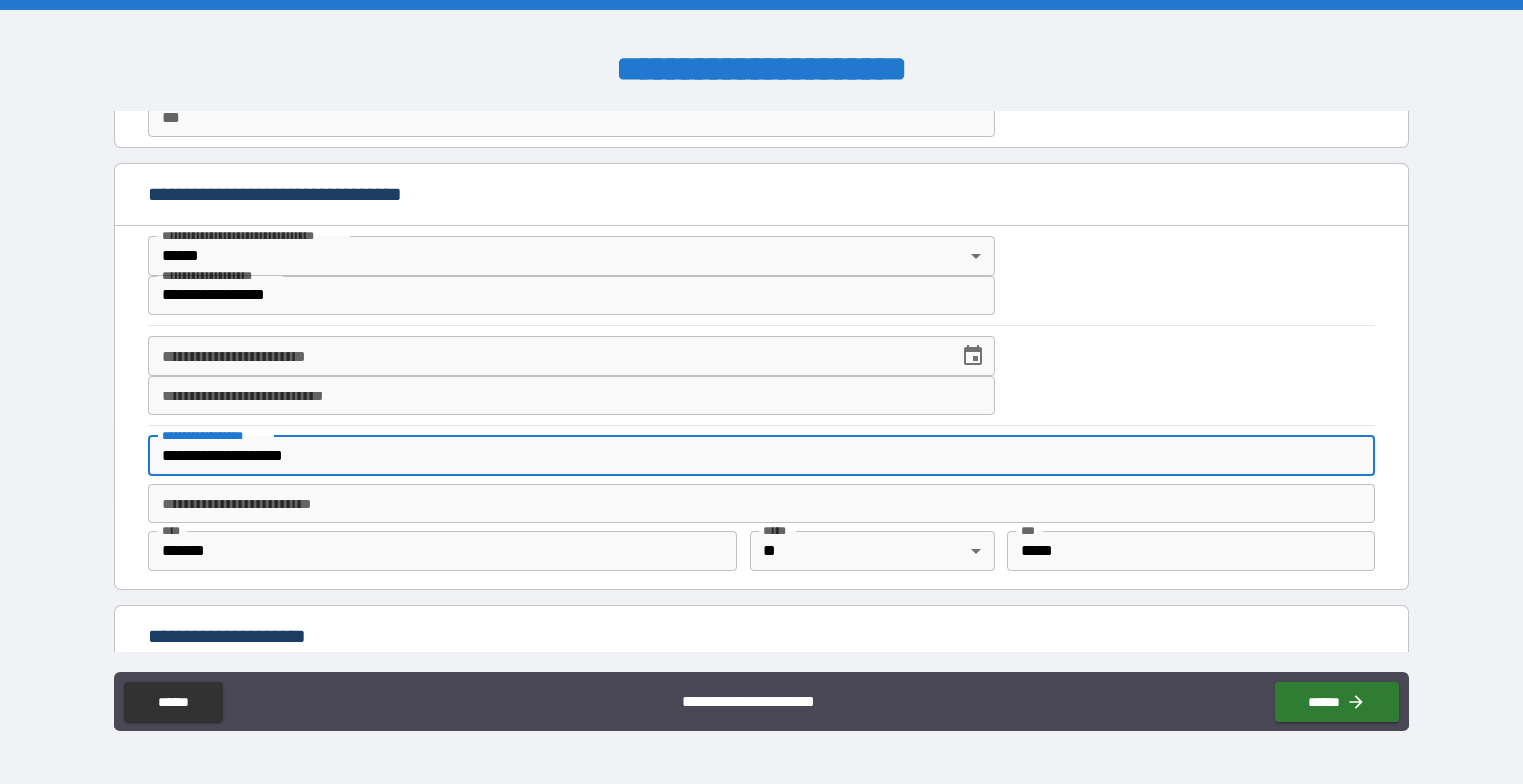 type on "**********" 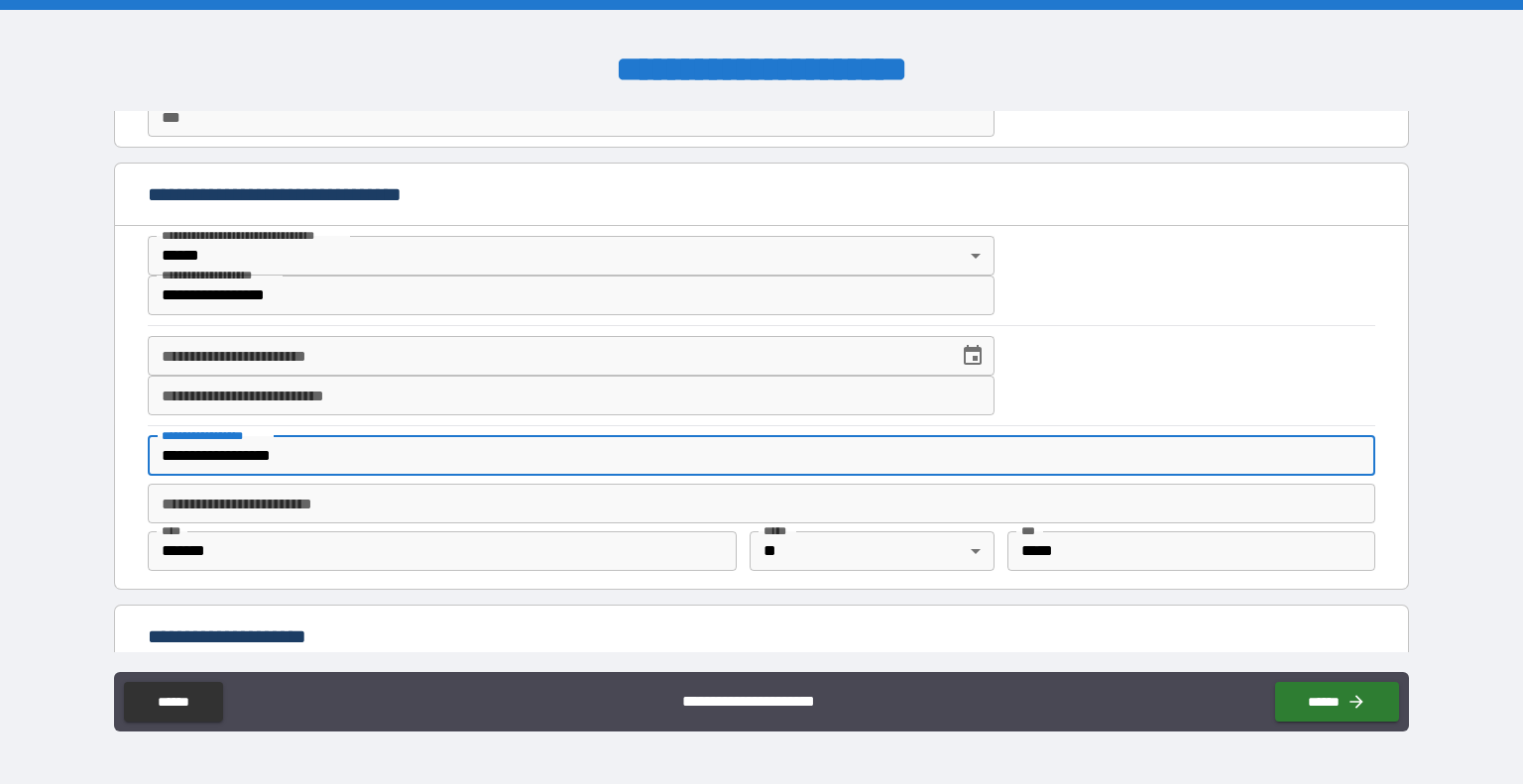 click on "*******" at bounding box center (442, 551) 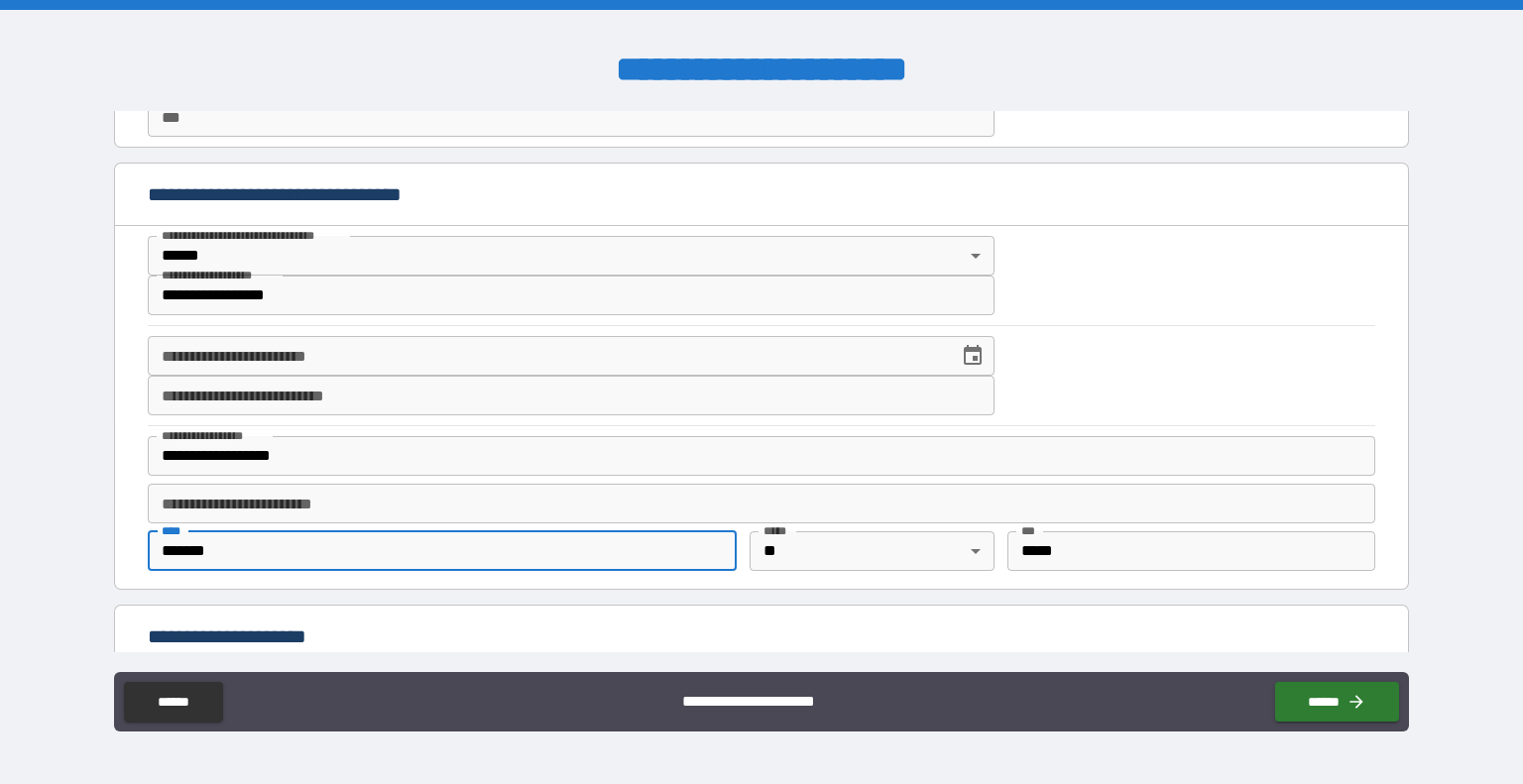 type on "******" 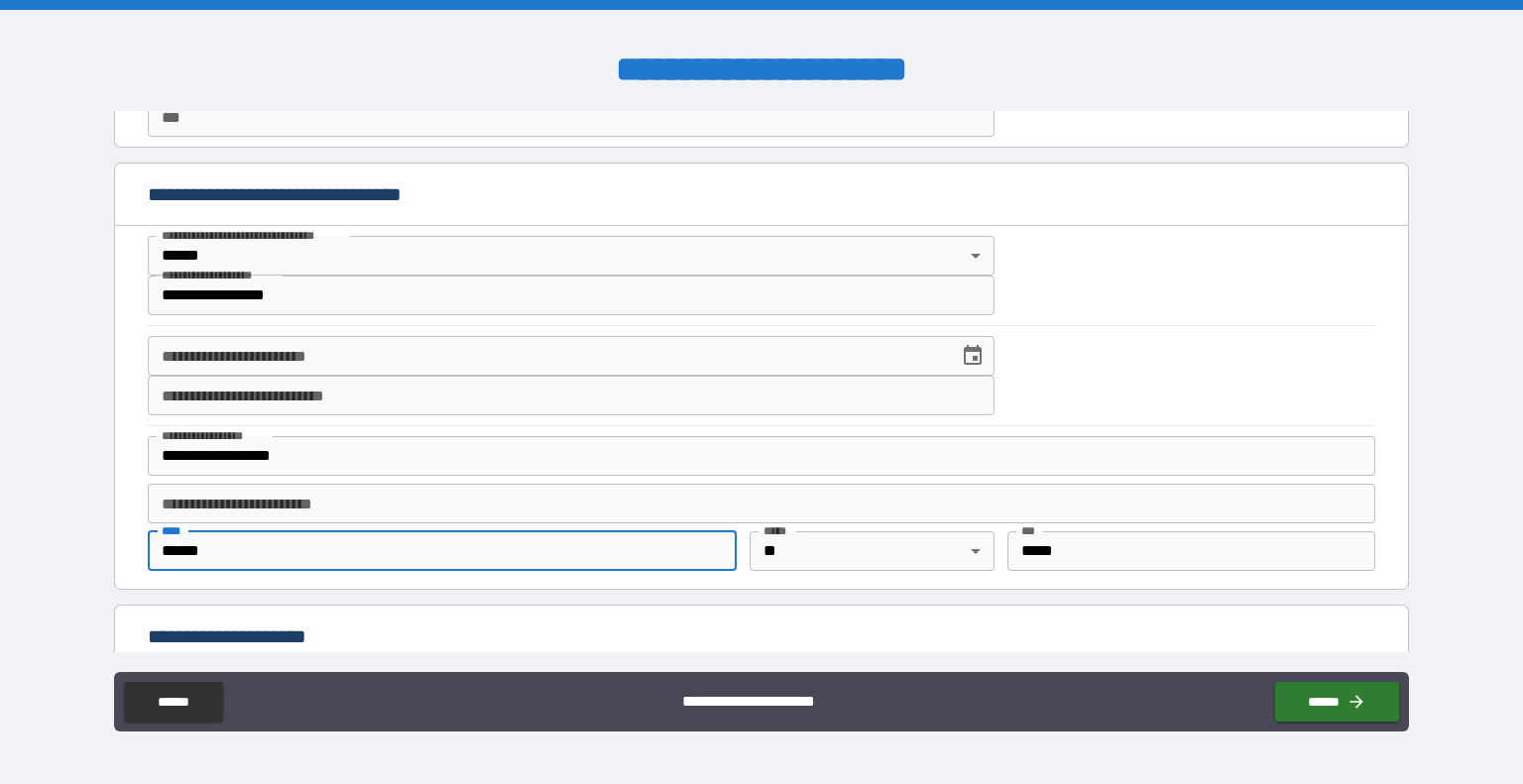 click on "**********" at bounding box center (762, 392) 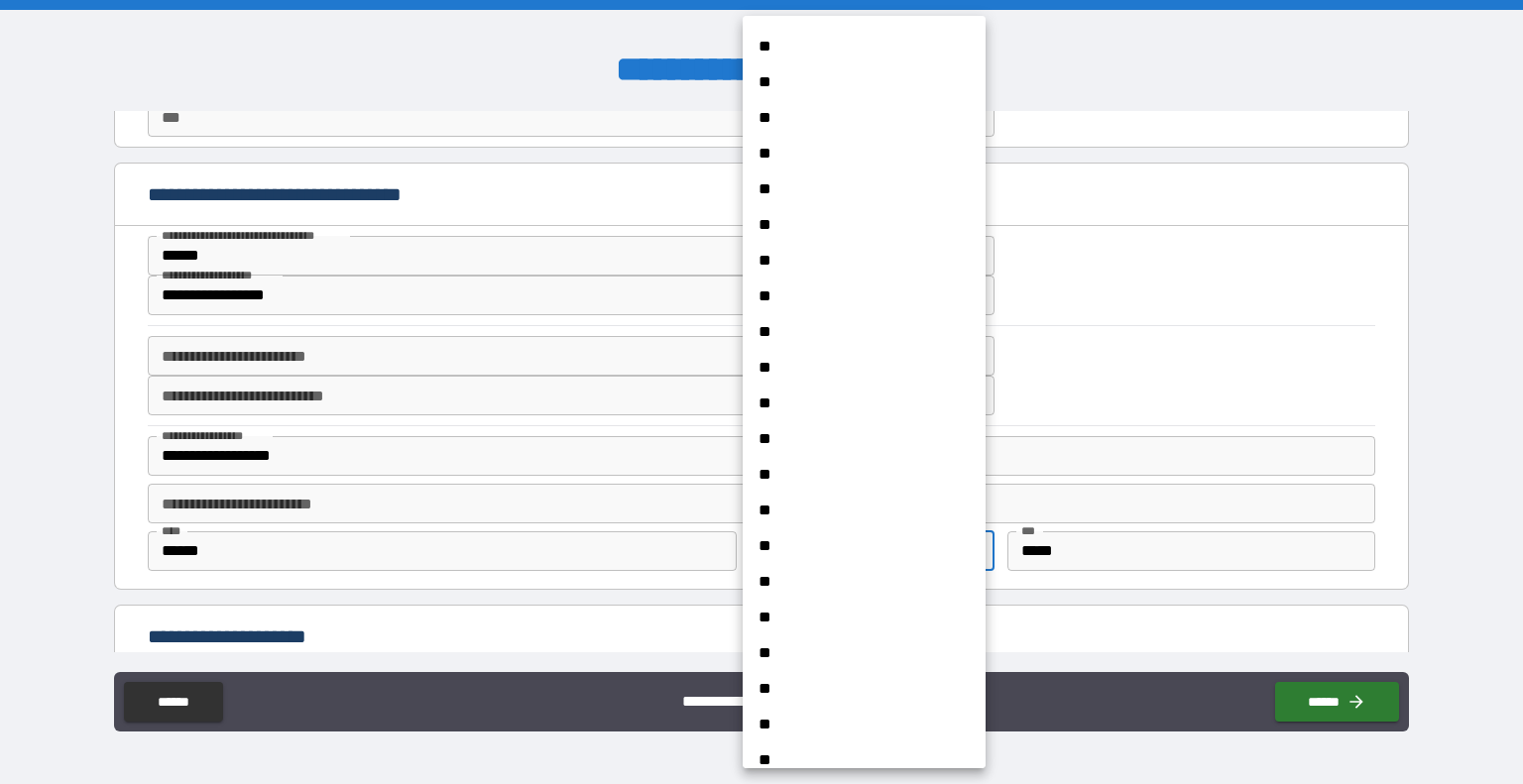 scroll, scrollTop: 377, scrollLeft: 0, axis: vertical 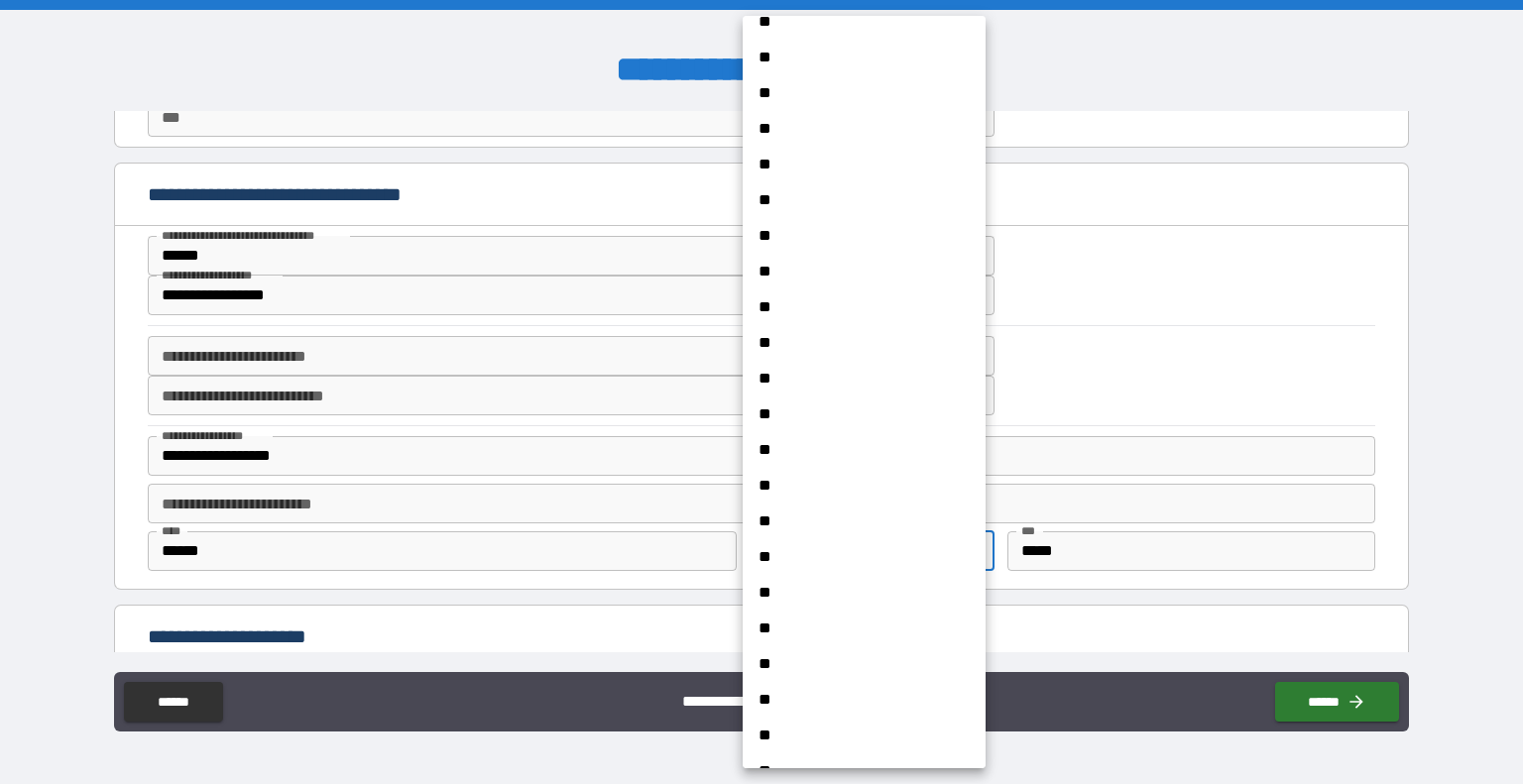 click on "**" at bounding box center (857, 272) 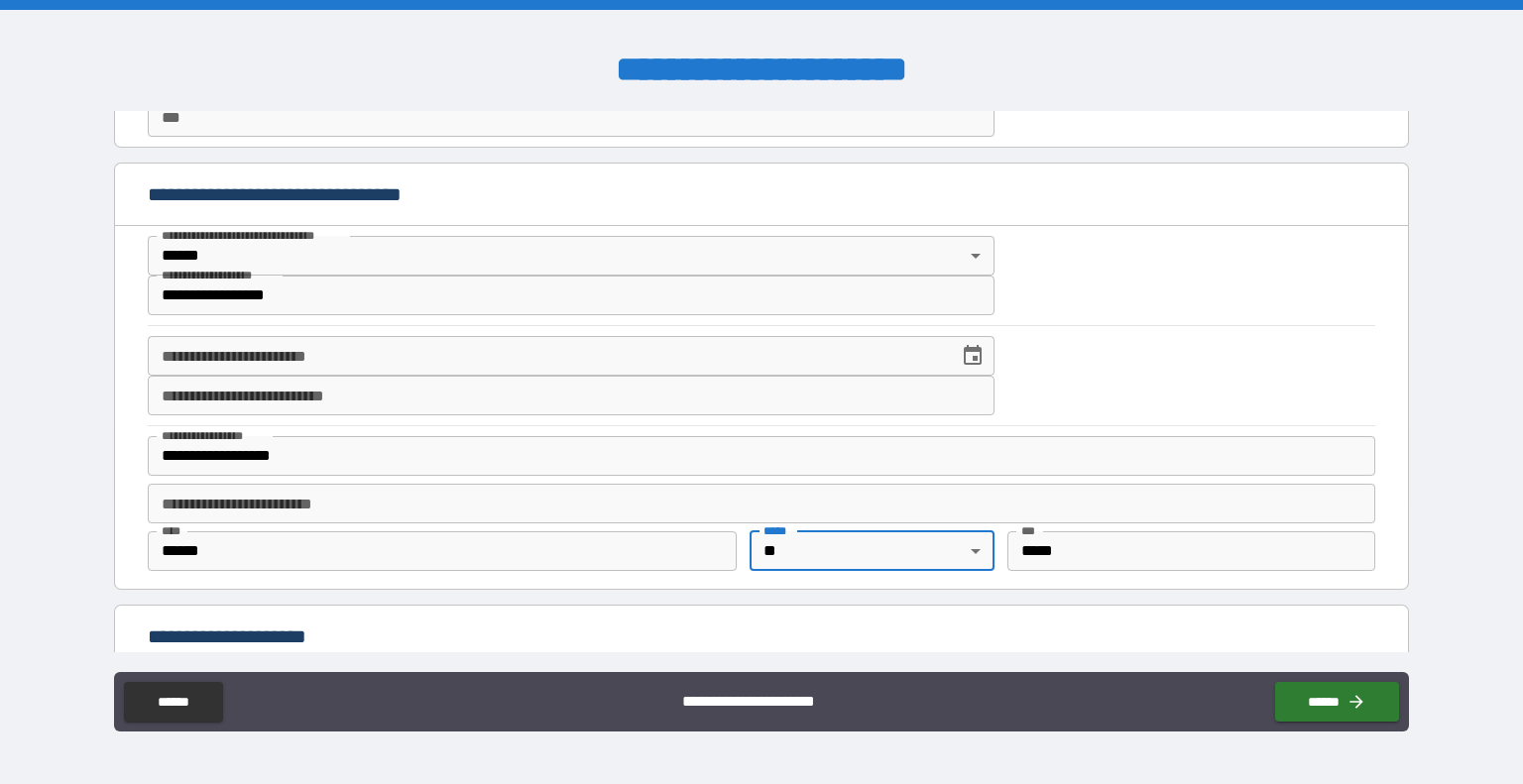 click on "*****" at bounding box center [1192, 551] 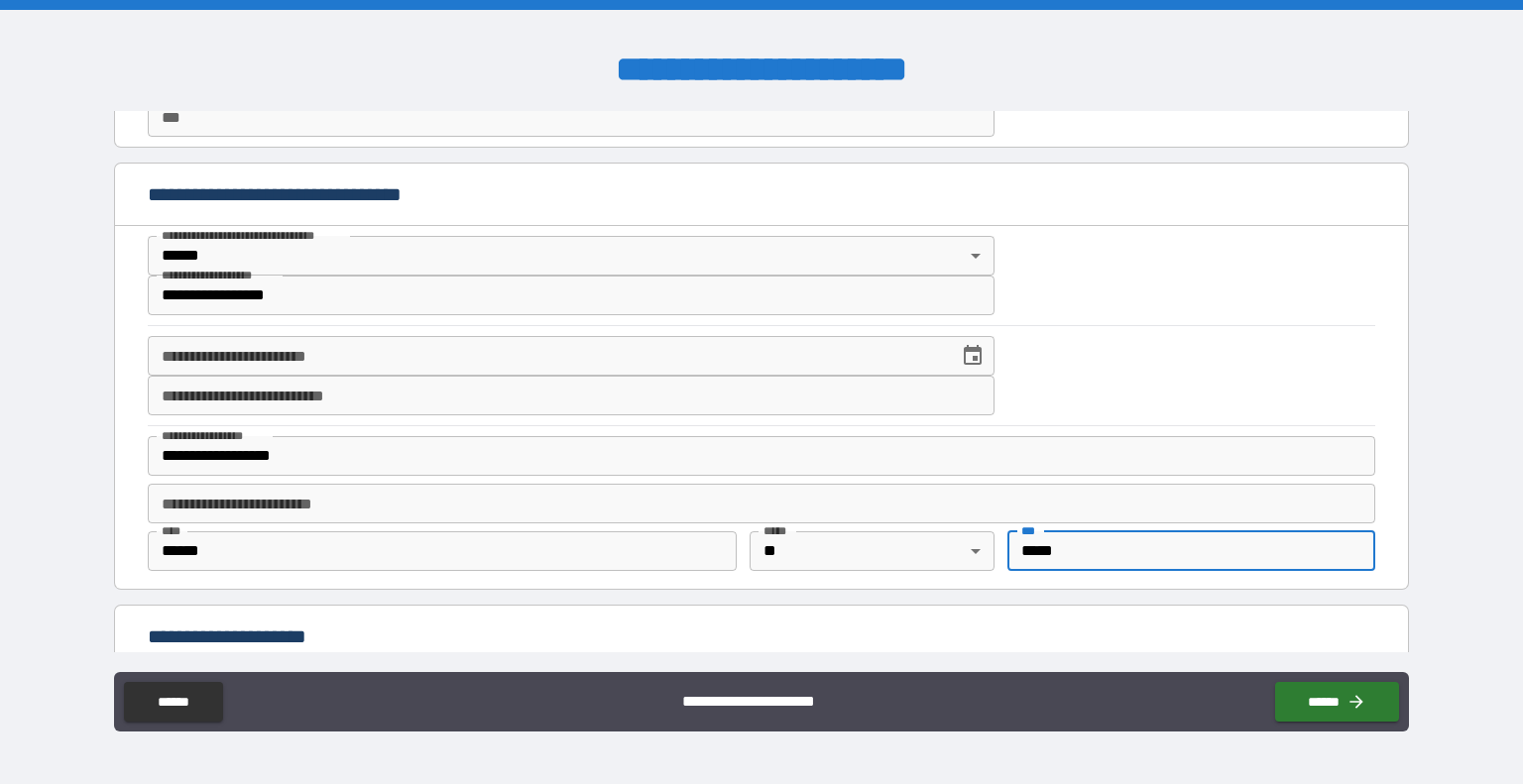 type on "*****" 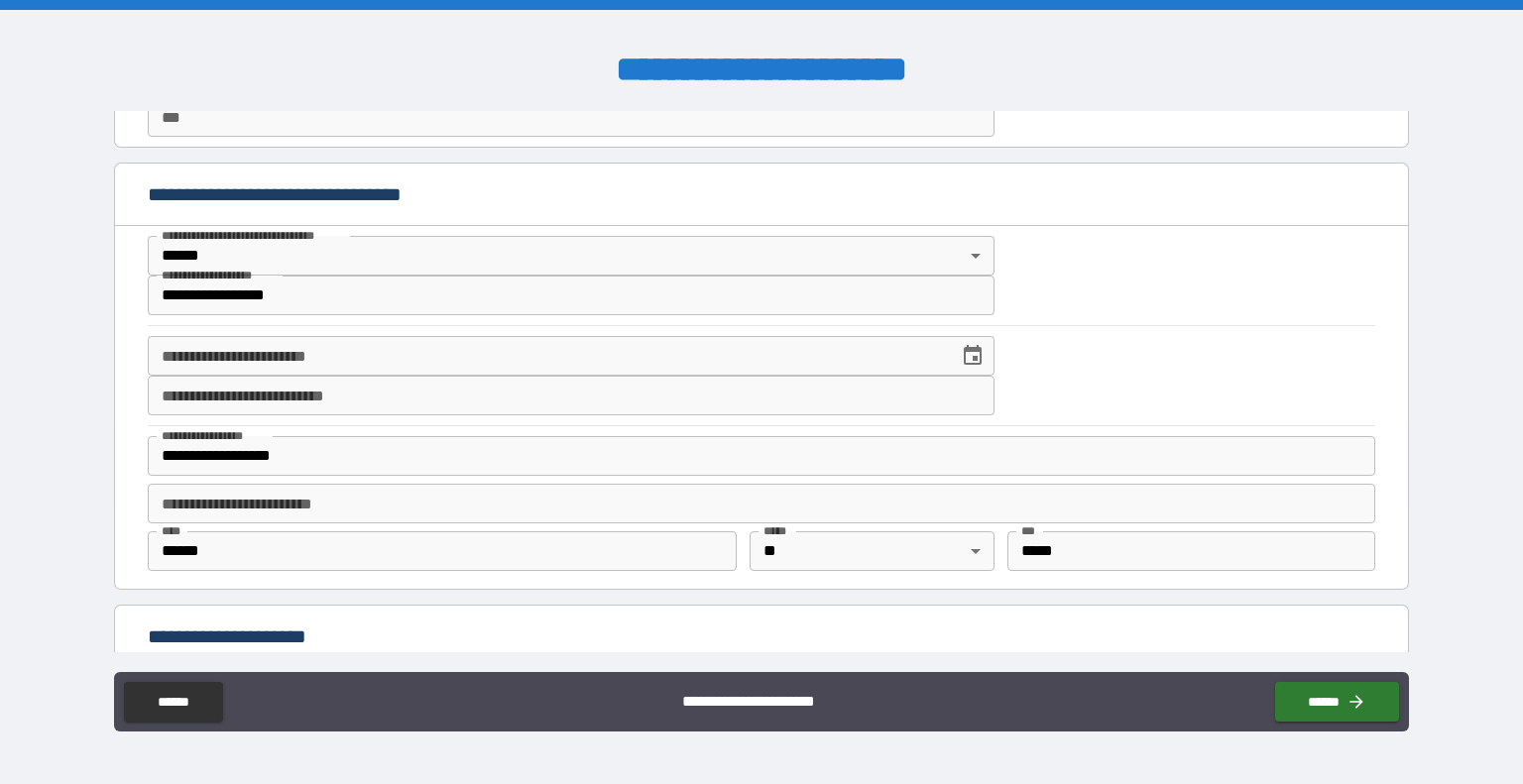 click on "**********" at bounding box center [762, 394] 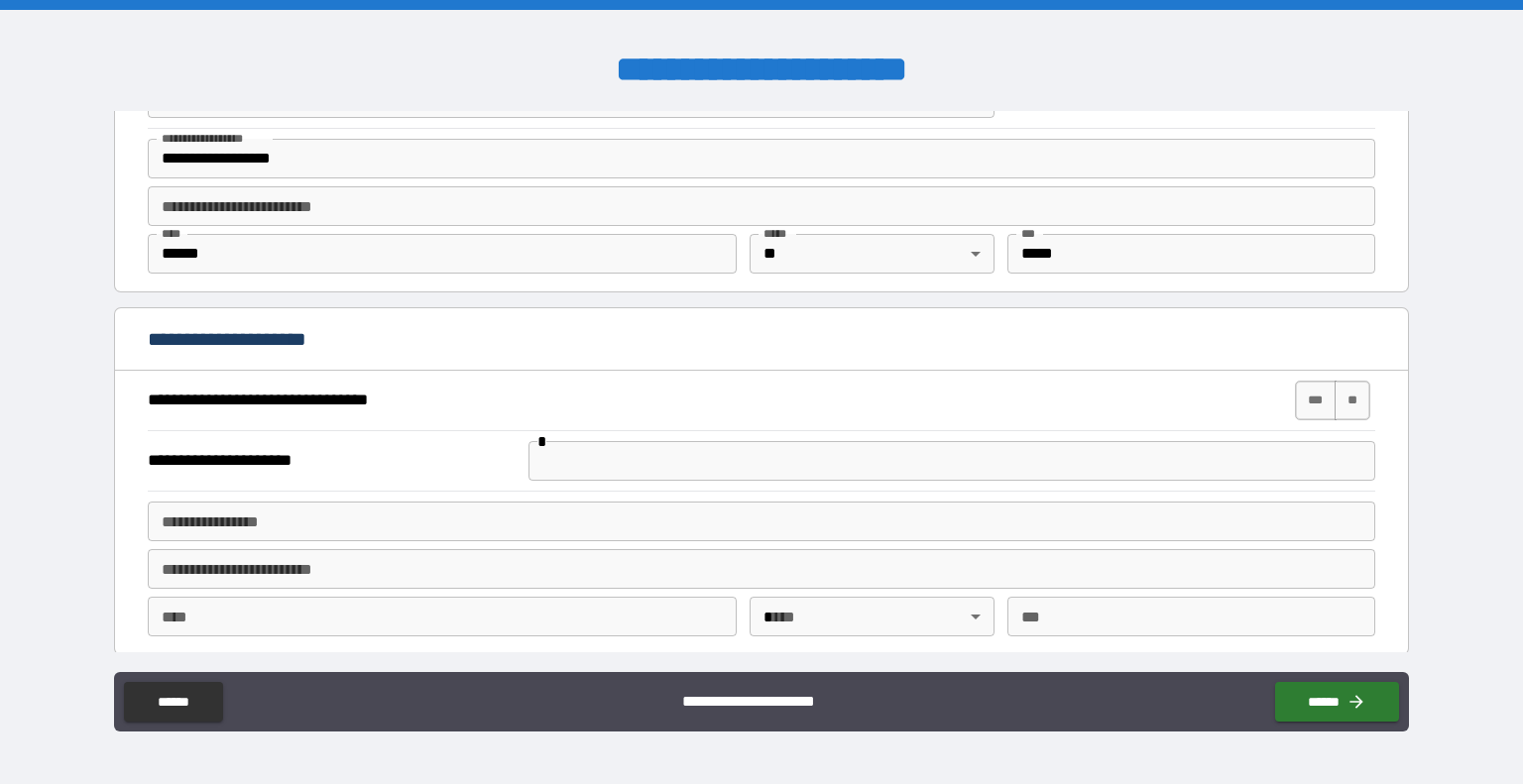 scroll, scrollTop: 1288, scrollLeft: 0, axis: vertical 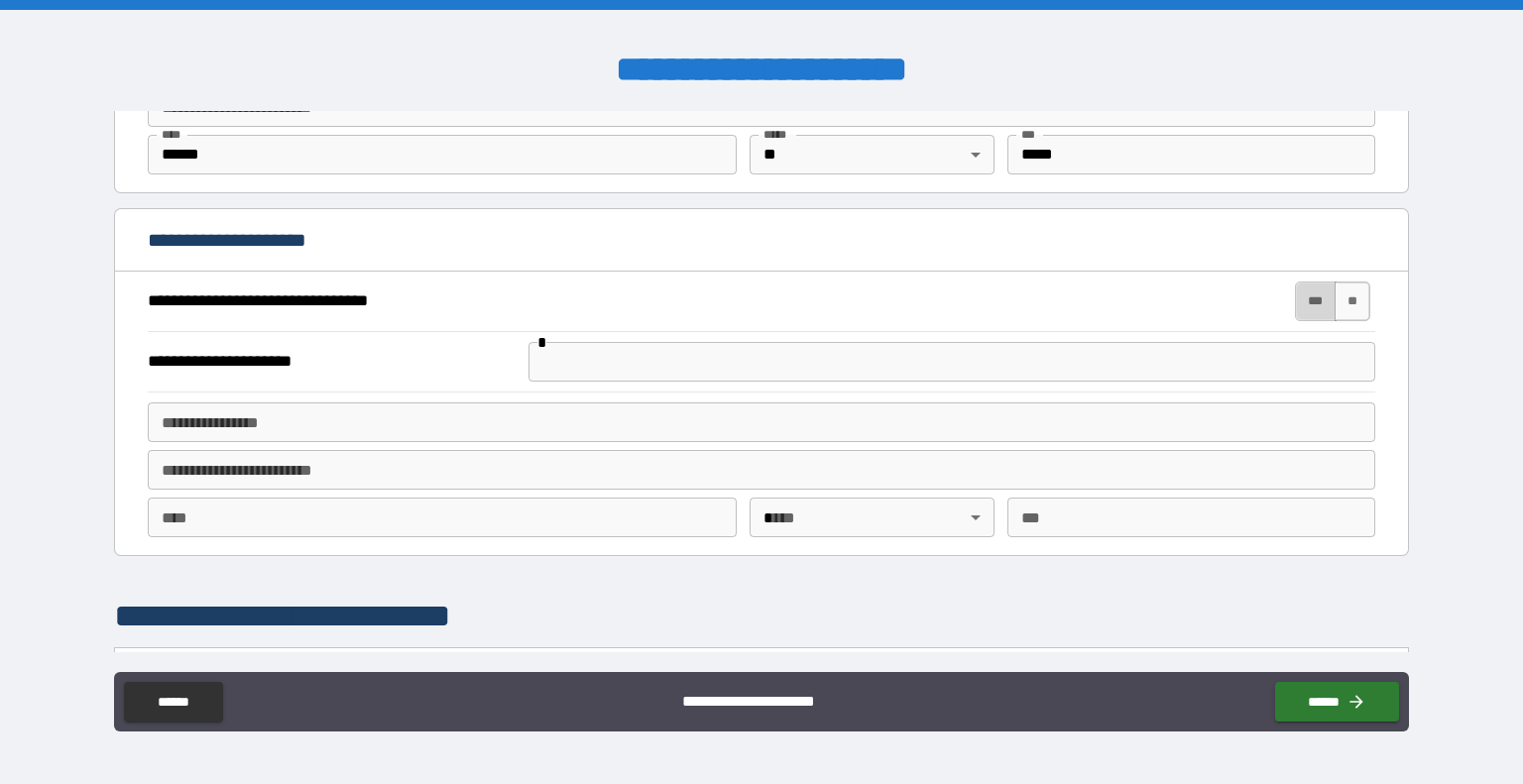 click on "***" at bounding box center [1316, 301] 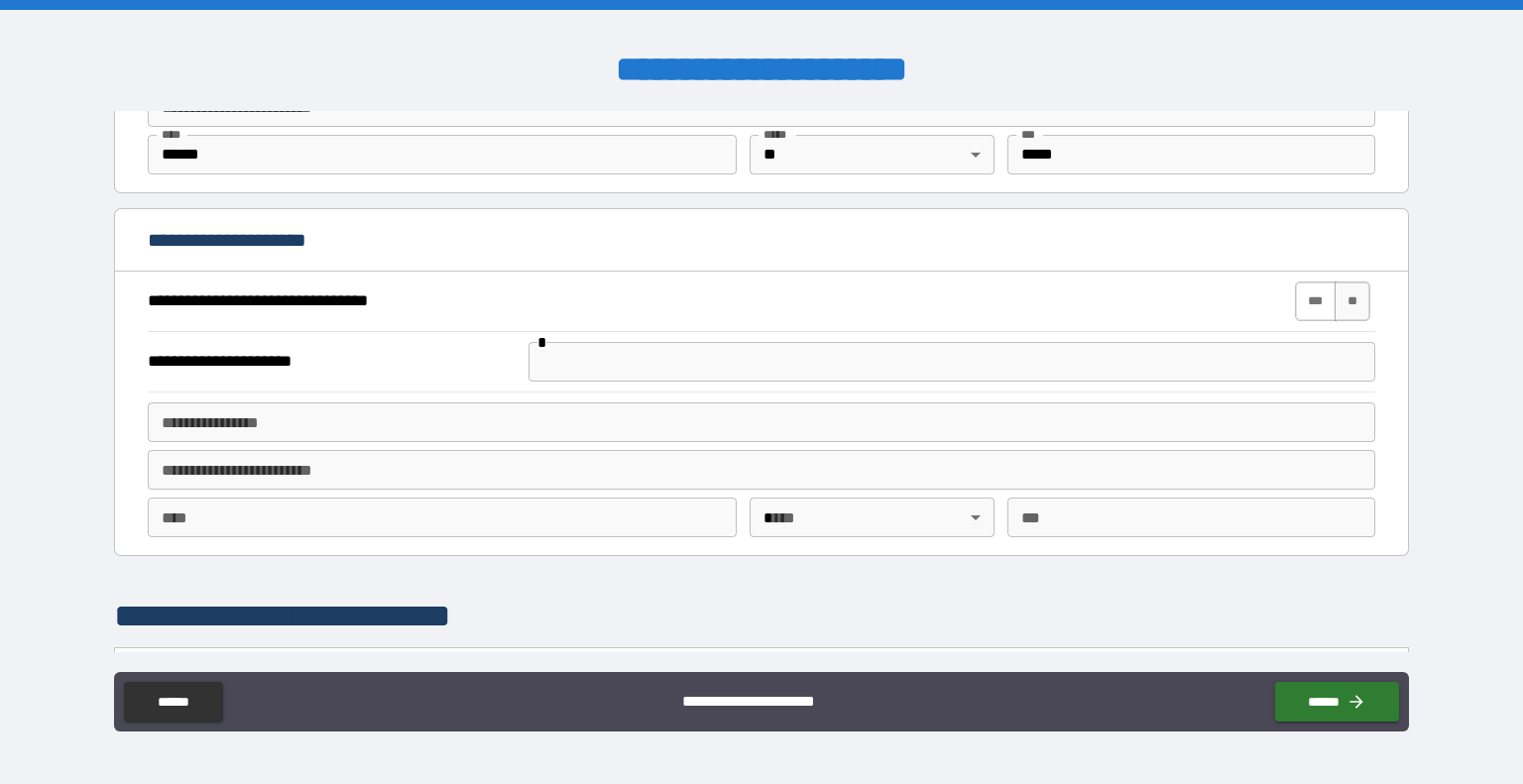 click on "***" at bounding box center (1316, 301) 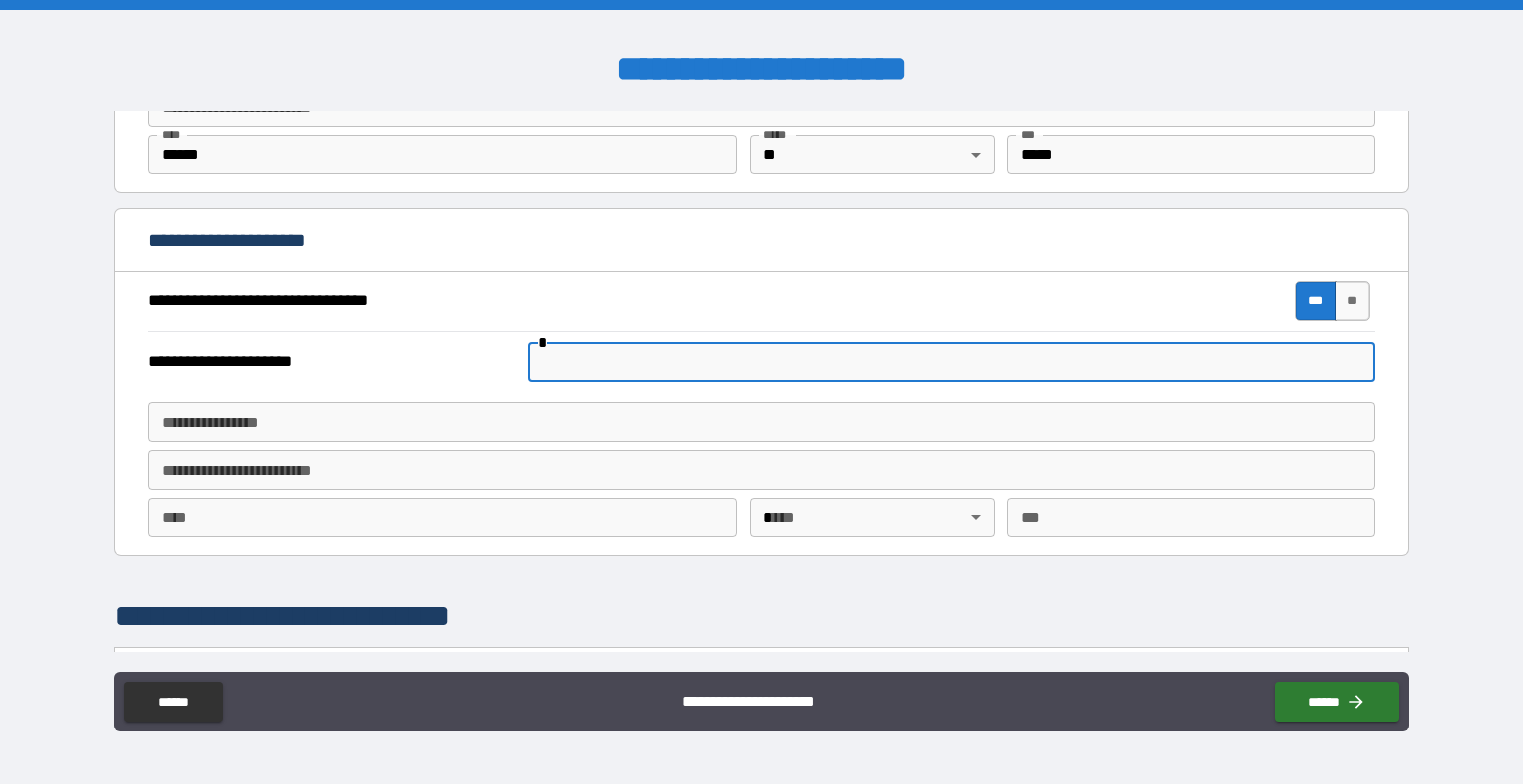 click at bounding box center (952, 362) 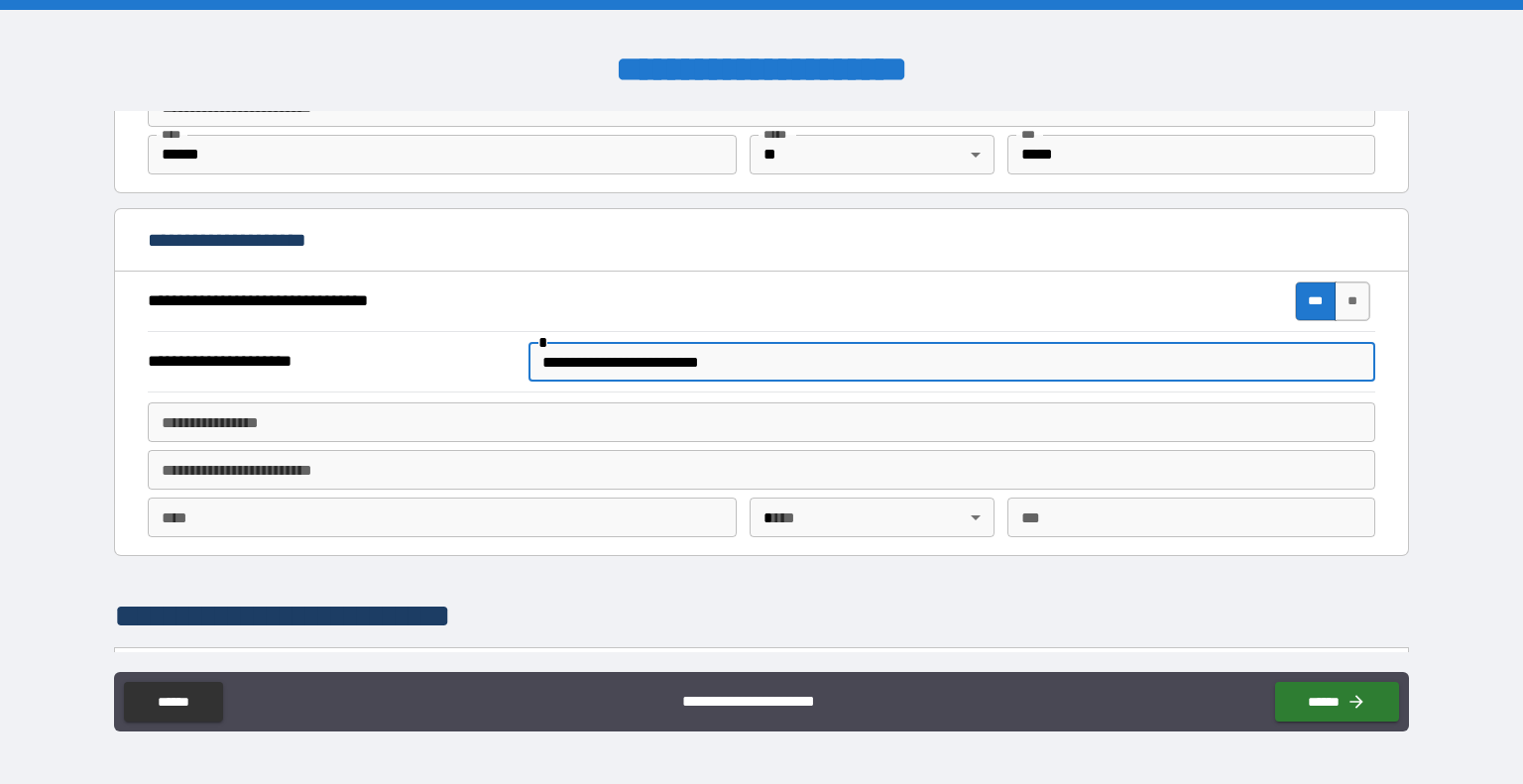 type on "**" 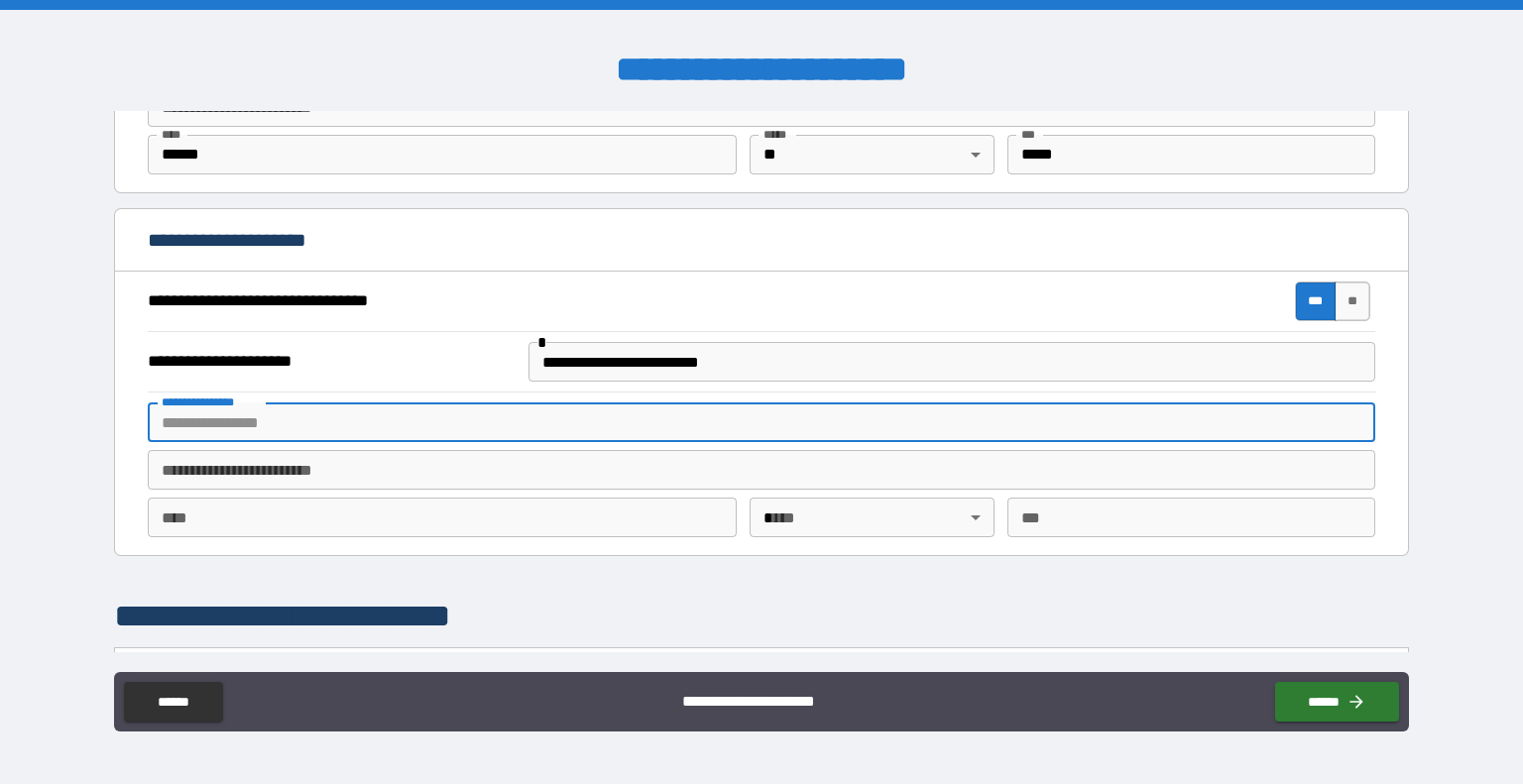 click on "**********" at bounding box center [762, 422] 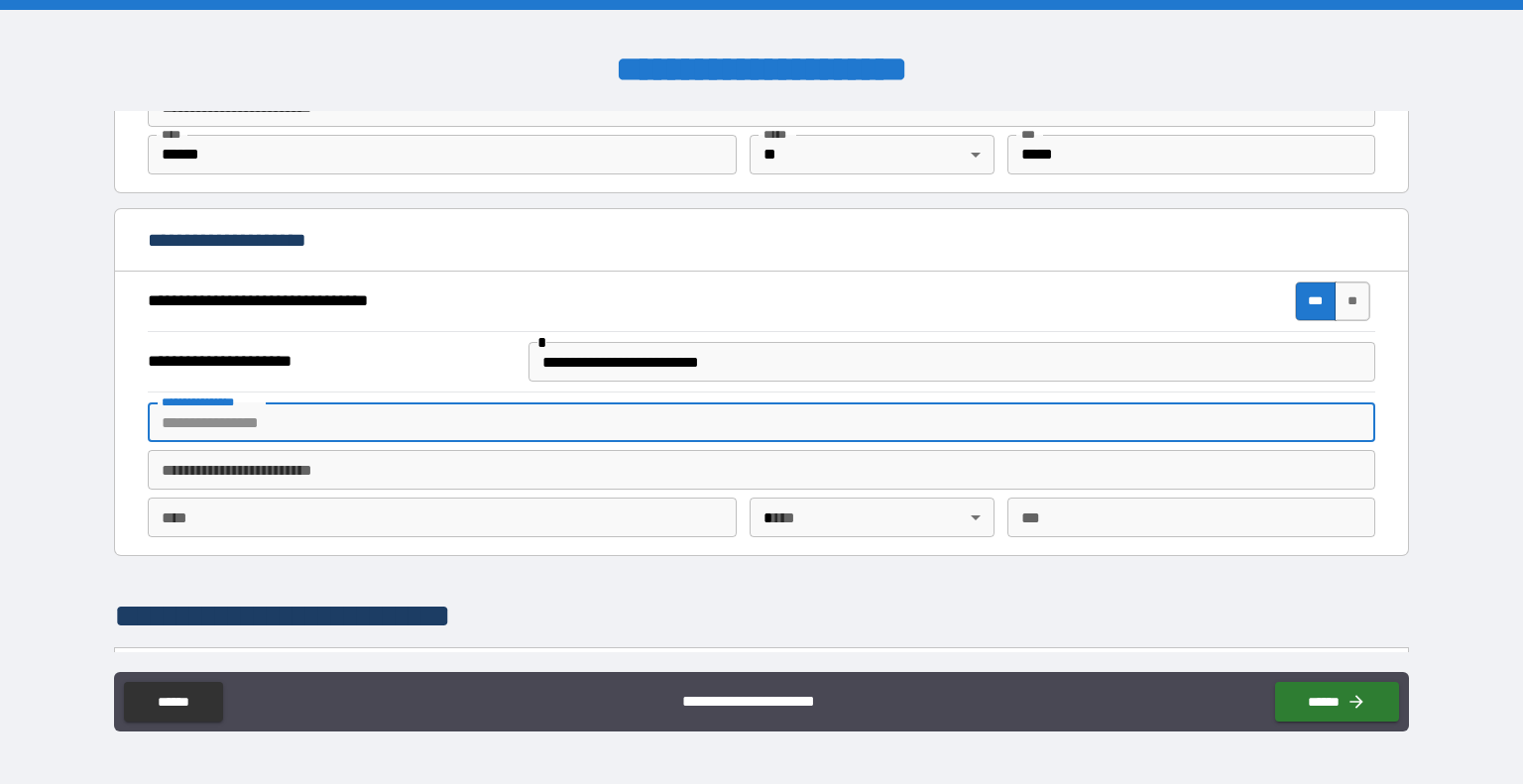 click on "**********" at bounding box center [762, 422] 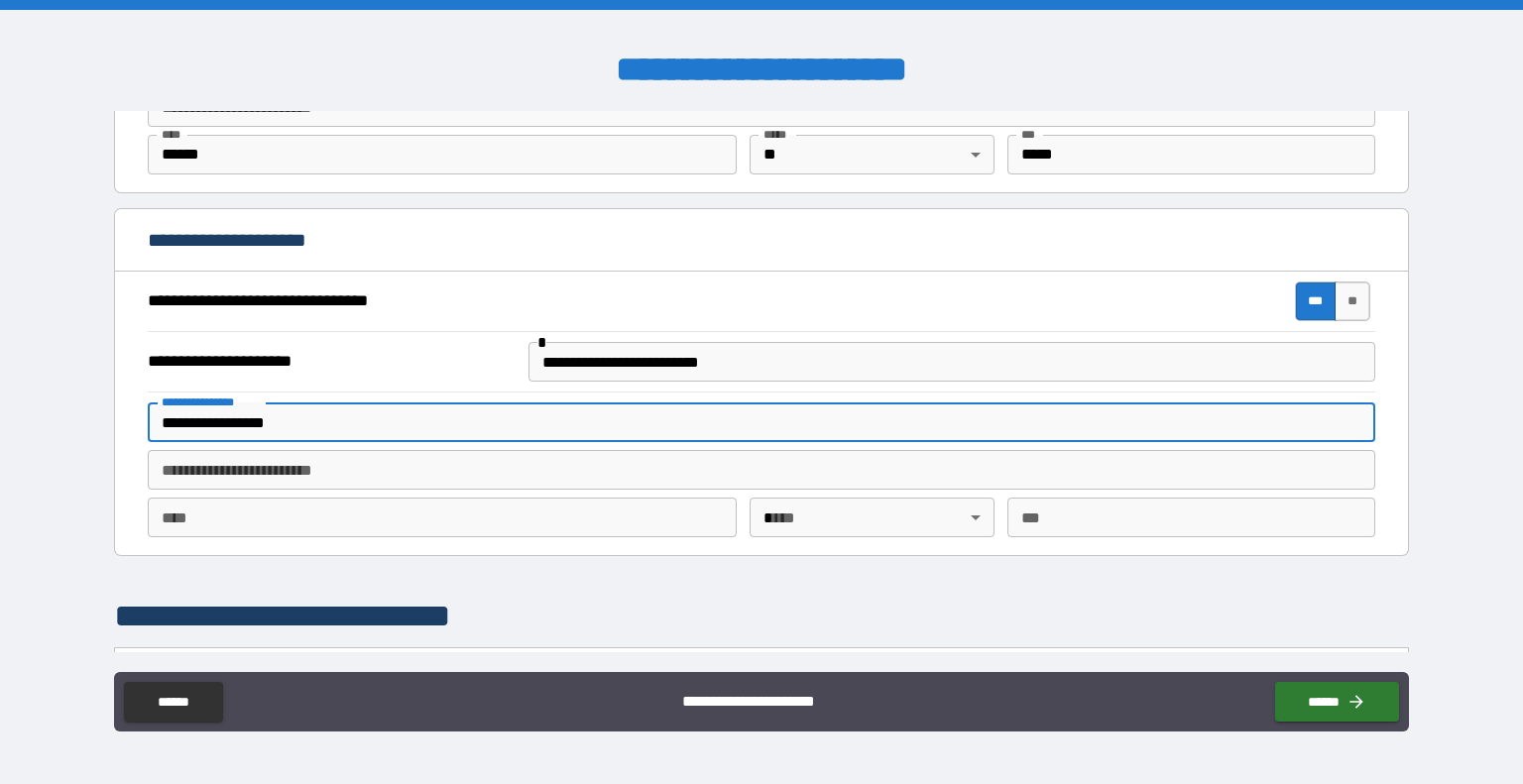type on "**********" 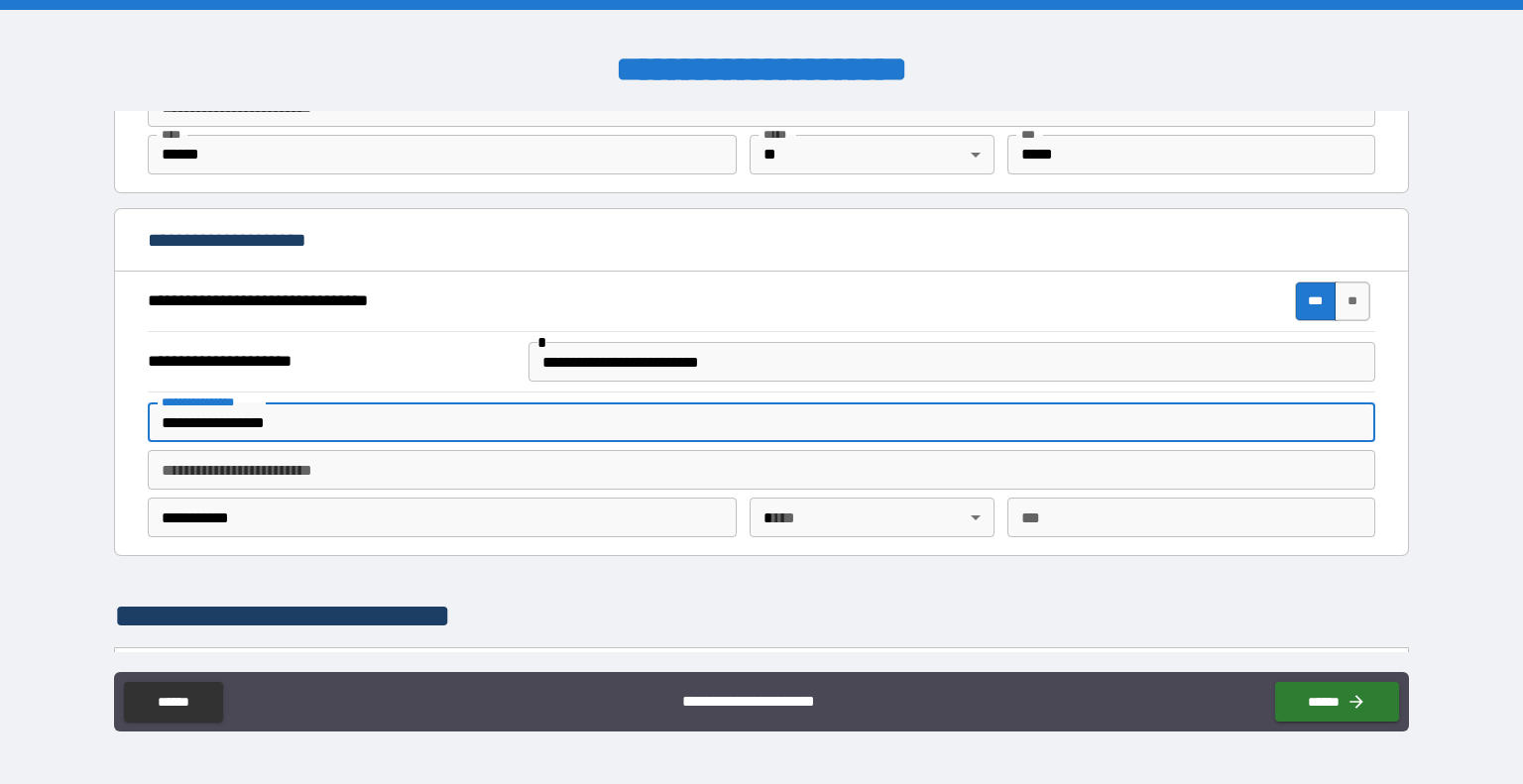 type on "**" 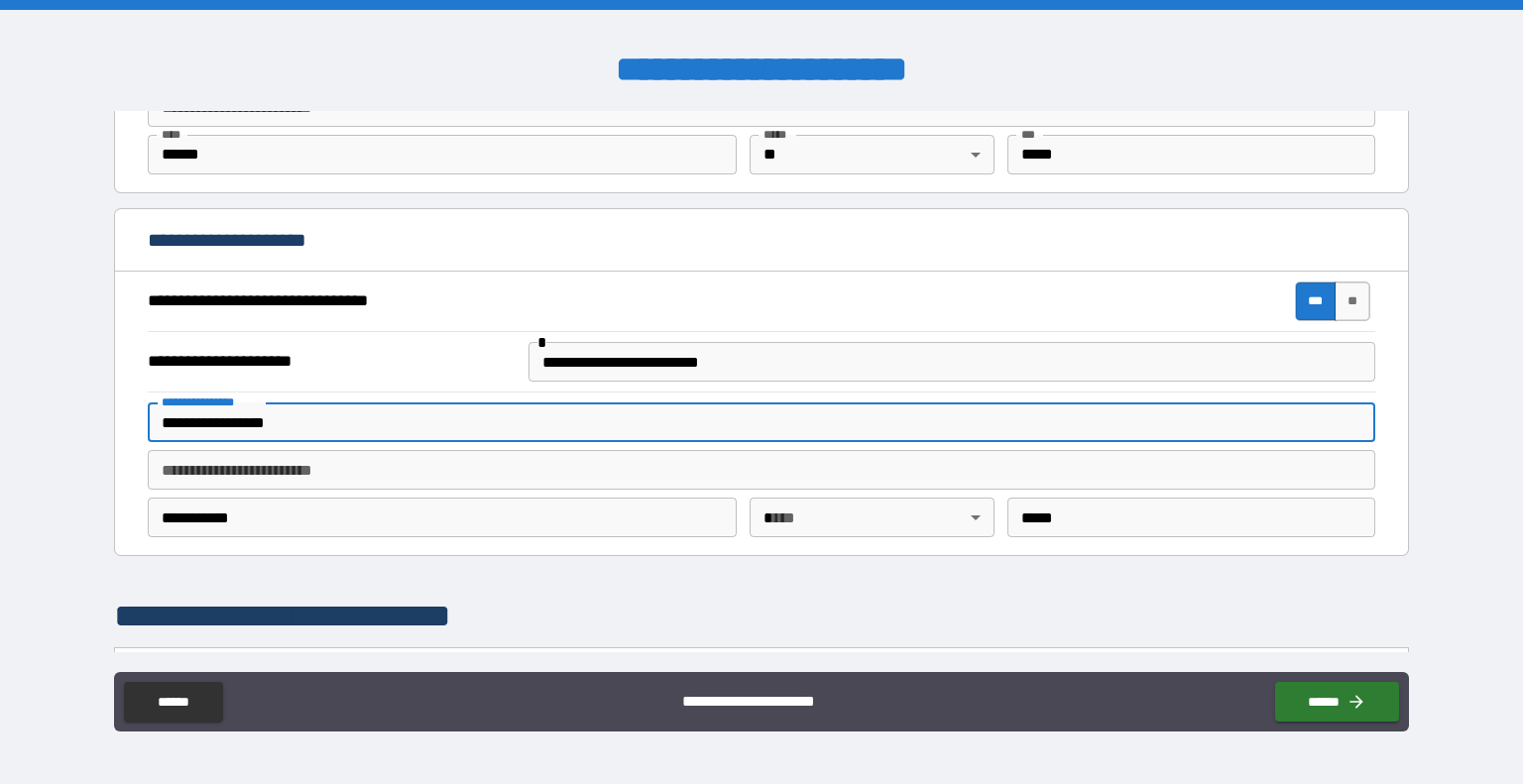 type on "**********" 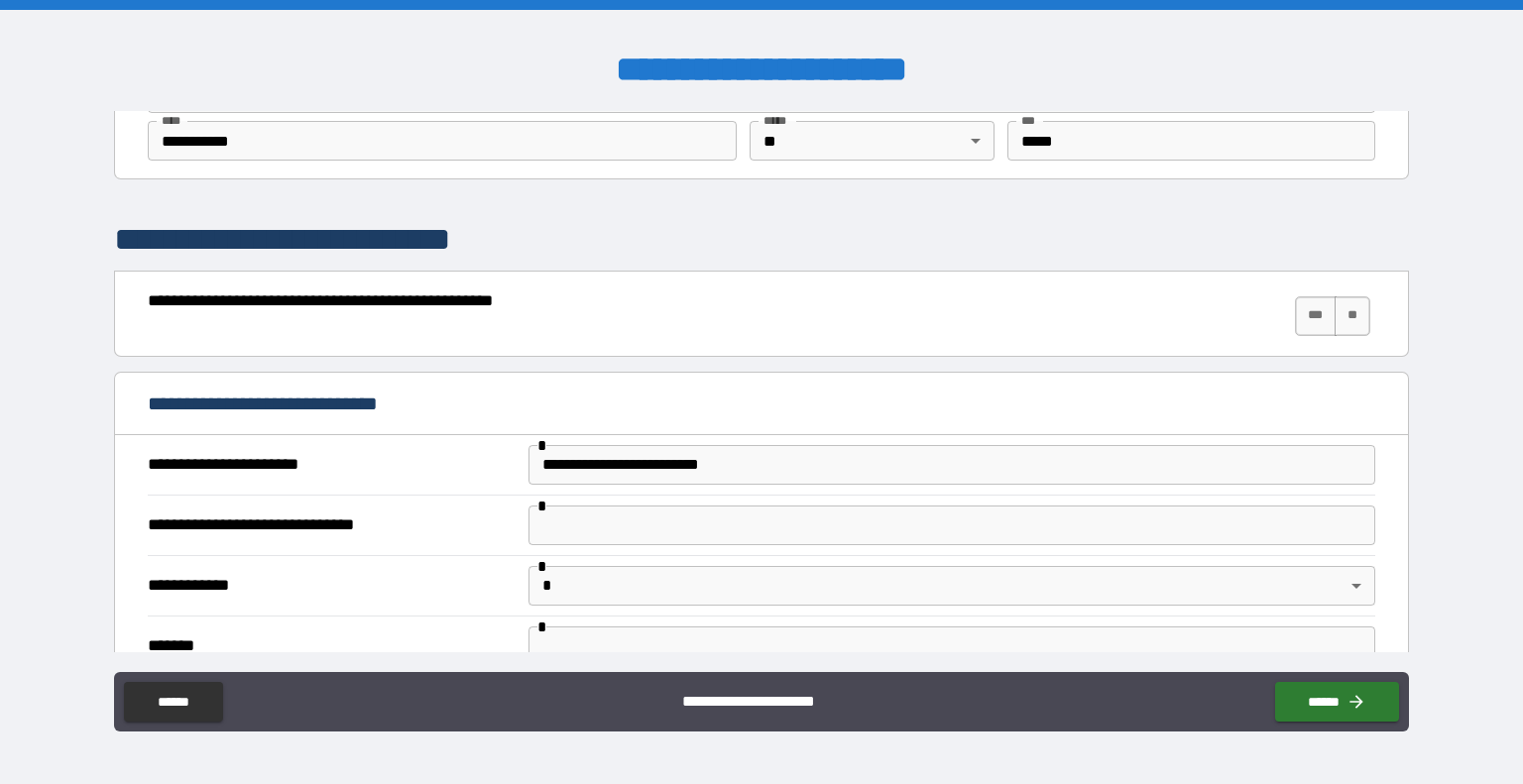 scroll, scrollTop: 1784, scrollLeft: 0, axis: vertical 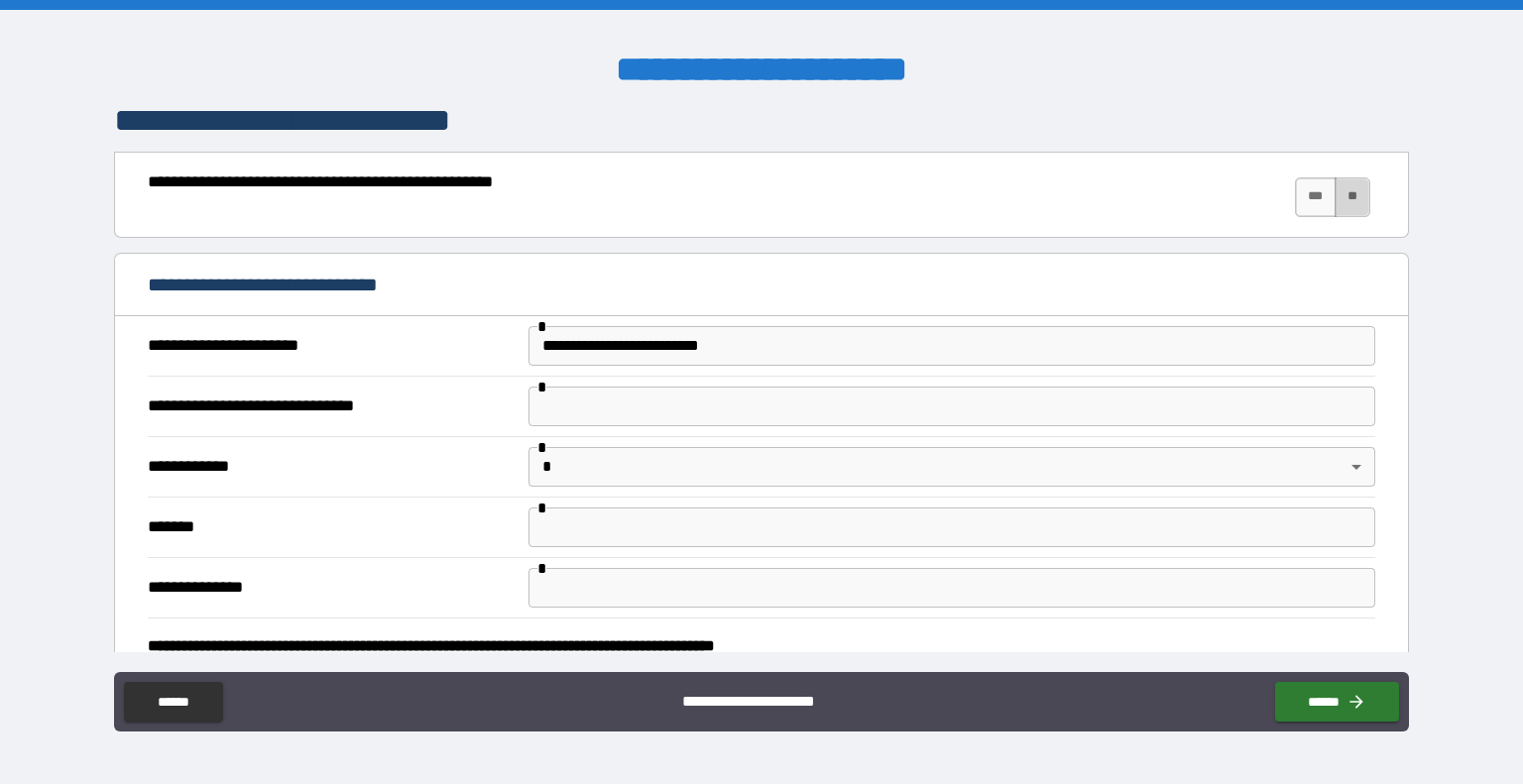 click on "**" at bounding box center (1352, 197) 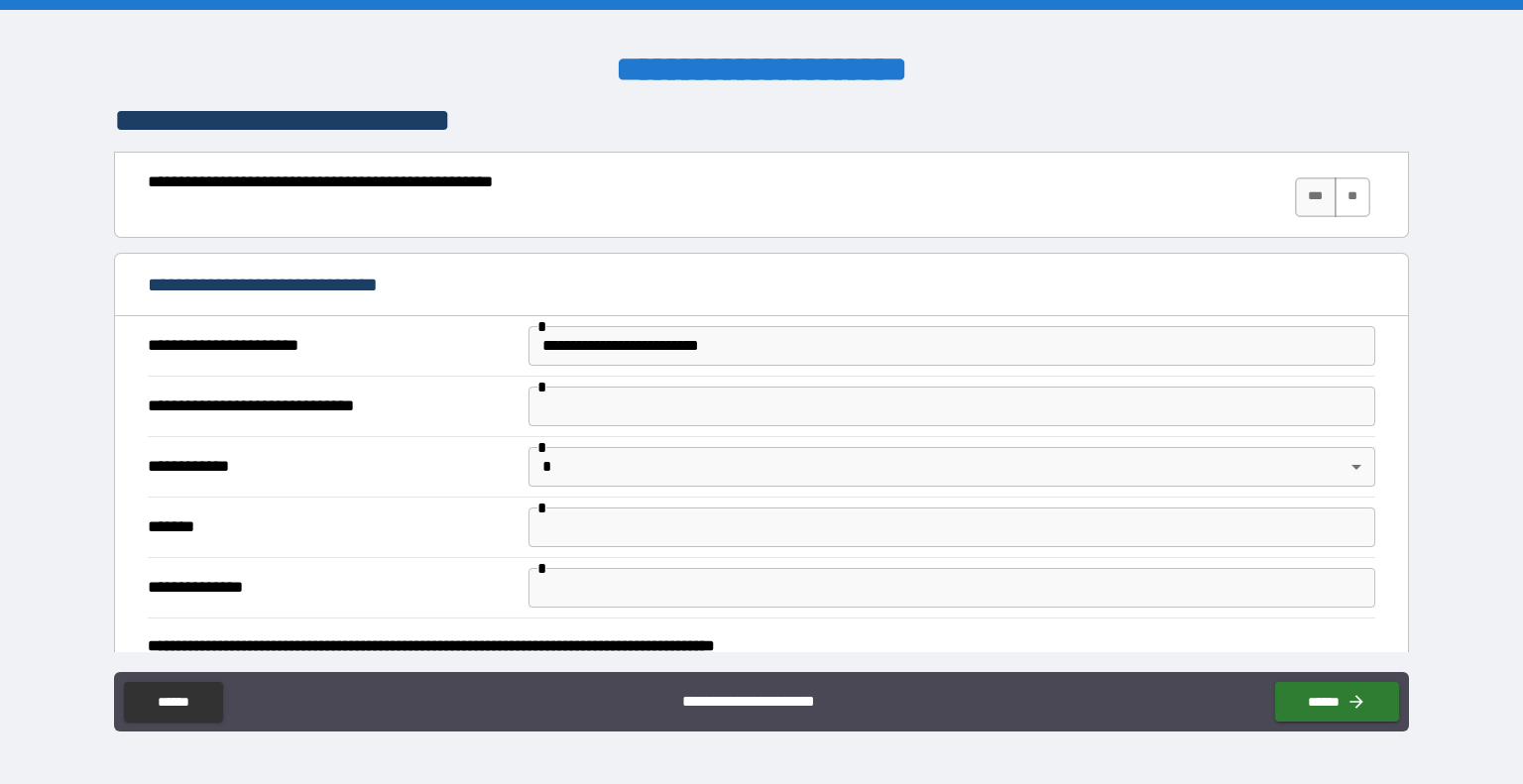 click on "**" at bounding box center (1352, 197) 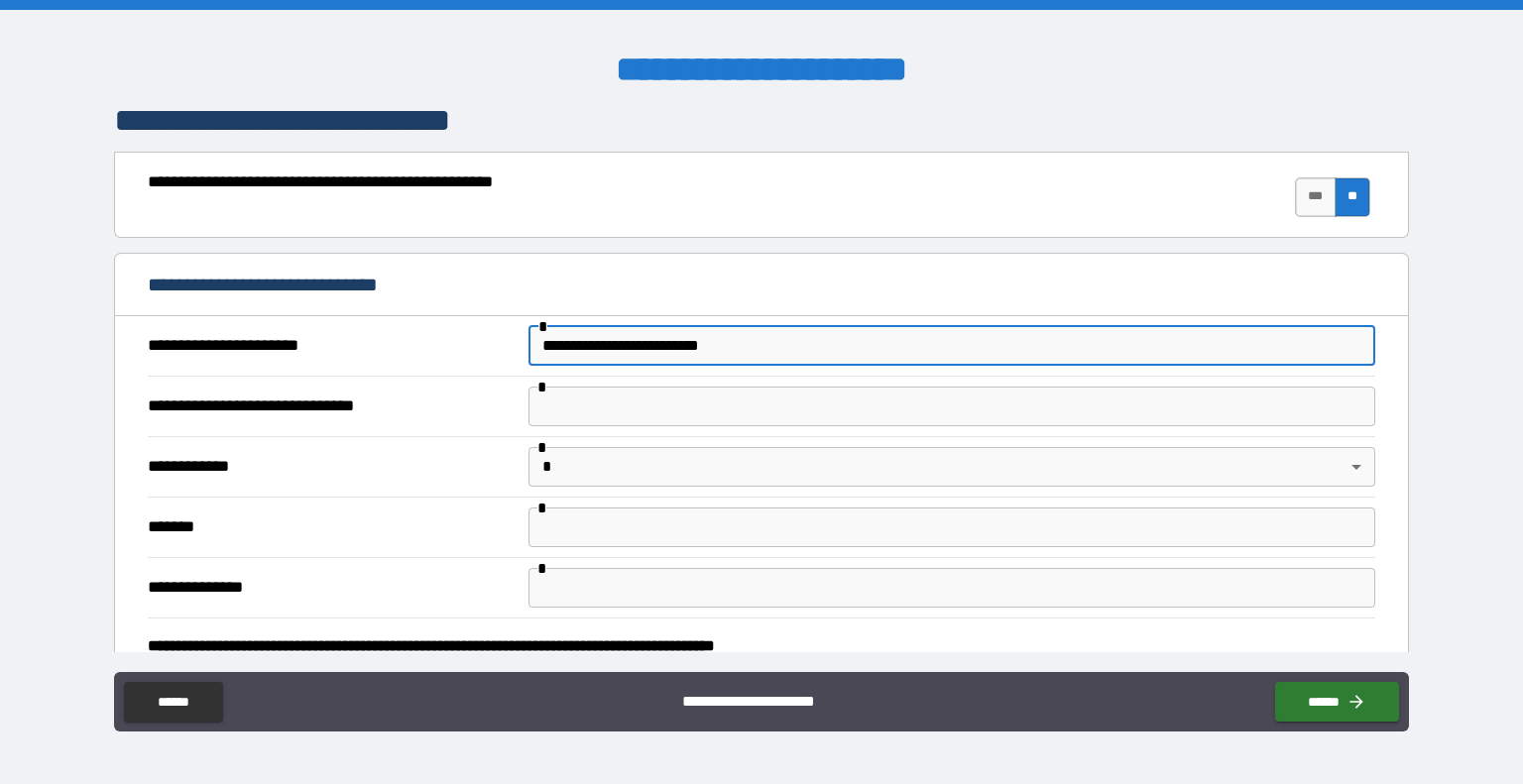click on "**********" at bounding box center (952, 346) 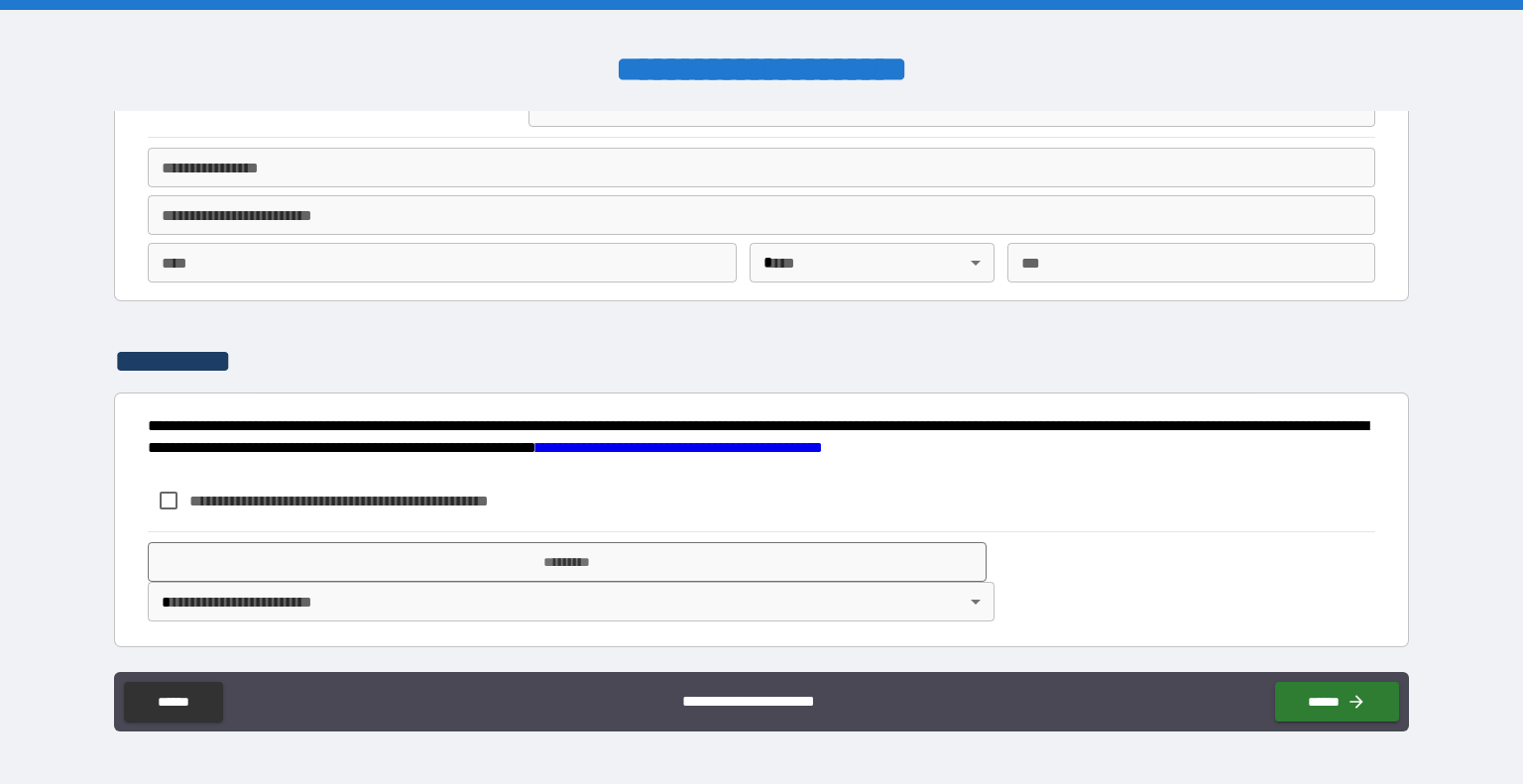 scroll, scrollTop: 3009, scrollLeft: 0, axis: vertical 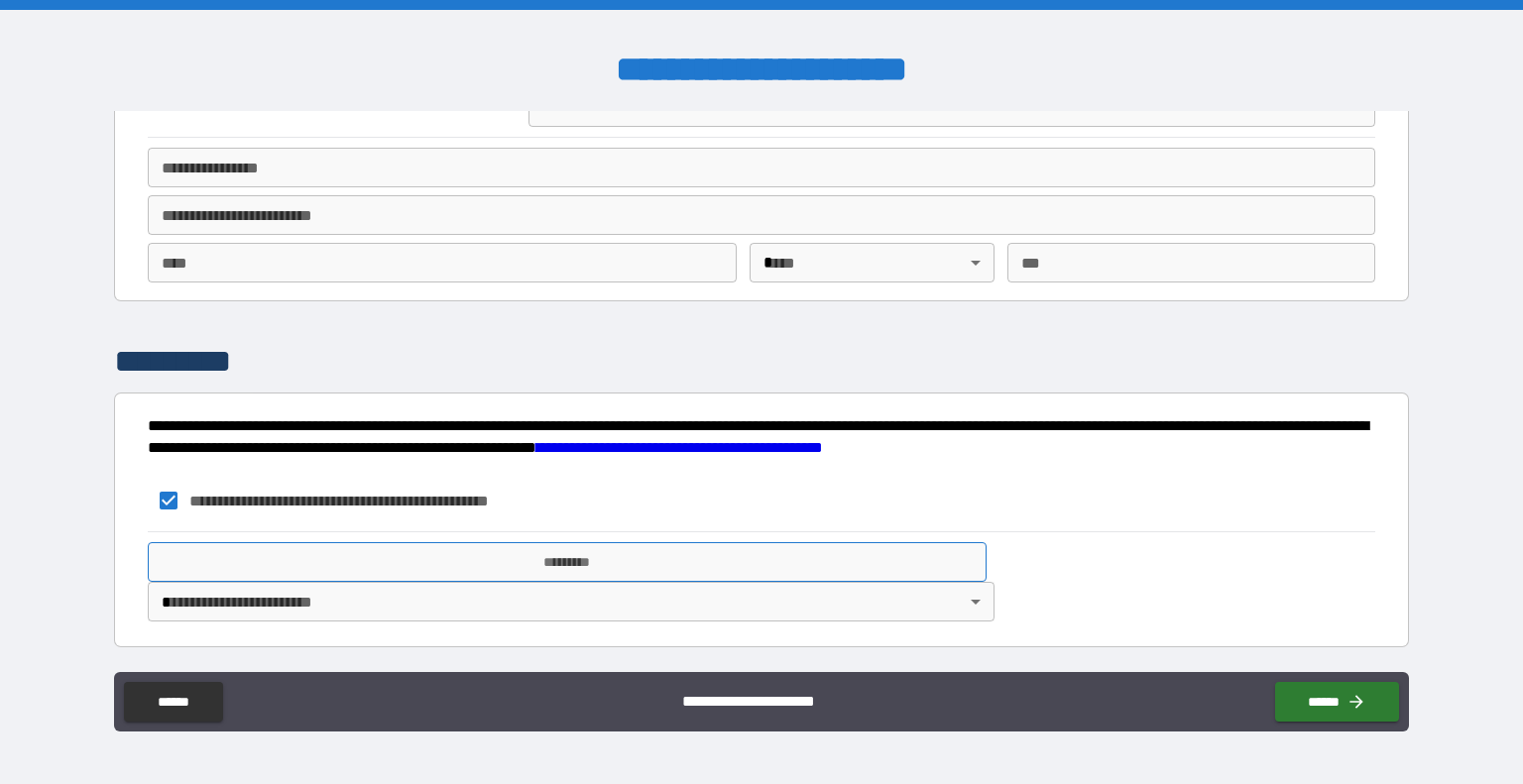 click on "*********" at bounding box center (567, 562) 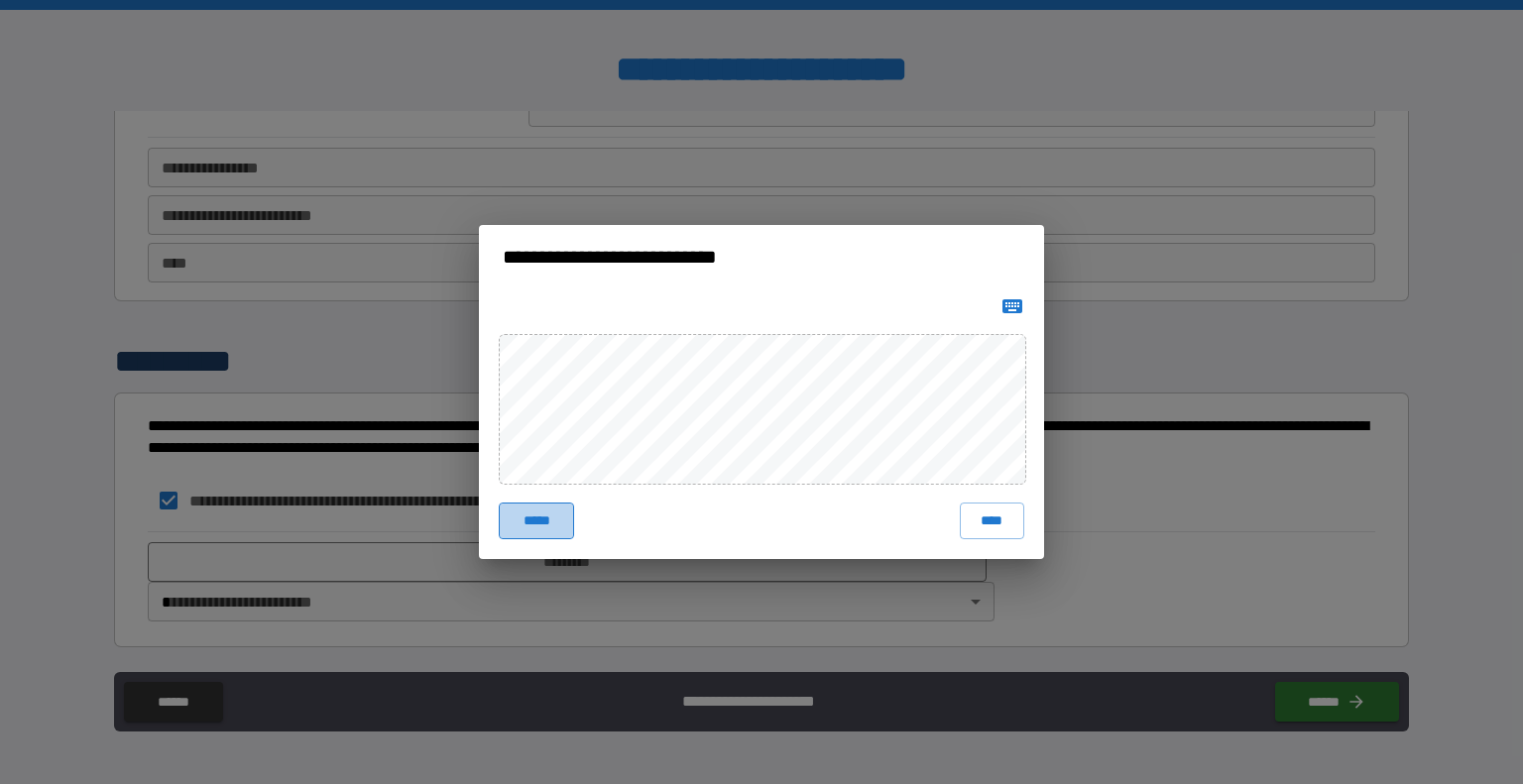 click on "*****" at bounding box center (536, 520) 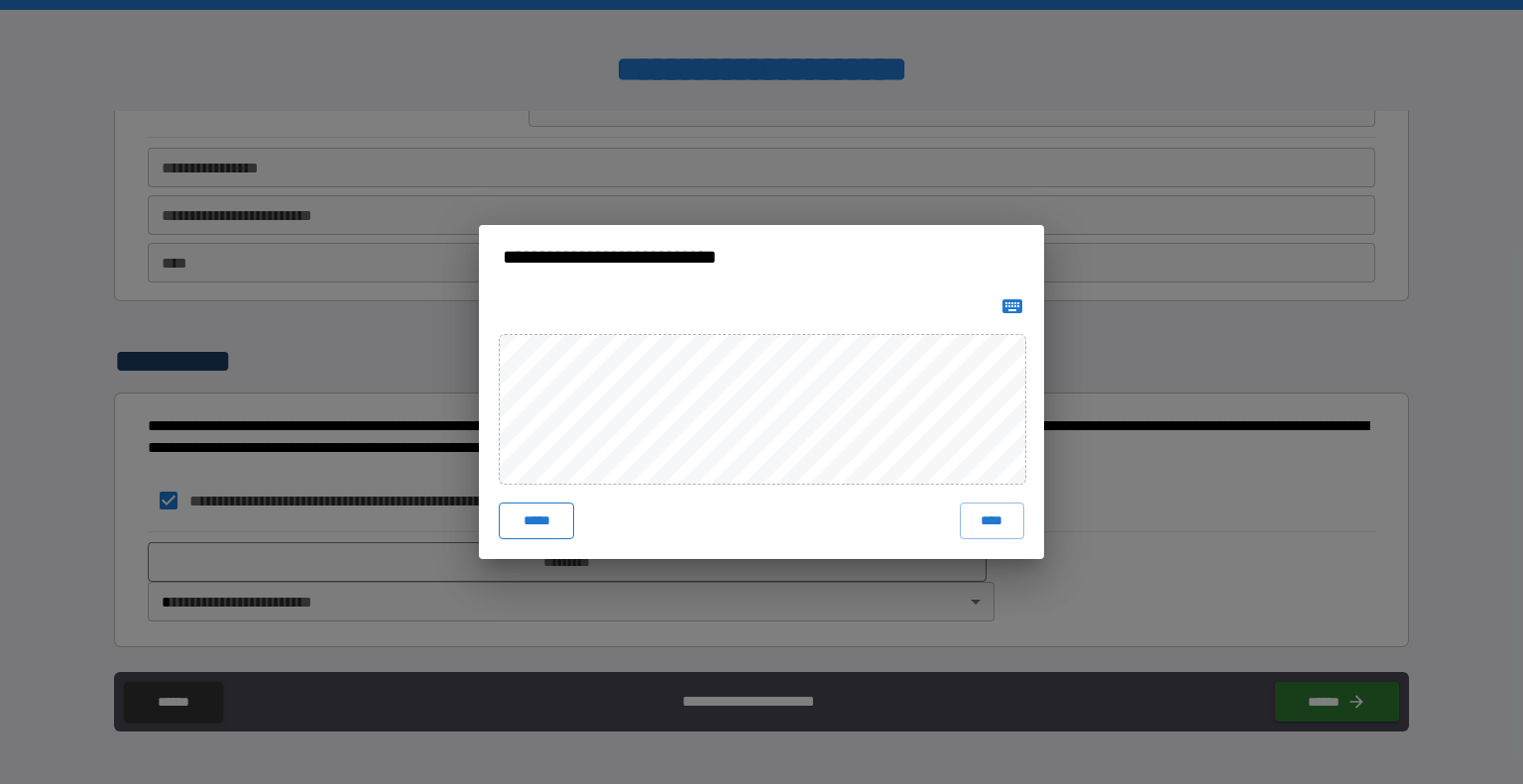 click on "*****" at bounding box center (536, 520) 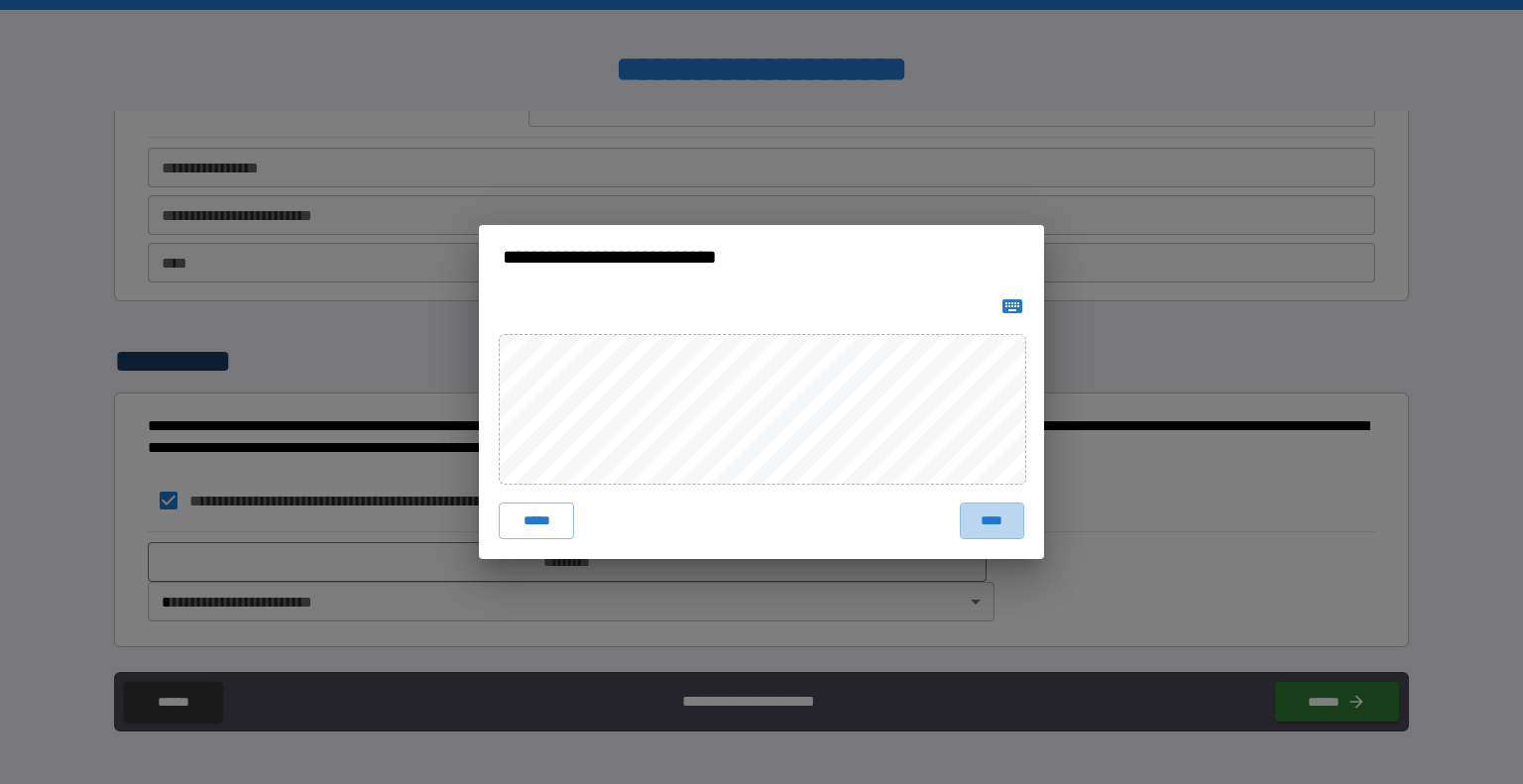 click on "****" at bounding box center [992, 520] 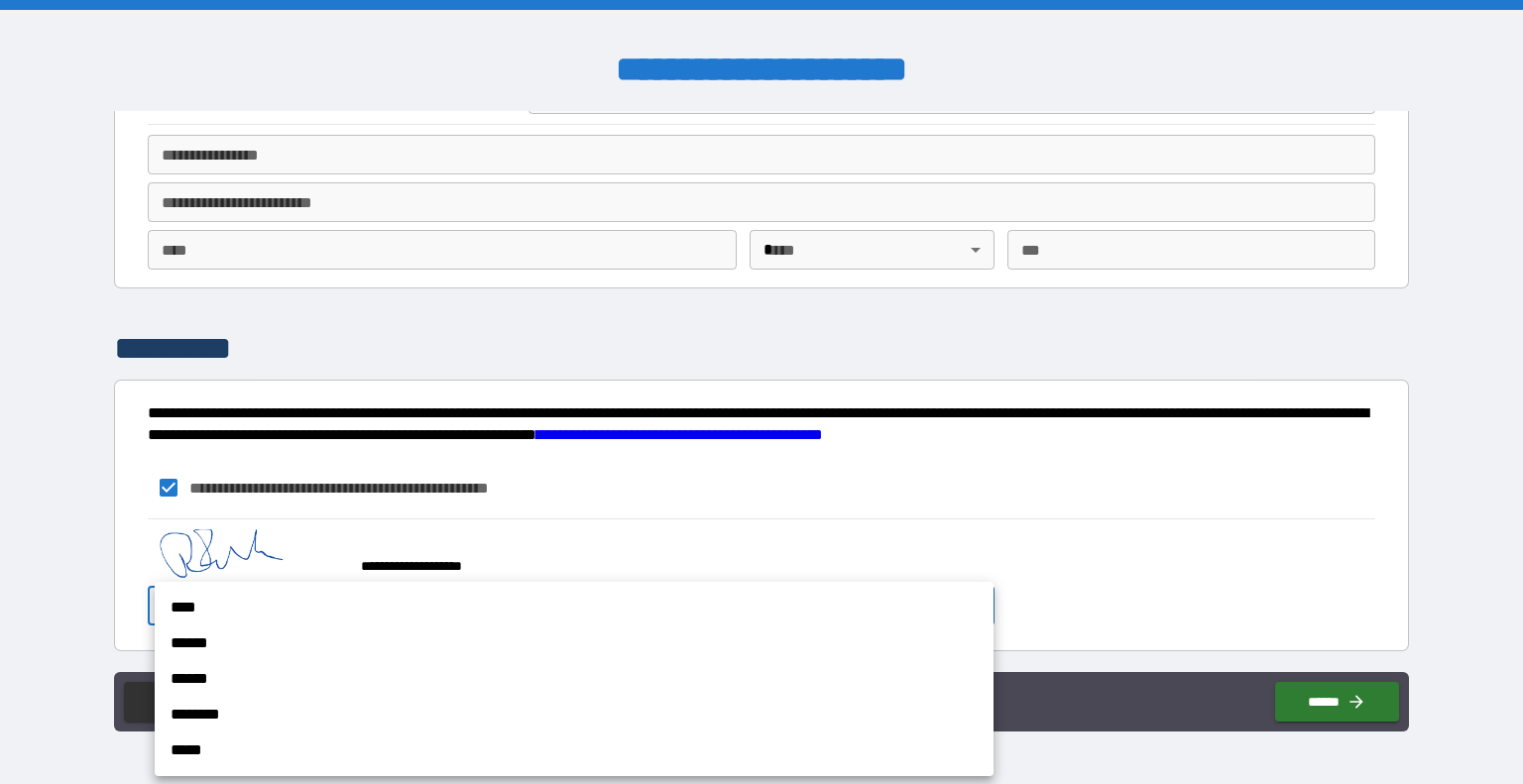 click on "**********" at bounding box center (762, 392) 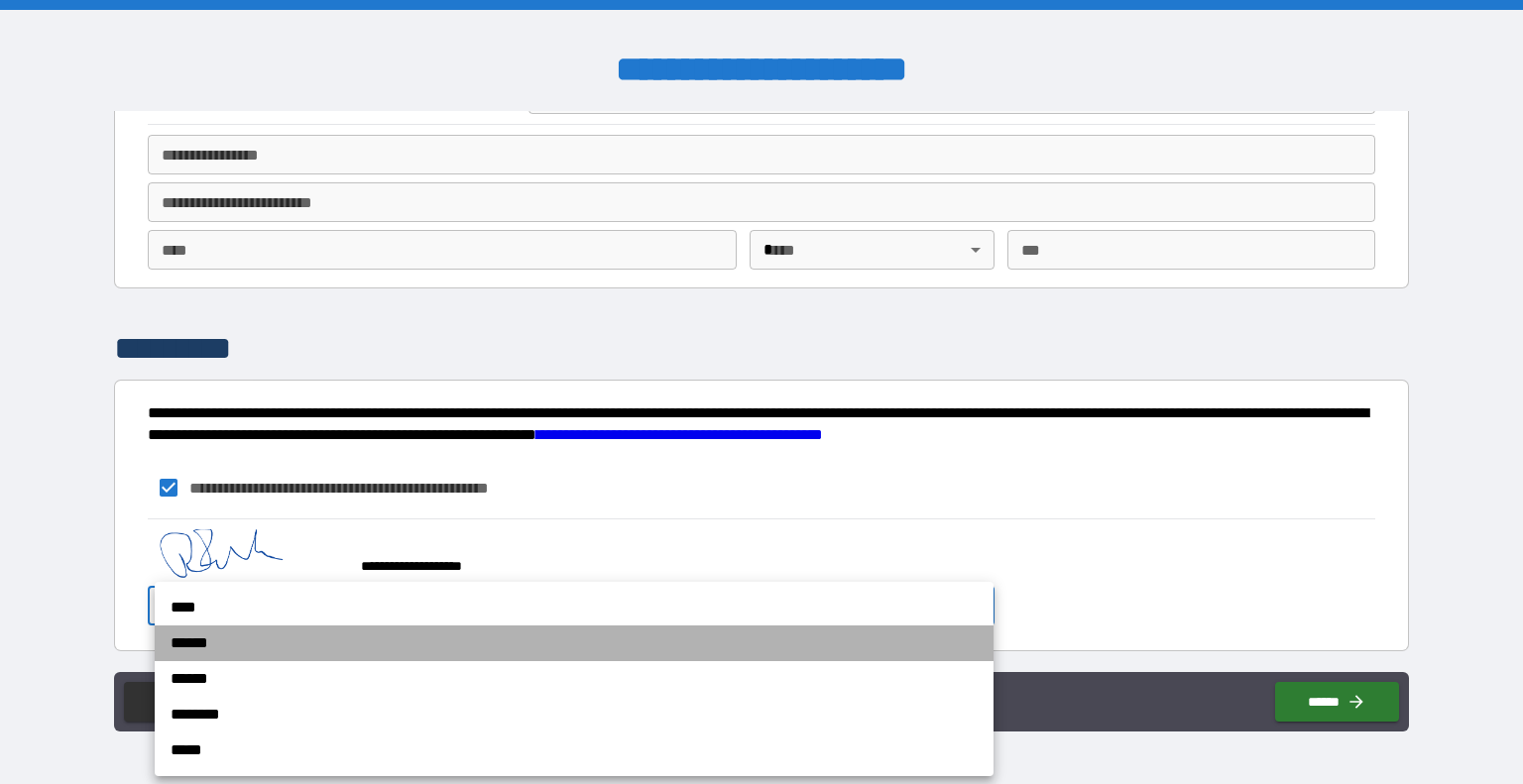 click on "******" at bounding box center [574, 643] 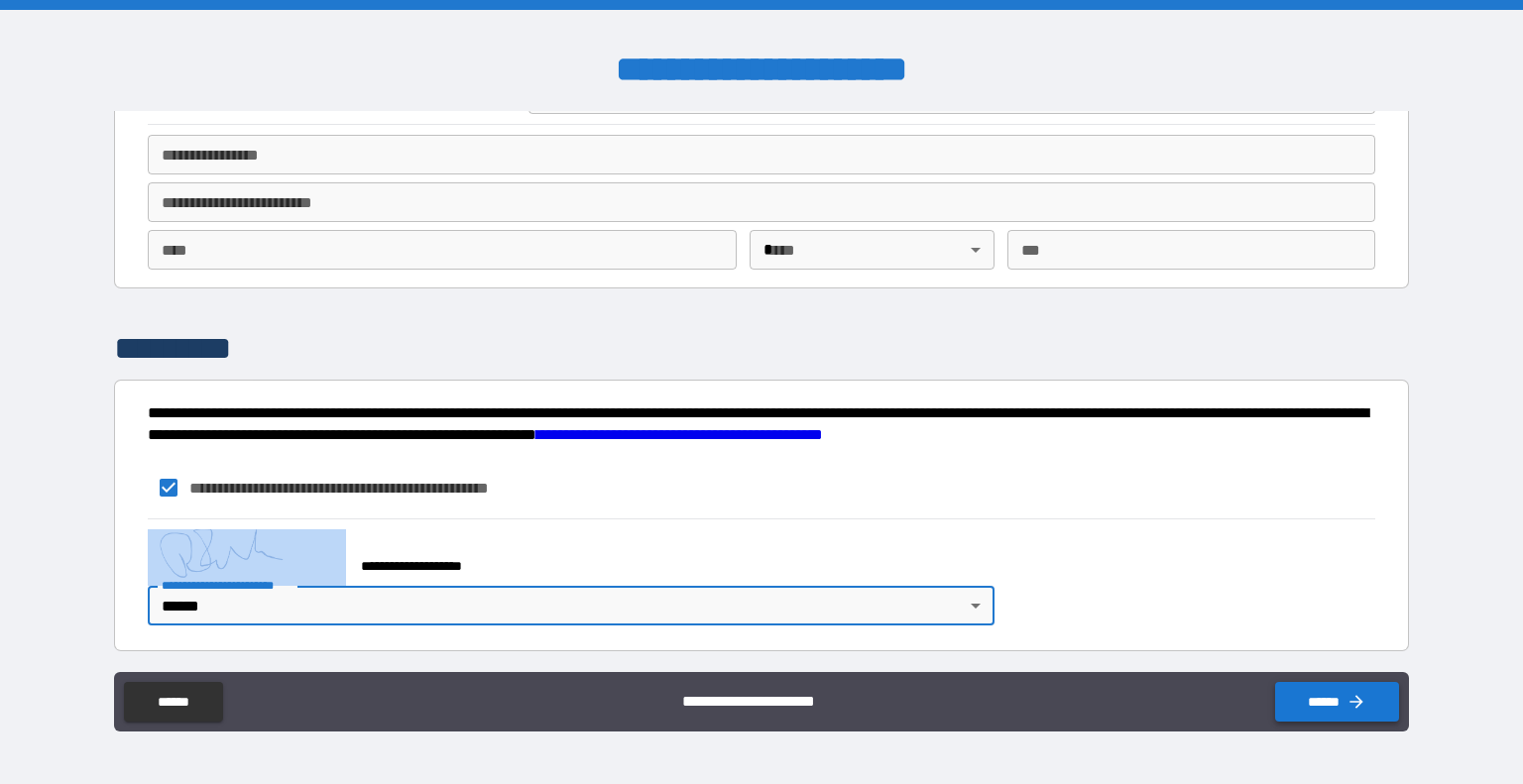 click on "******" at bounding box center (1337, 702) 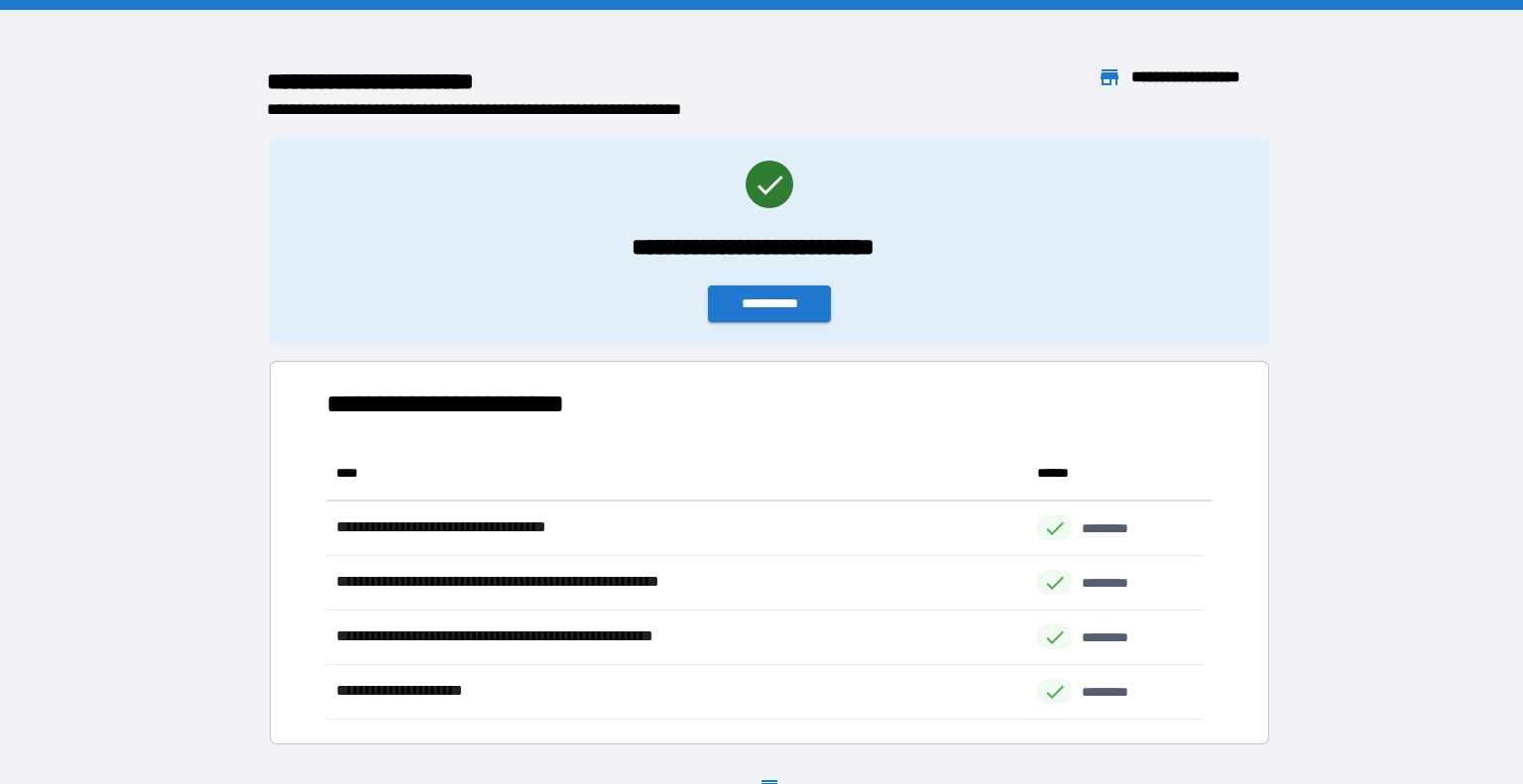 scroll, scrollTop: 16, scrollLeft: 16, axis: both 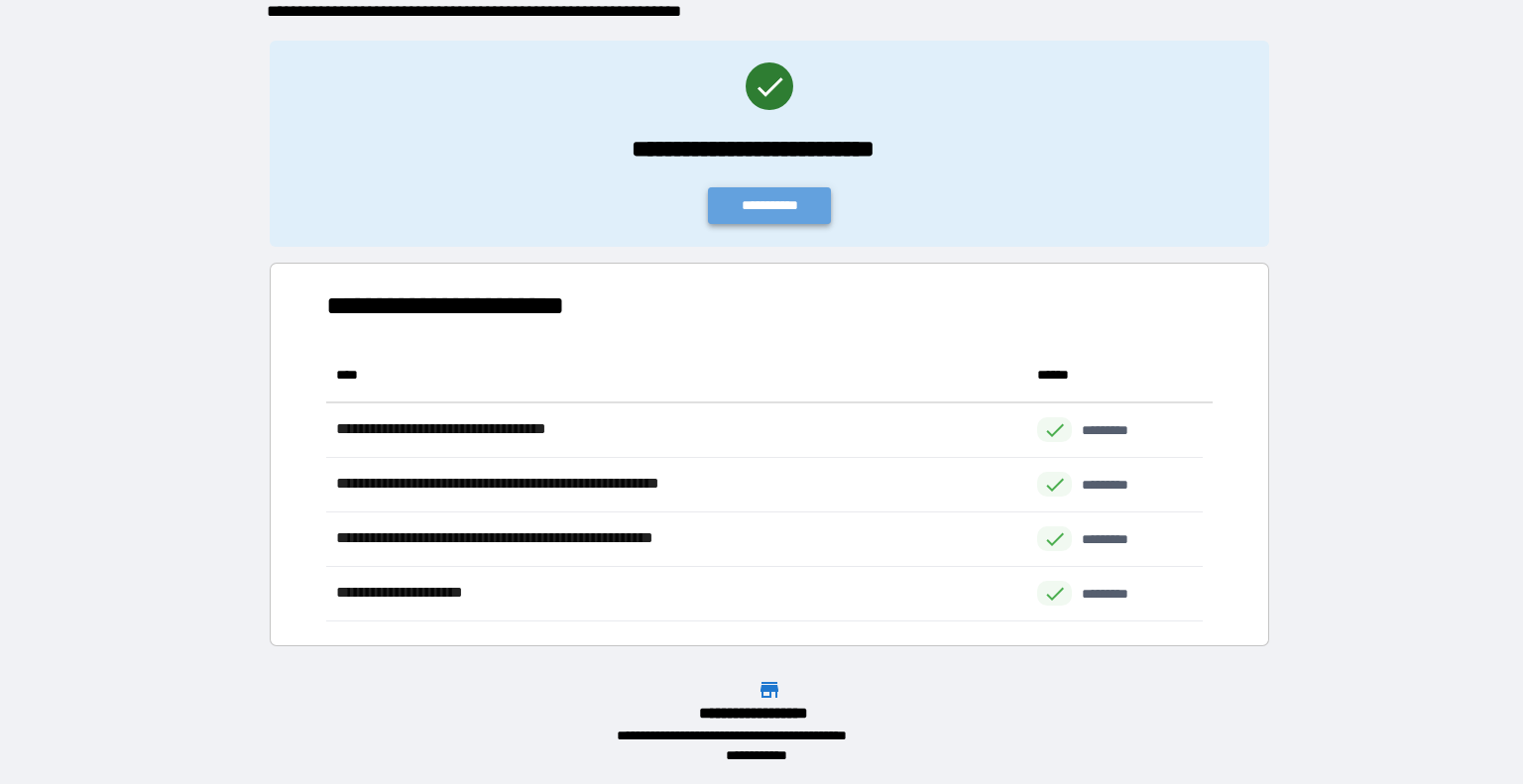 click on "**********" at bounding box center (769, 205) 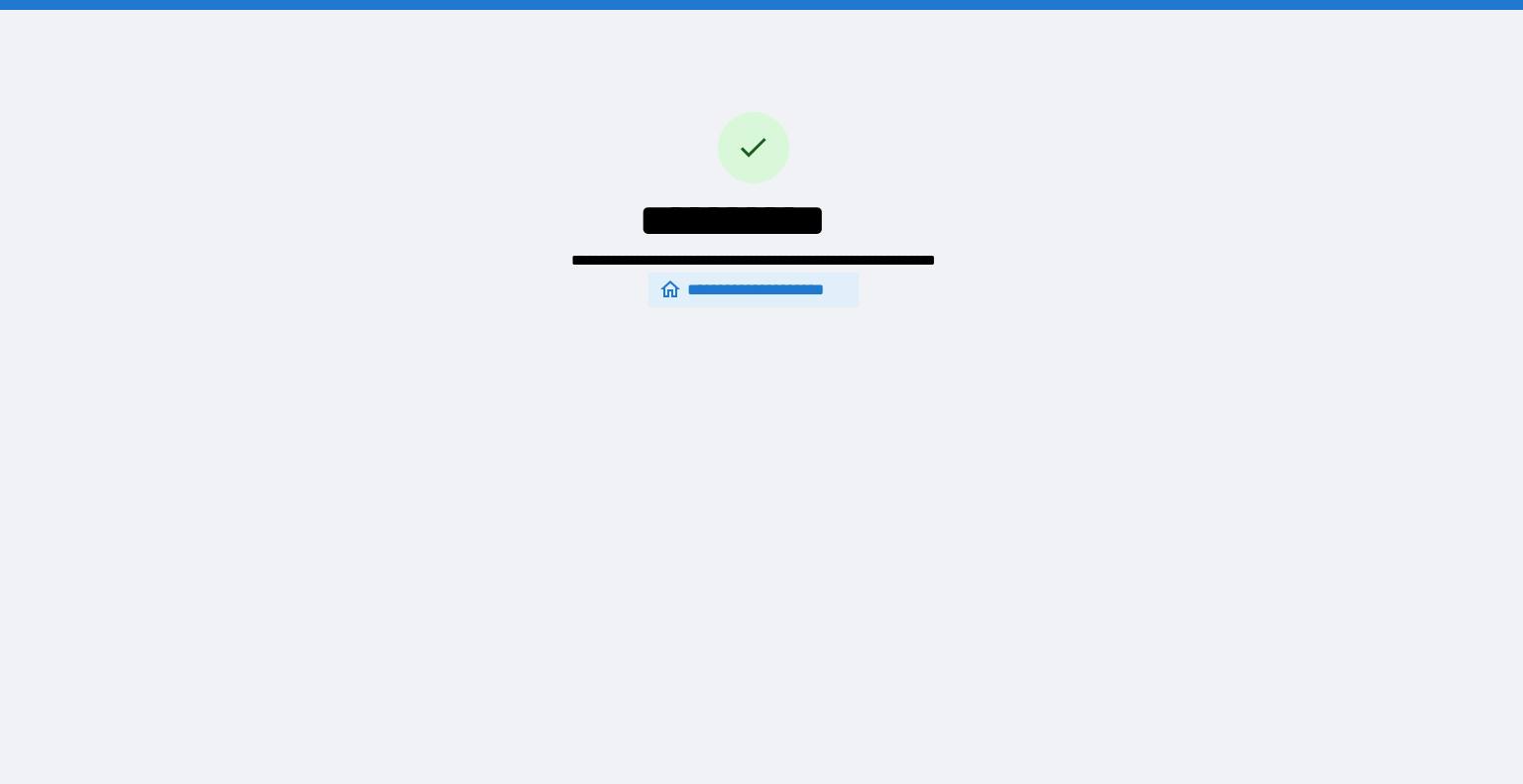 scroll, scrollTop: 0, scrollLeft: 0, axis: both 